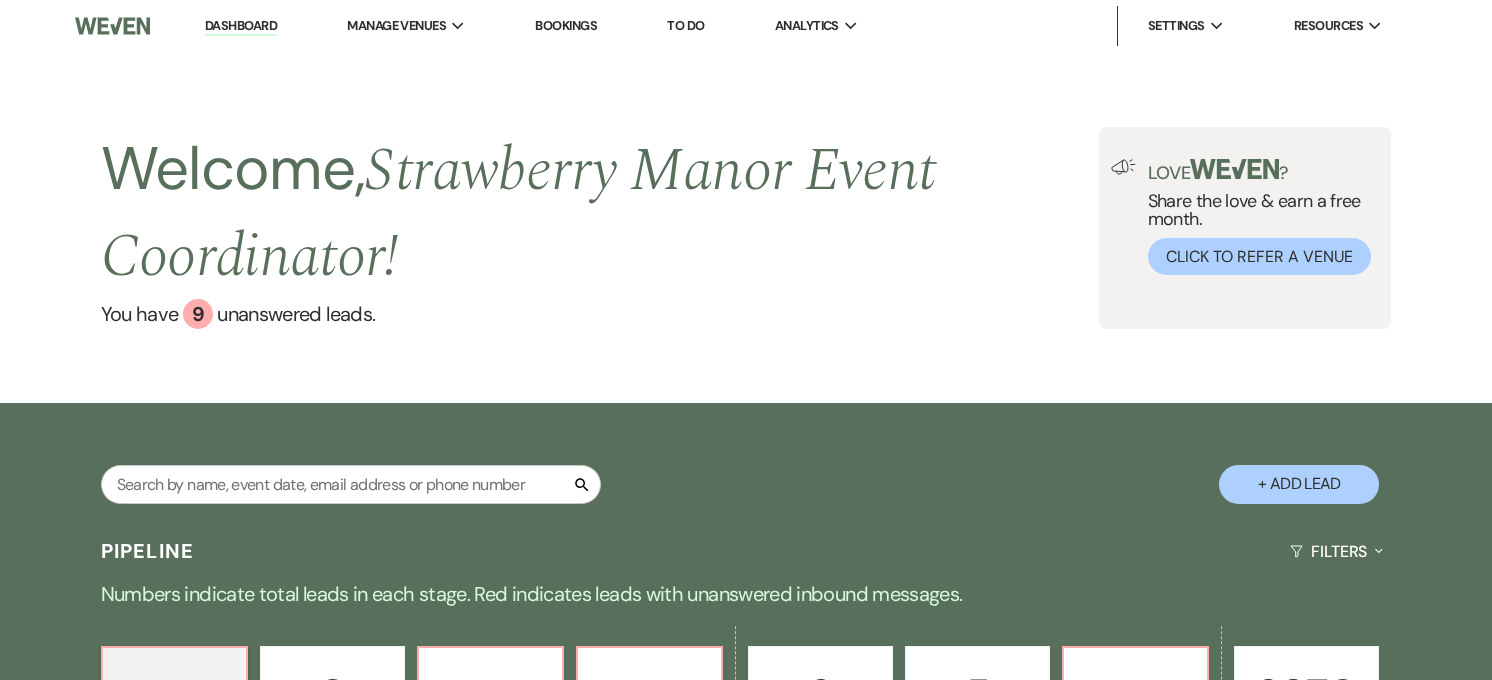scroll, scrollTop: 222, scrollLeft: 0, axis: vertical 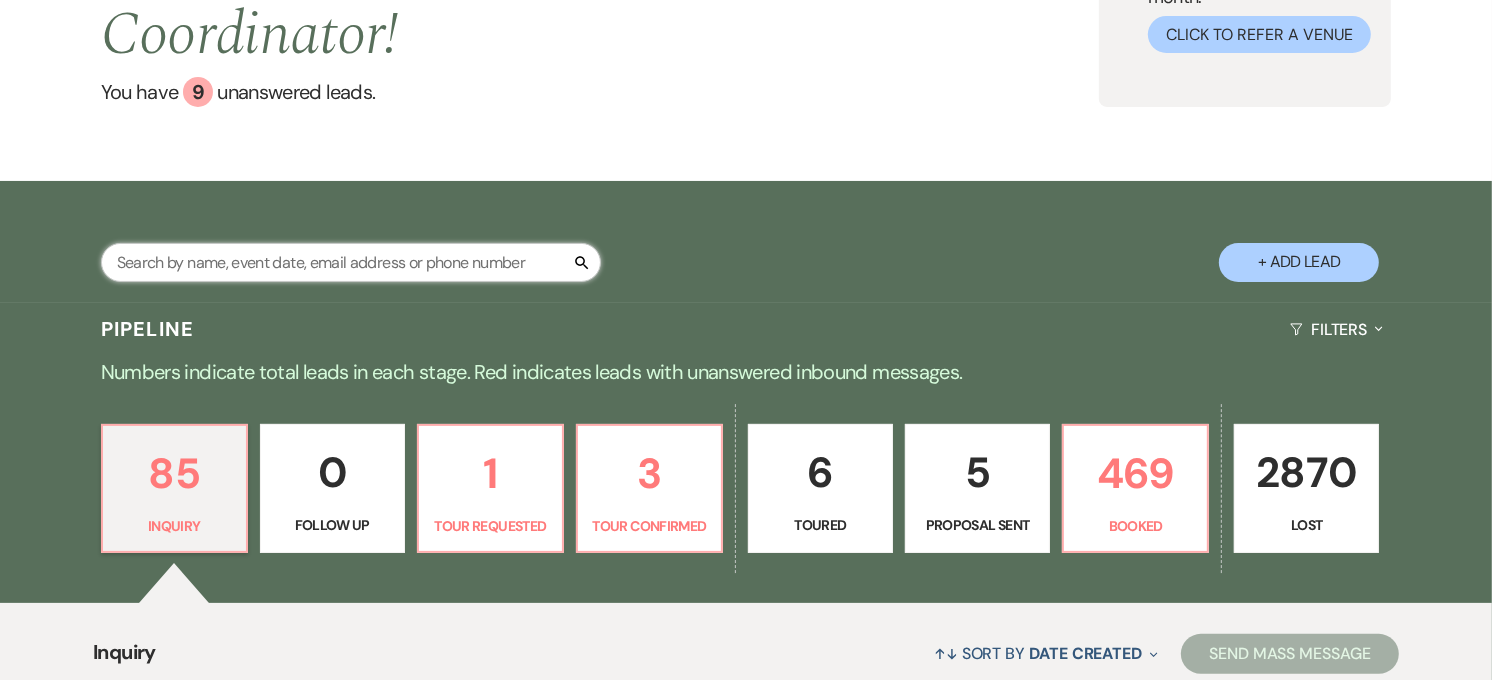drag, startPoint x: 0, startPoint y: 0, endPoint x: 393, endPoint y: 266, distance: 474.55768 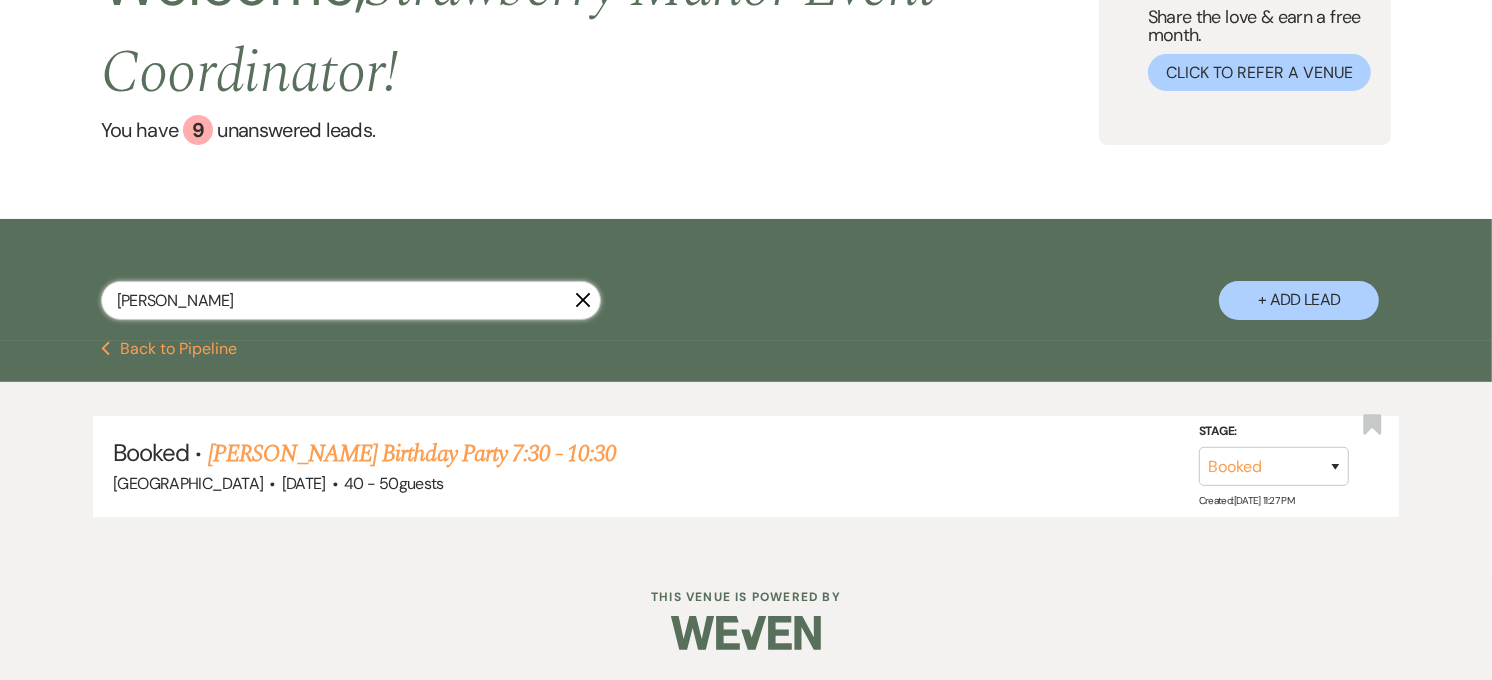 scroll, scrollTop: 185, scrollLeft: 0, axis: vertical 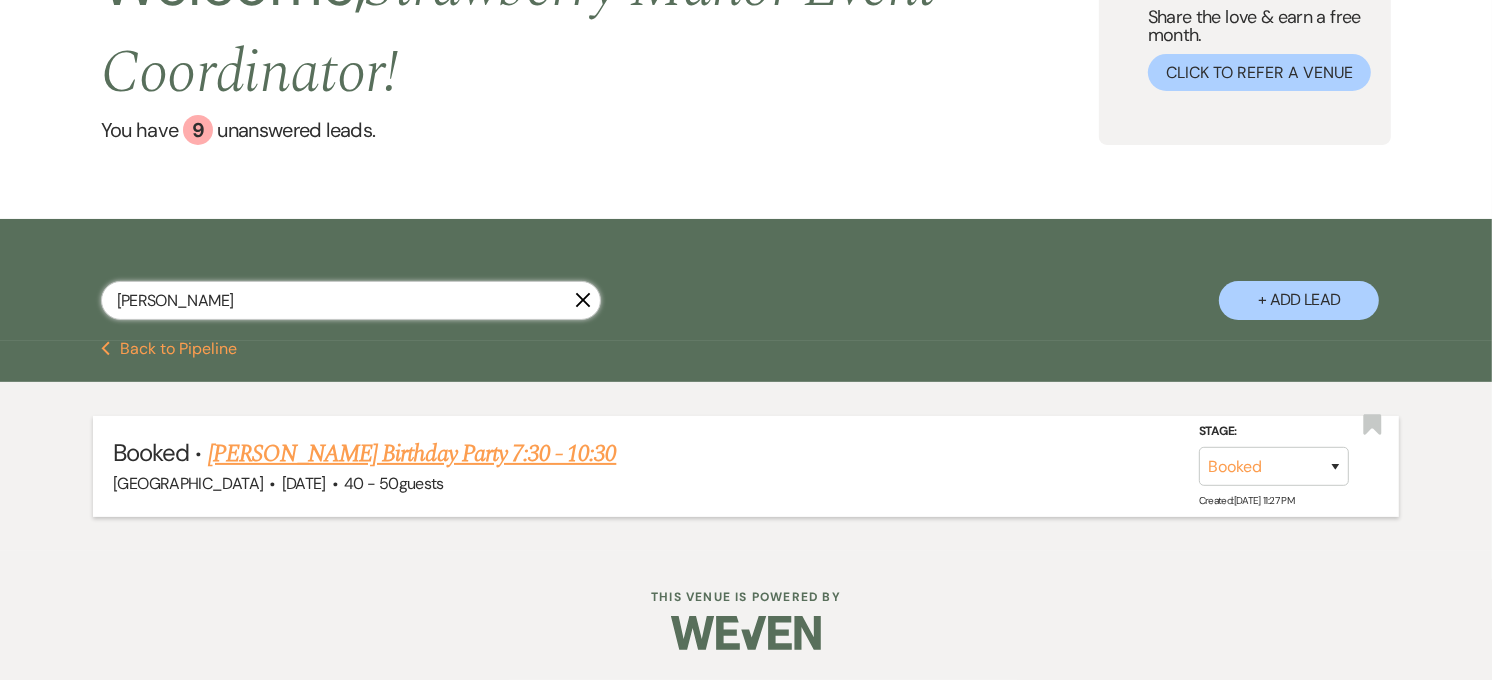 type on "[PERSON_NAME]" 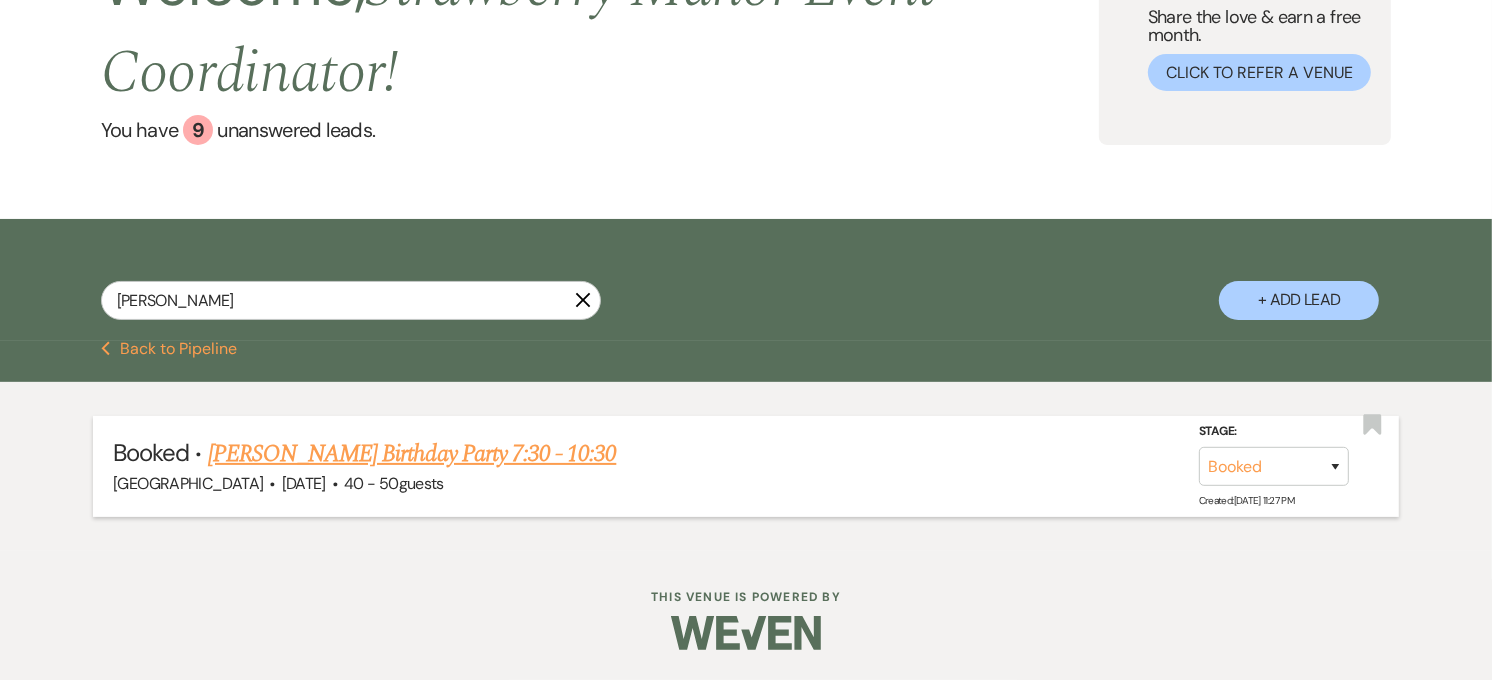 click on "40 - 50  guests" at bounding box center [394, 483] 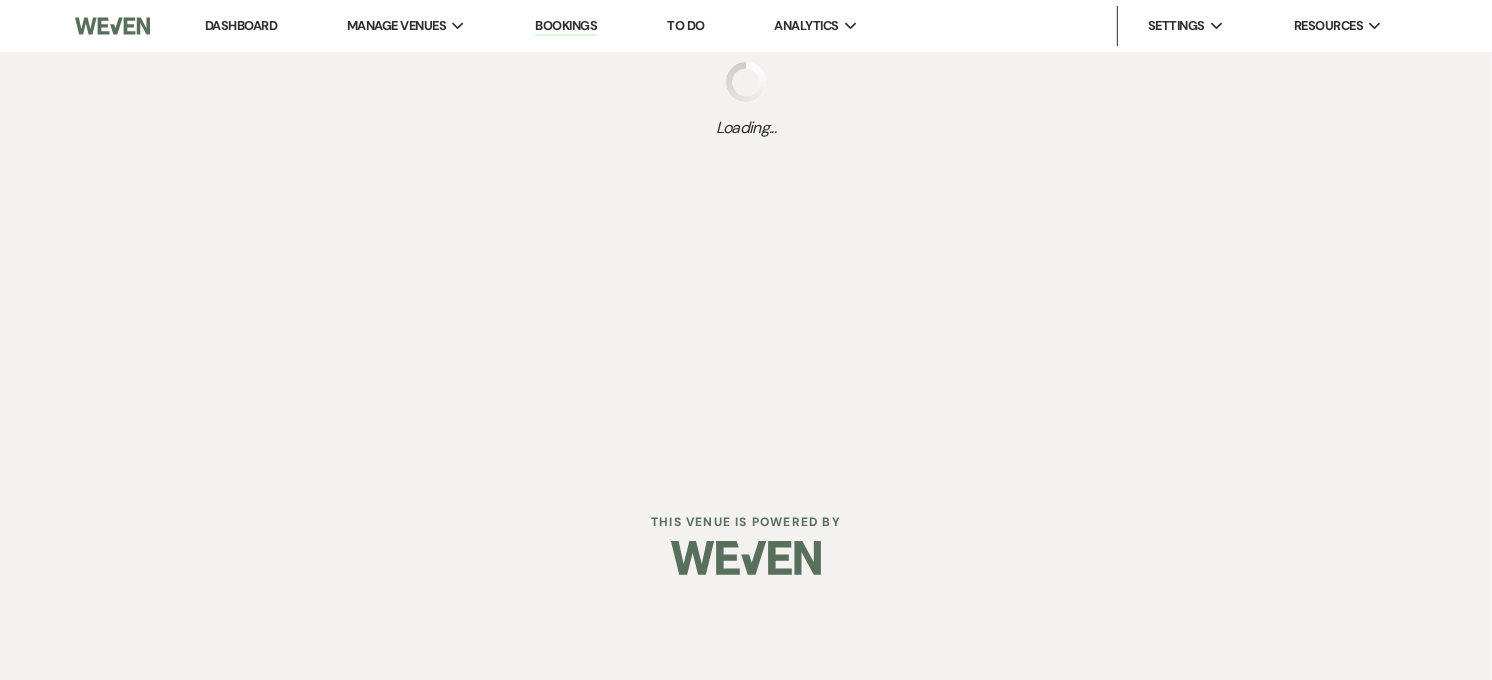 scroll, scrollTop: 0, scrollLeft: 0, axis: both 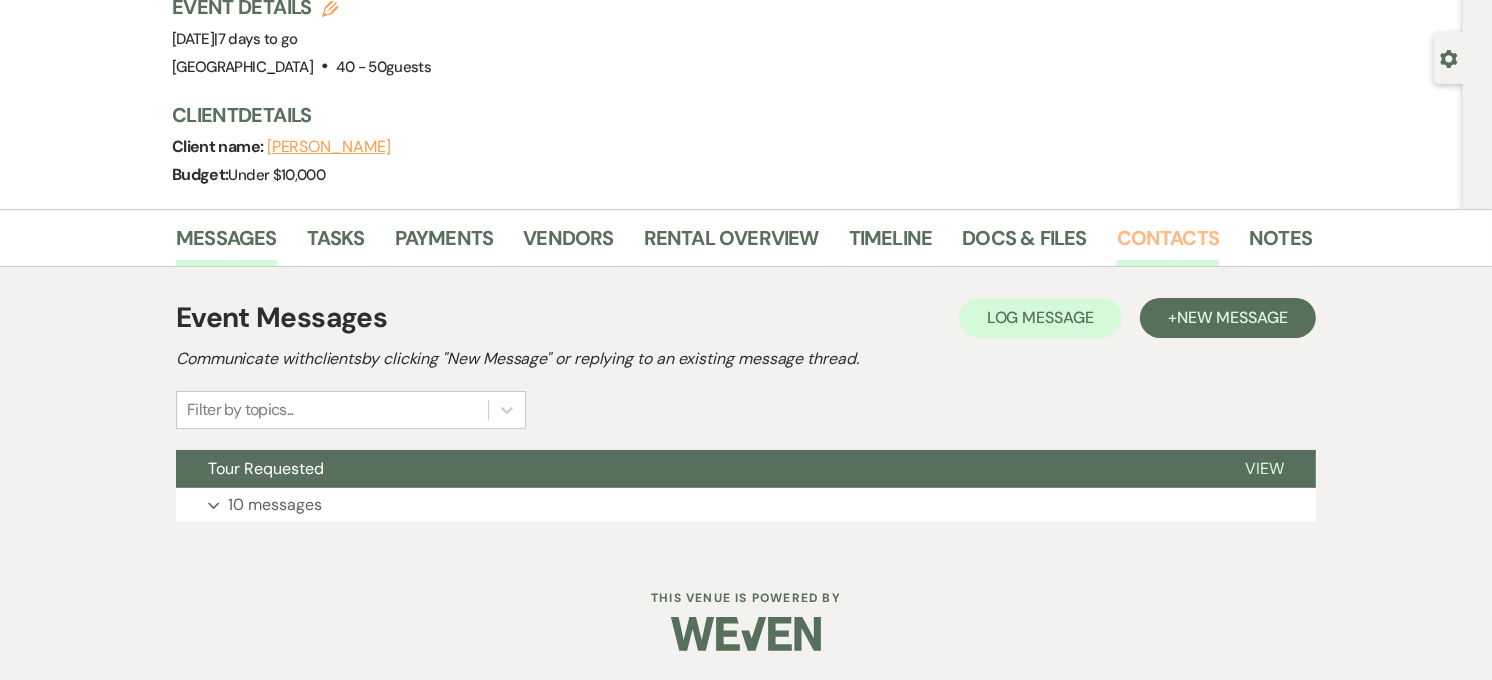 click on "Contacts" at bounding box center [1168, 244] 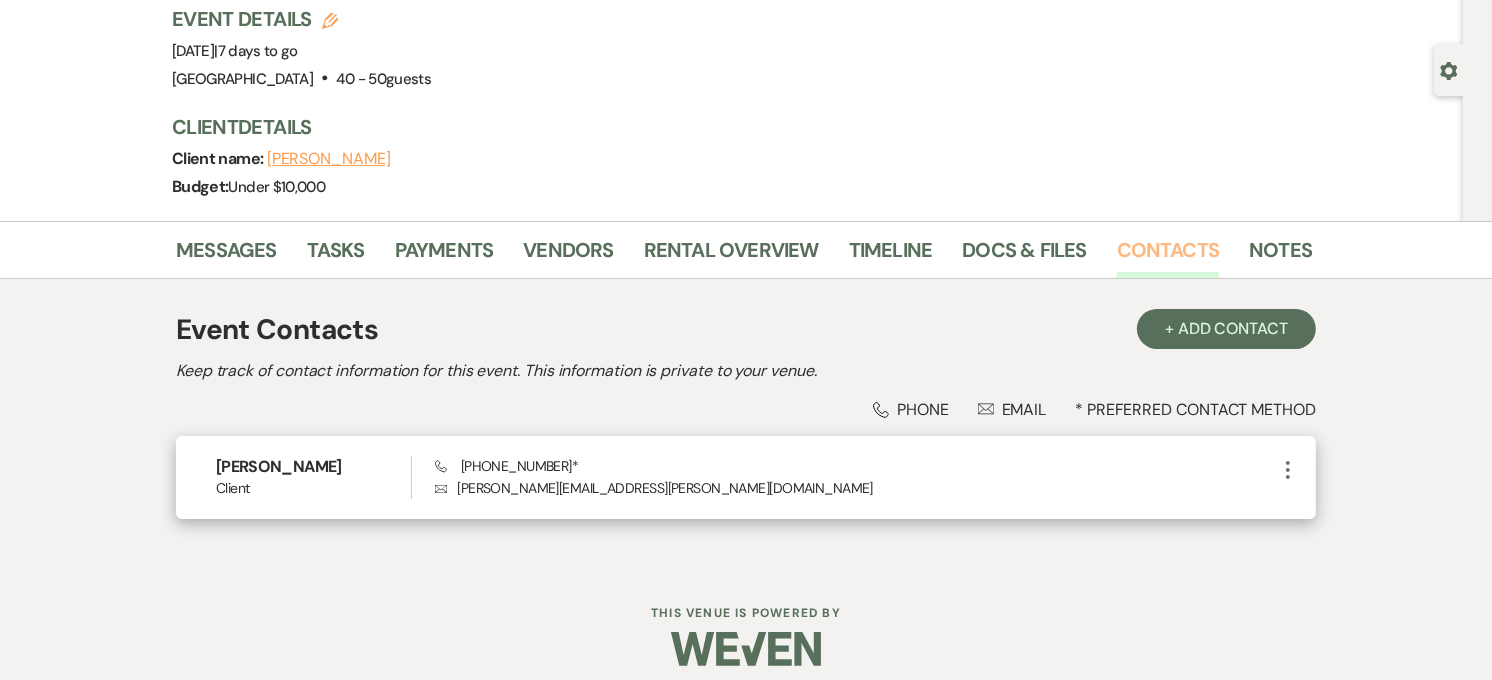 scroll, scrollTop: 151, scrollLeft: 0, axis: vertical 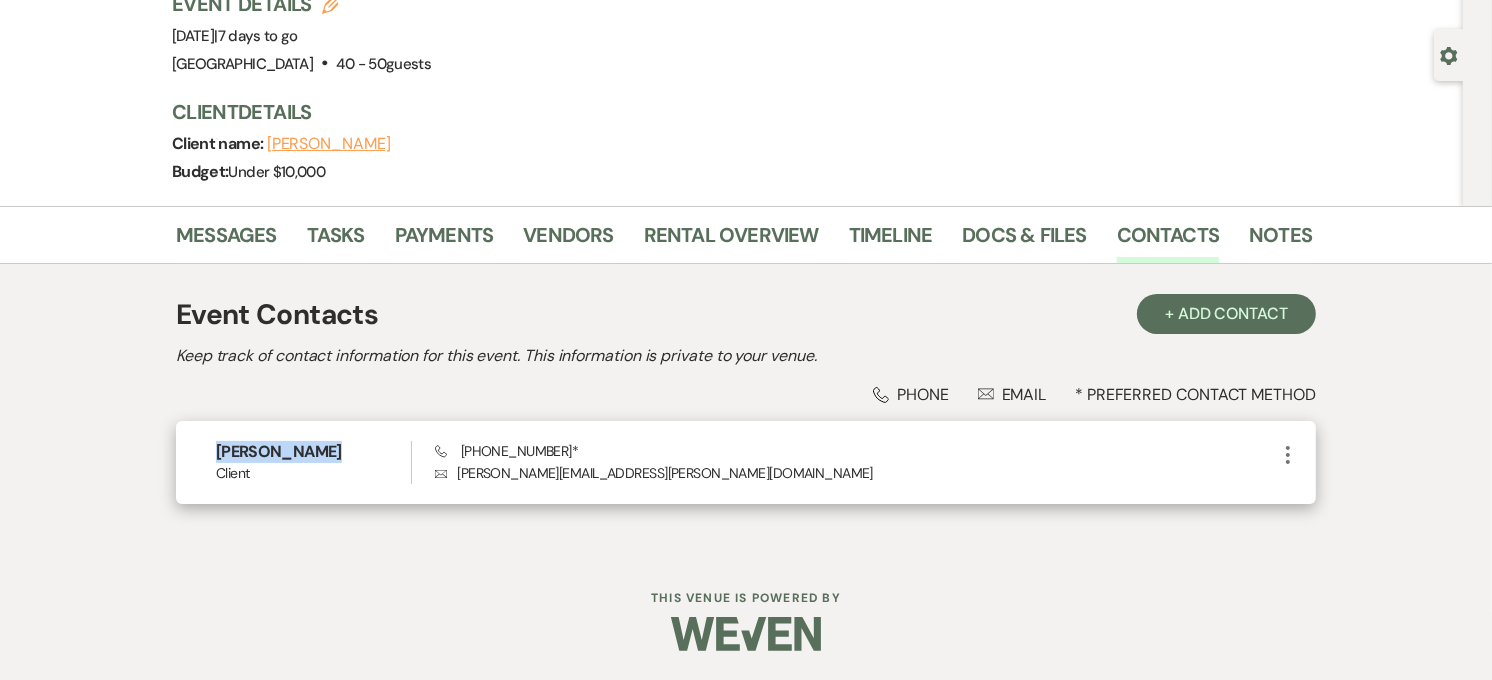 drag, startPoint x: 212, startPoint y: 453, endPoint x: 328, endPoint y: 451, distance: 116.01724 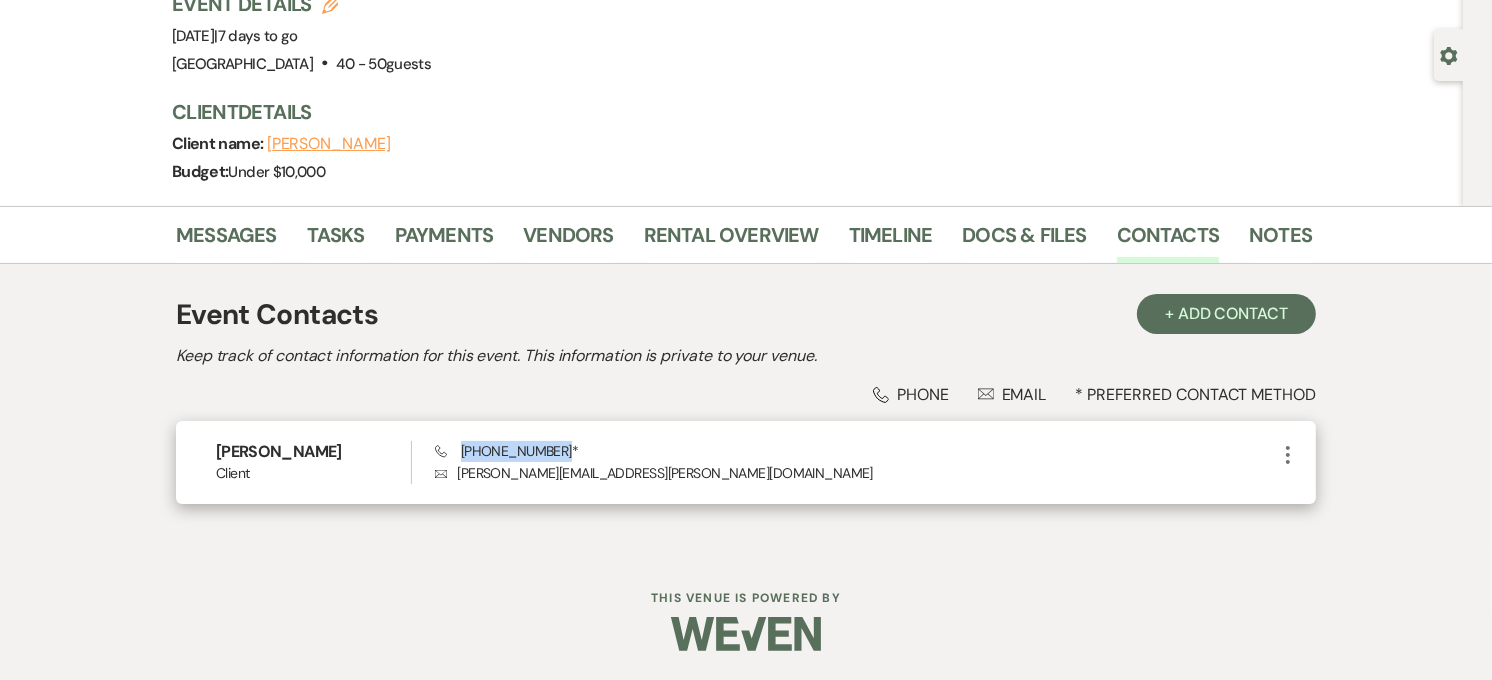 drag, startPoint x: 554, startPoint y: 446, endPoint x: 462, endPoint y: 443, distance: 92.0489 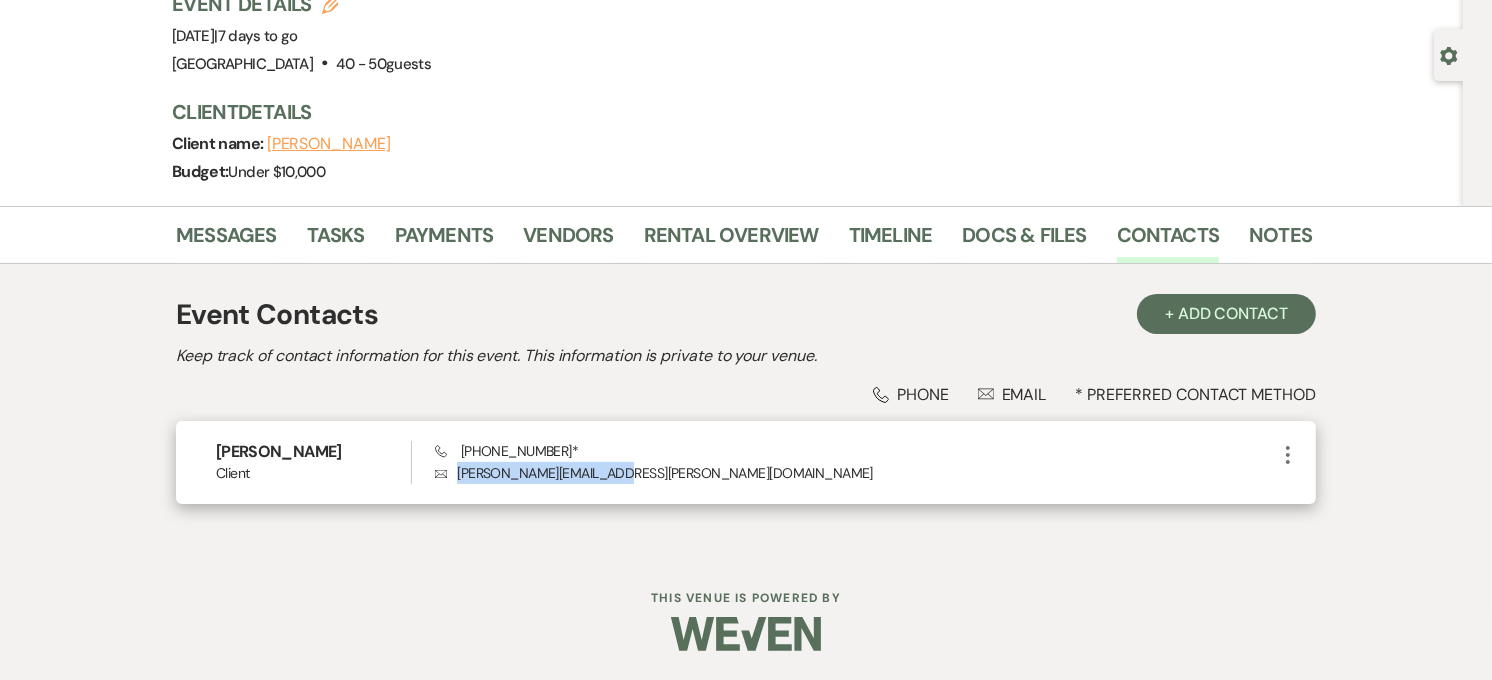 drag, startPoint x: 458, startPoint y: 473, endPoint x: 610, endPoint y: 493, distance: 153.31015 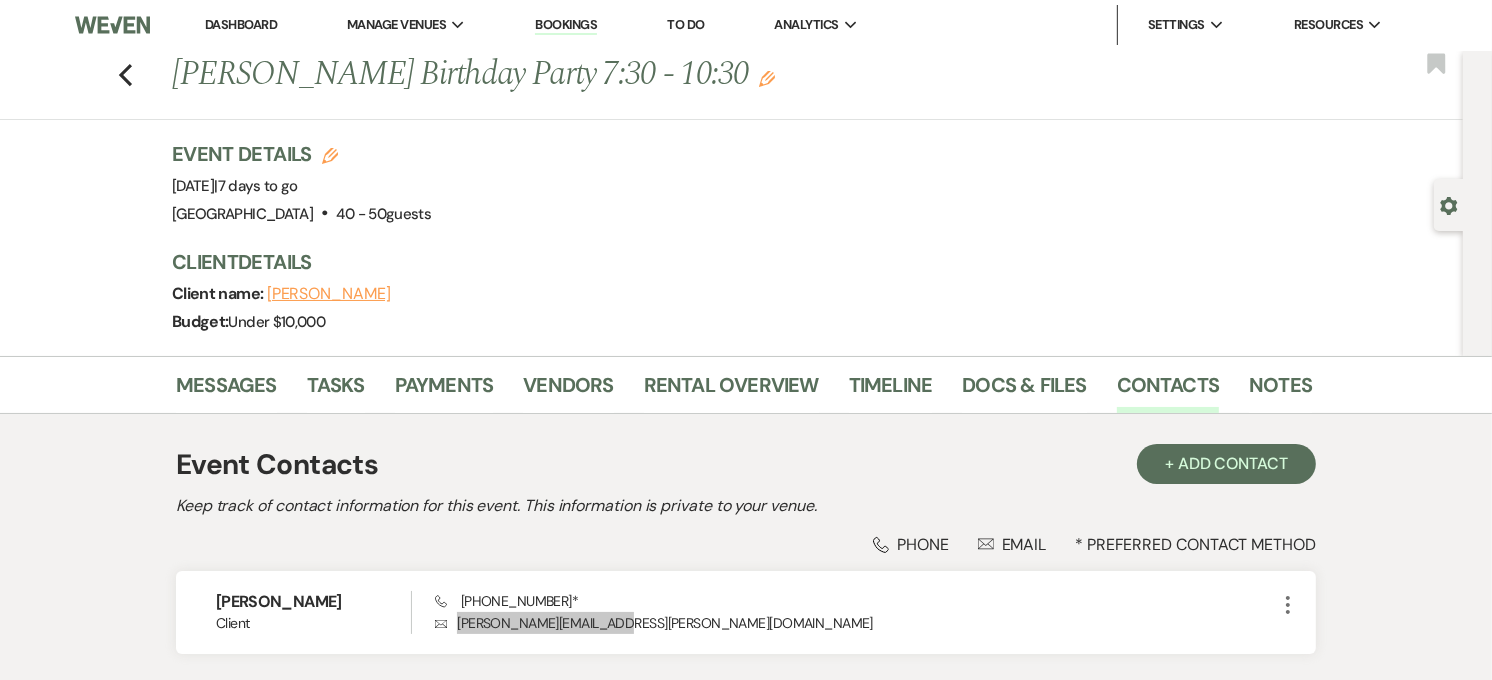 scroll, scrollTop: 0, scrollLeft: 0, axis: both 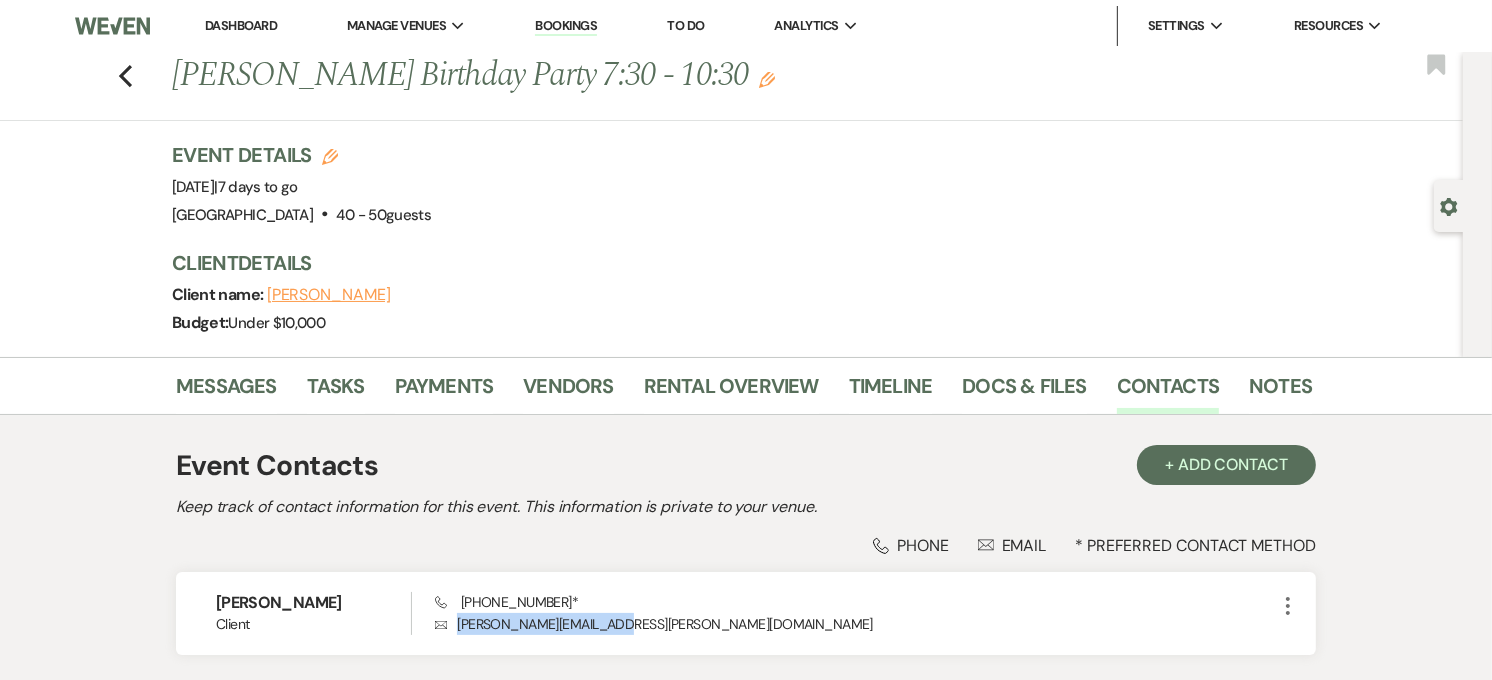 click on "Dashboard" at bounding box center (241, 25) 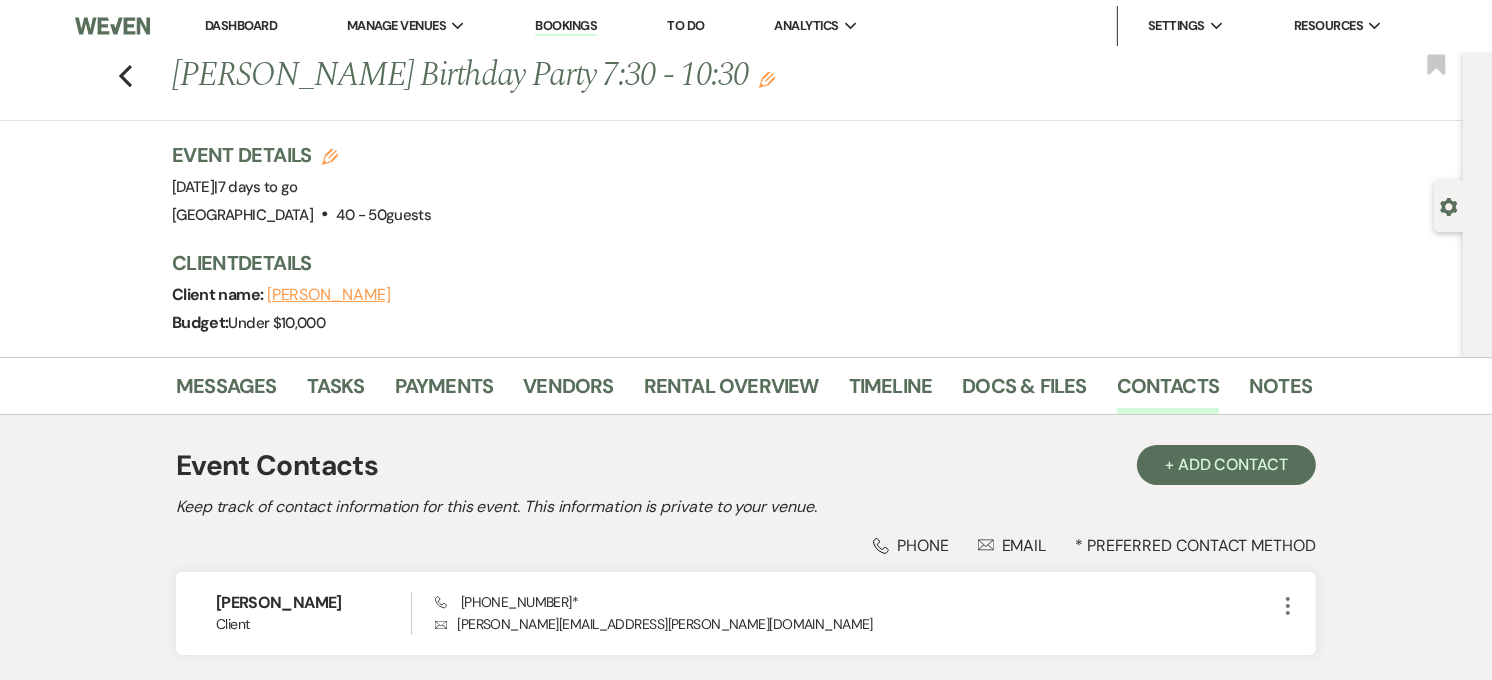 scroll, scrollTop: 111, scrollLeft: 0, axis: vertical 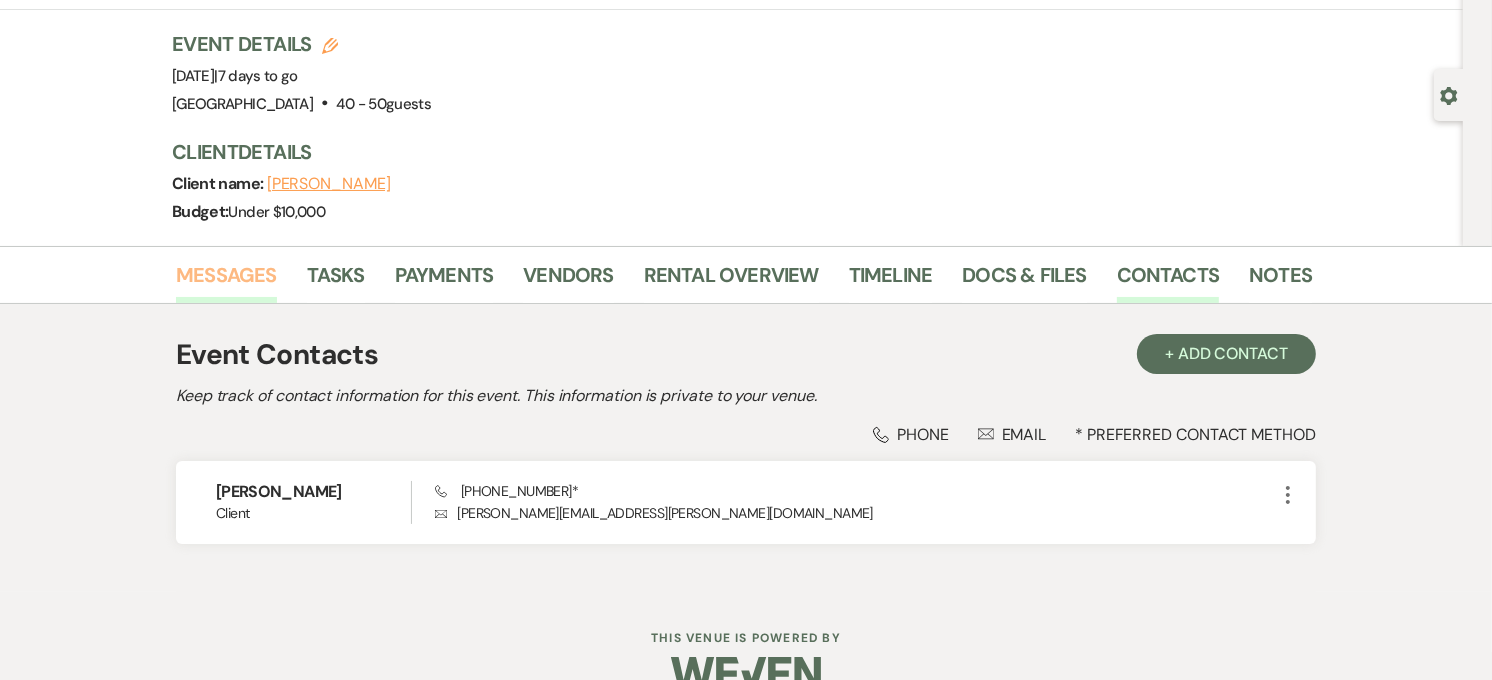 click on "Messages" at bounding box center [226, 281] 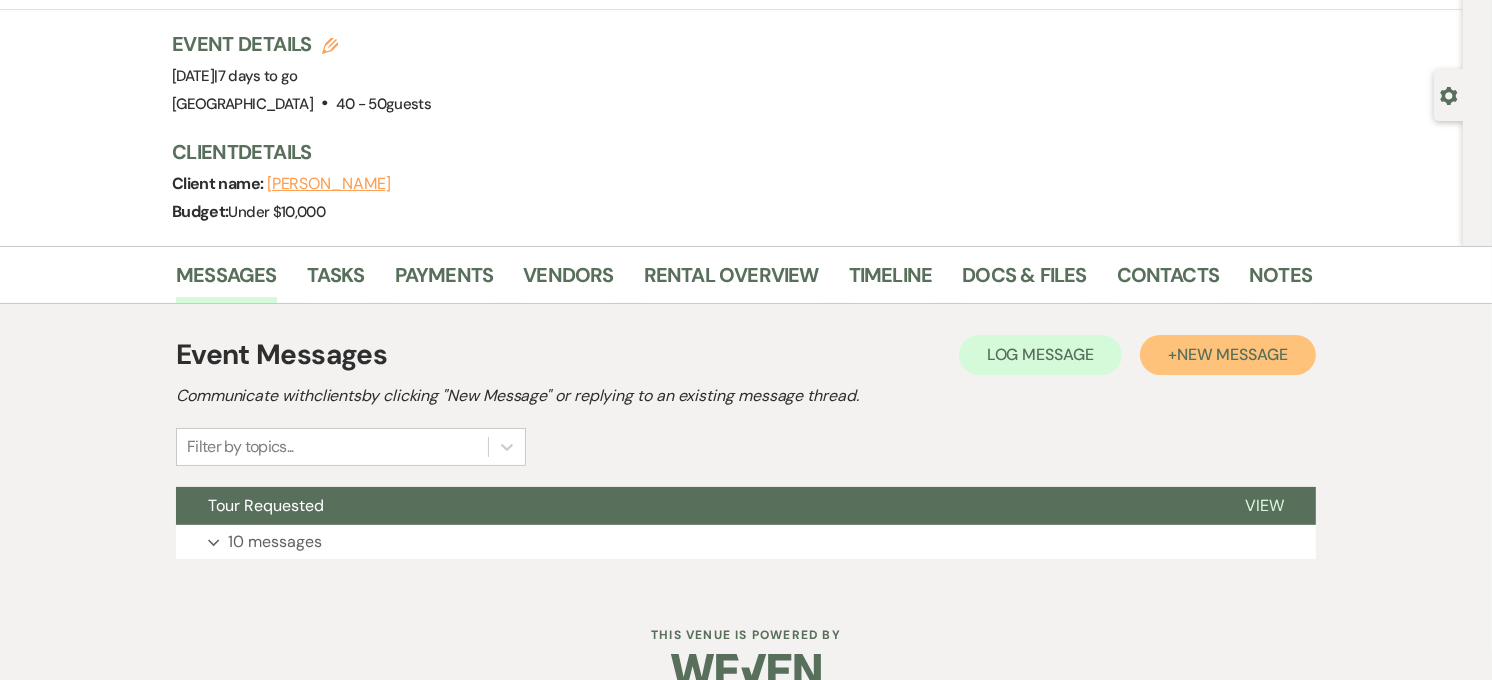 click on "New Message" at bounding box center (1232, 354) 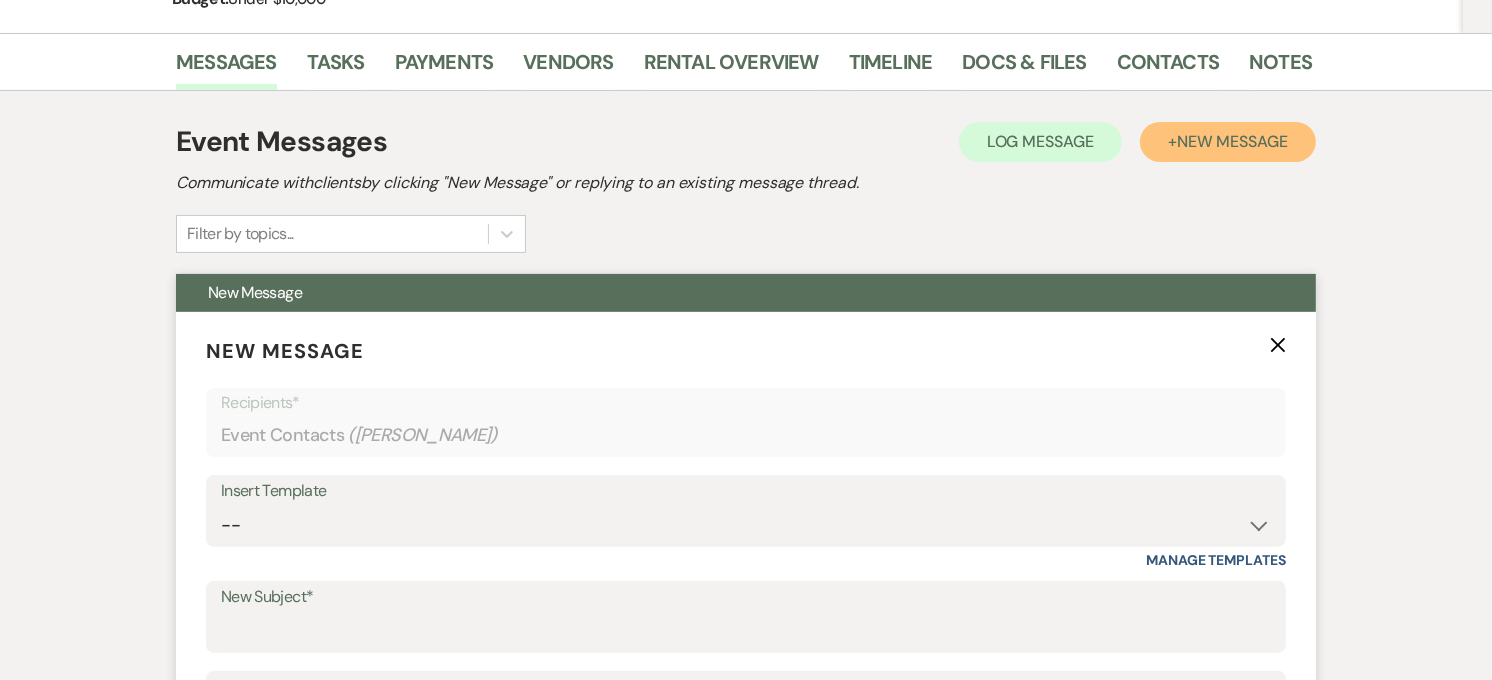 scroll, scrollTop: 333, scrollLeft: 0, axis: vertical 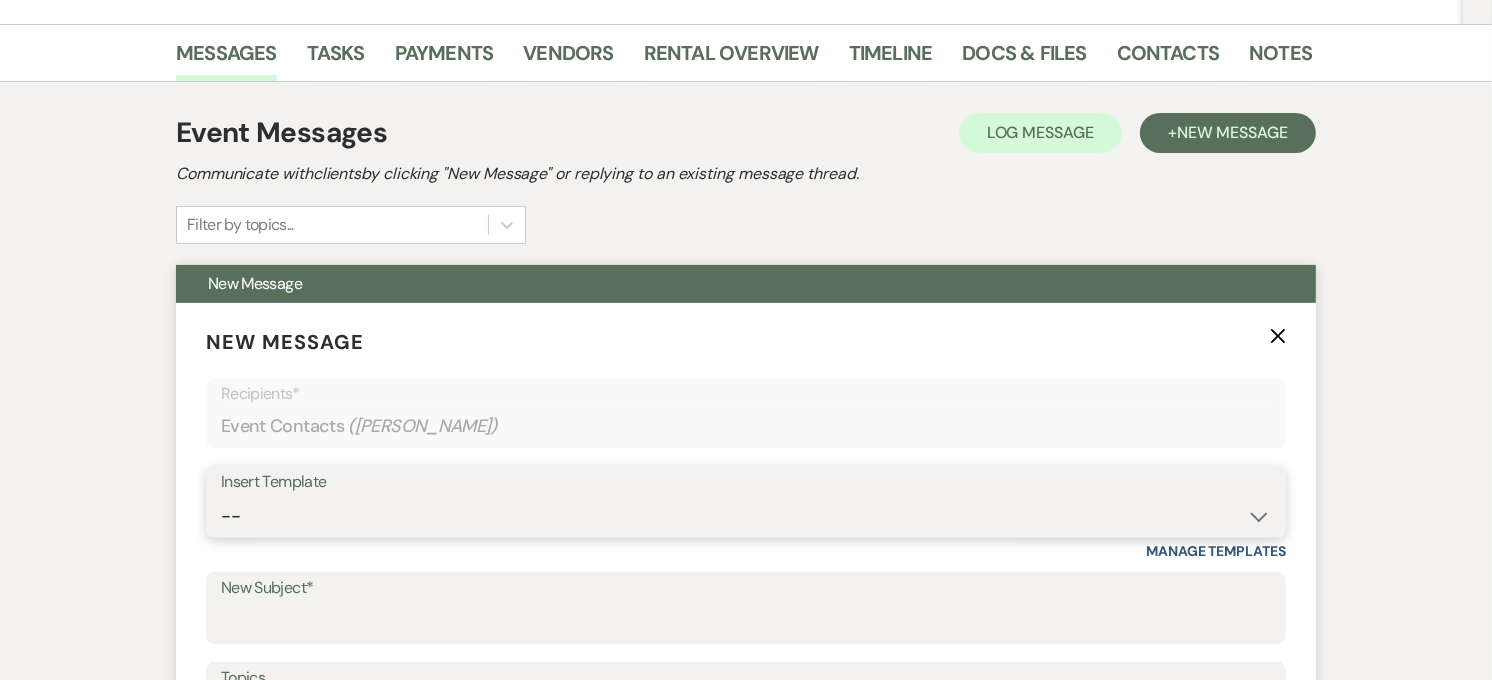 click on "-- Weven Planning Portal Introduction (Booked Events) Private Party Inquiry Response > 90 Private Party < 90 Contract (Pre-Booked Leads) Elopement Package iDo to Your Venue Wedding Inquiry Response 2024 Tent Contract Rehearsal Dinner 30-Day Wedding Meeting Detailed pricing request ( Pre tour) Website RSVP Tutorial Reunion Proposal Follow-Up Day of Wedding Reminder Pinterest Link Elopement Pkg > 60 Days Micro Wedding Wedding Payment Reminder Private Party Payment reminder Self Vendor Followup Booking Vendors  Tour Follow Up SM Photography Contract A&B Video contract Floral Questionnaire Final Meeting 2 Week Booking Followup Thank you for touring [DATE] Minium Venue pricing Getting started Coordinator Introduction - Haileigh Event Coordinator Introduction- [PERSON_NAME] - Intro Cake - Intro Events Intro - Haileigh Wedding Inquiry 2025 Honeymoon Suite Reminders Invoice payment 2025/2026 availabilities  Decor Package" at bounding box center [746, 516] 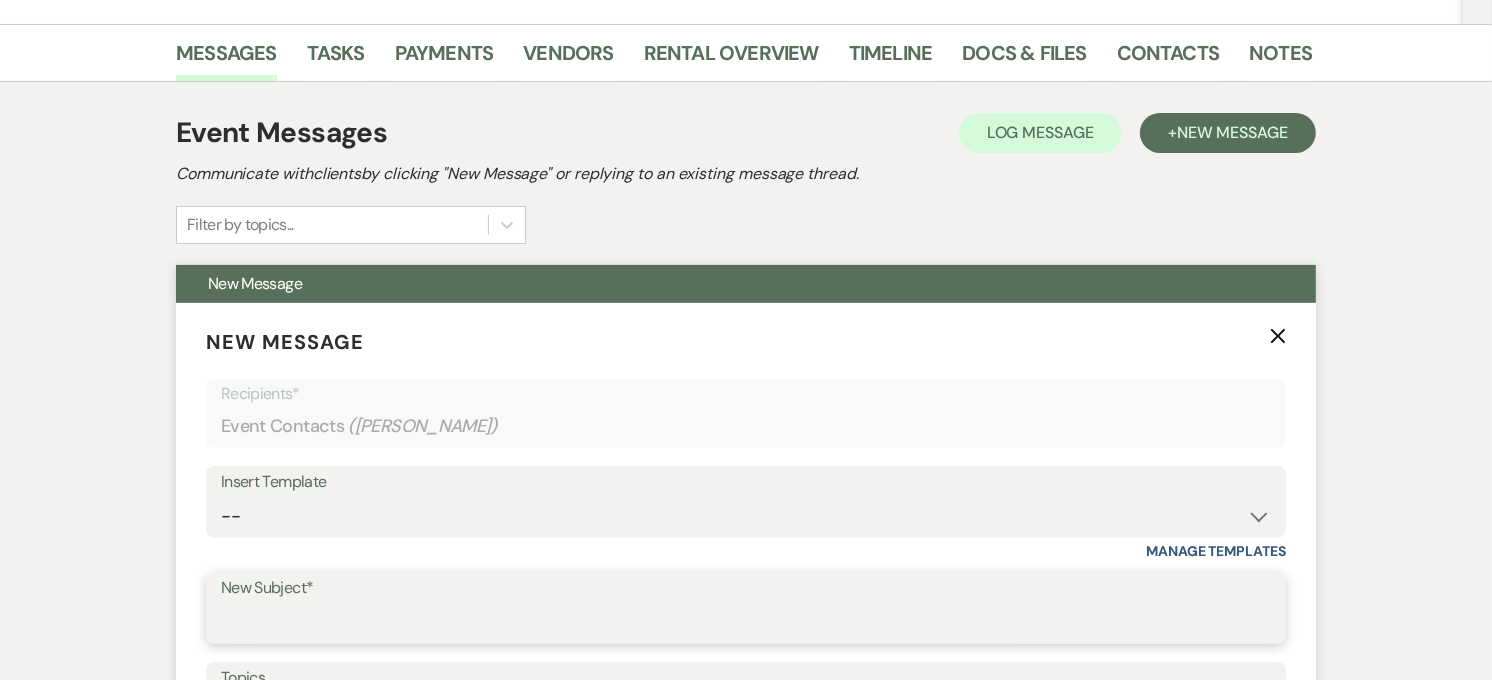 click on "New Subject*" at bounding box center (746, 622) 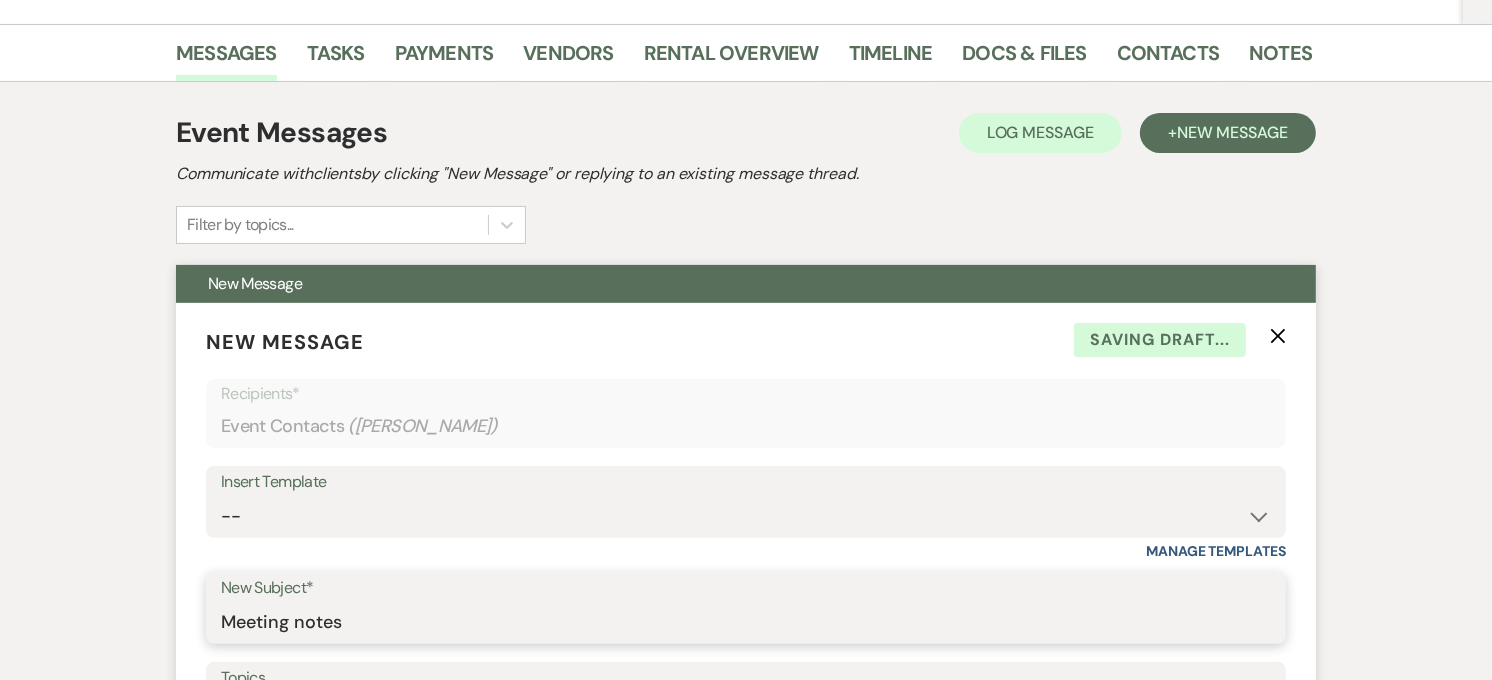 click on "Meeting notes" at bounding box center [746, 622] 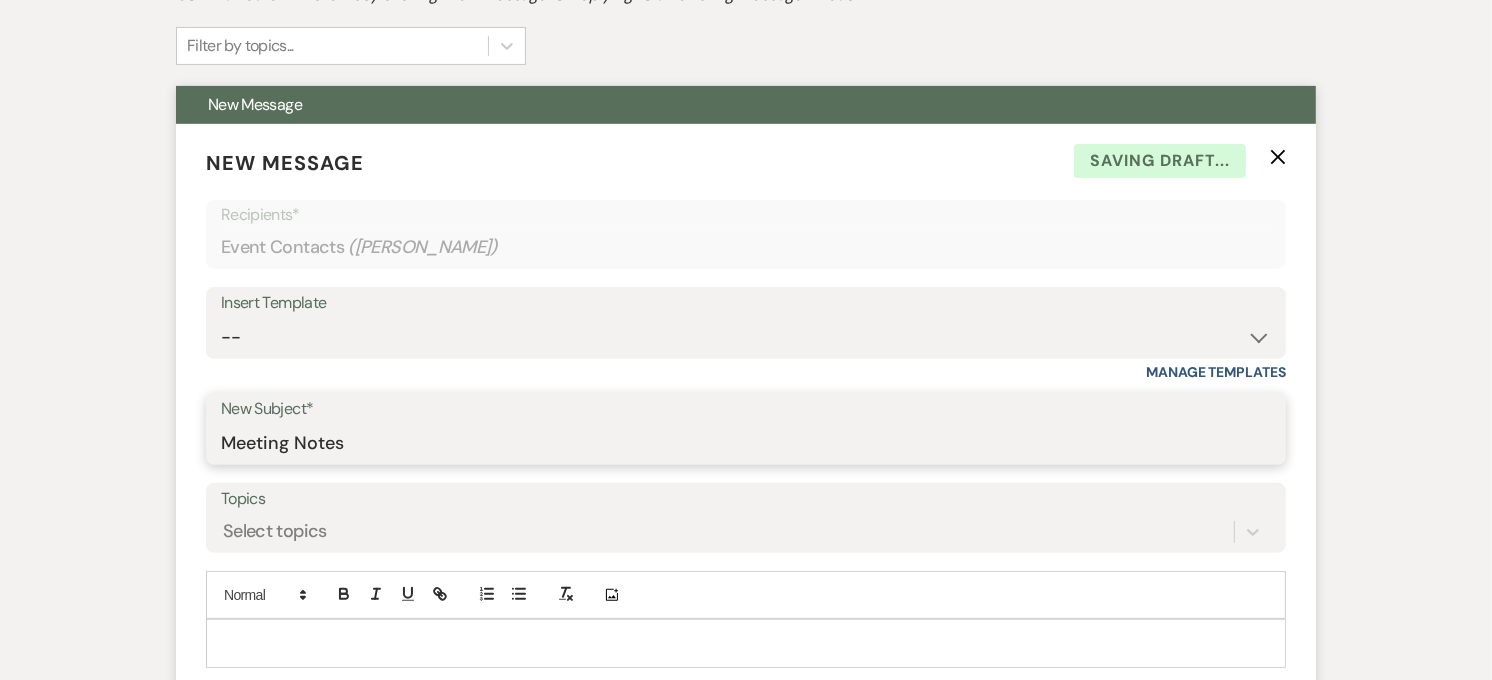 scroll, scrollTop: 555, scrollLeft: 0, axis: vertical 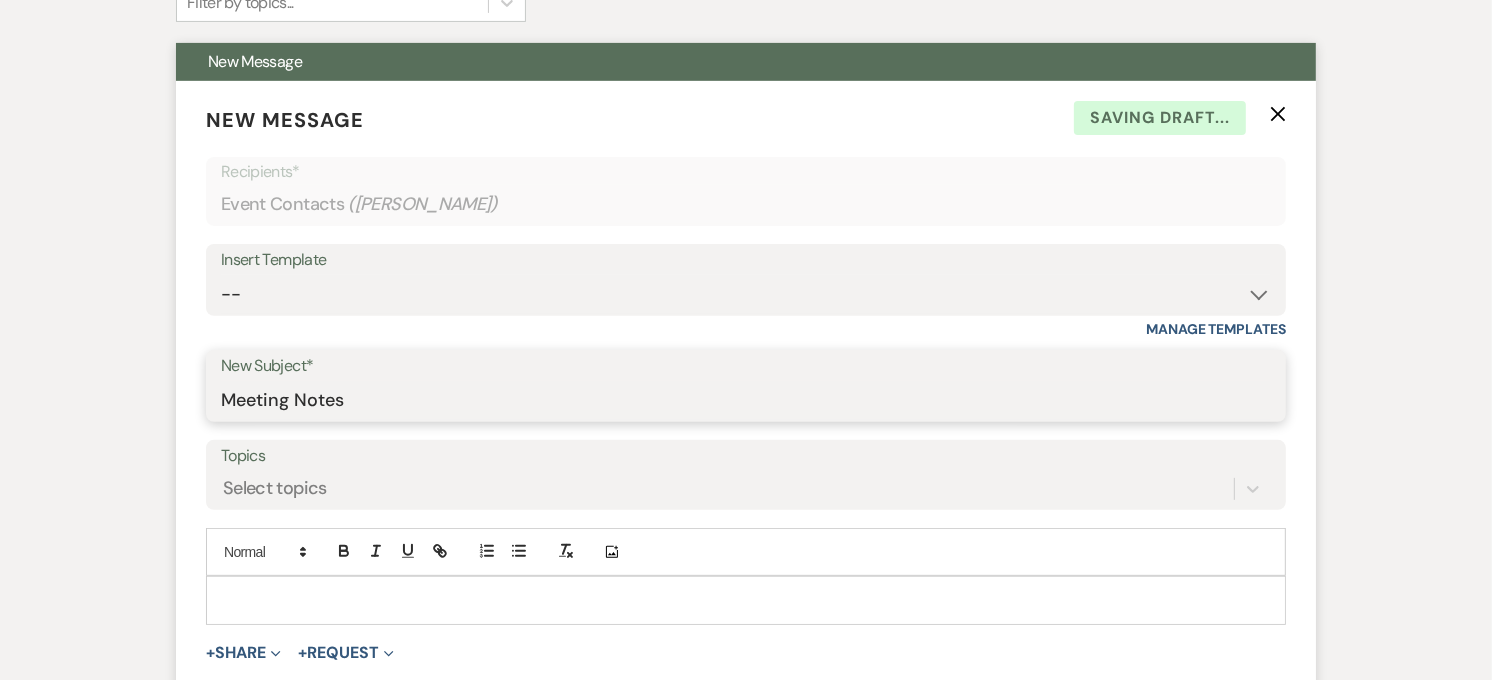 type on "Meeting Notes" 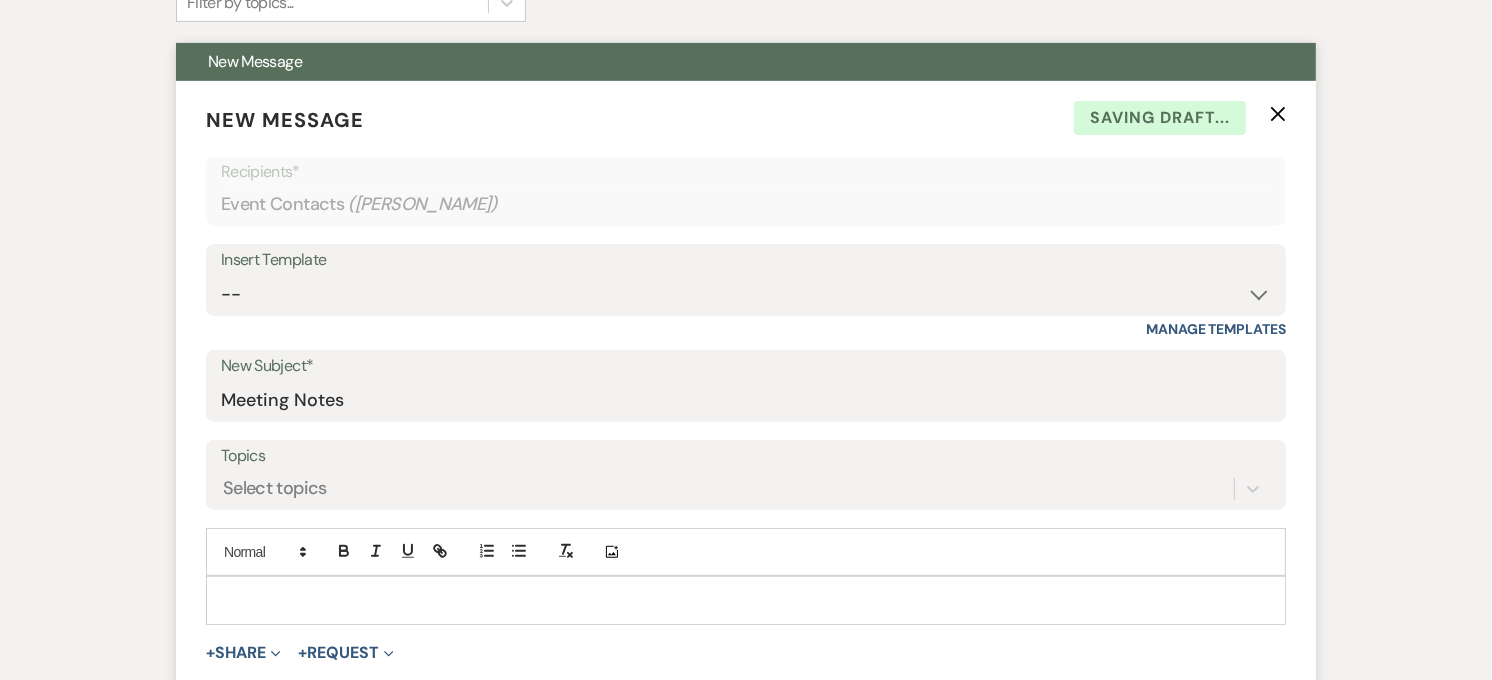 drag, startPoint x: 237, startPoint y: 614, endPoint x: 226, endPoint y: 614, distance: 11 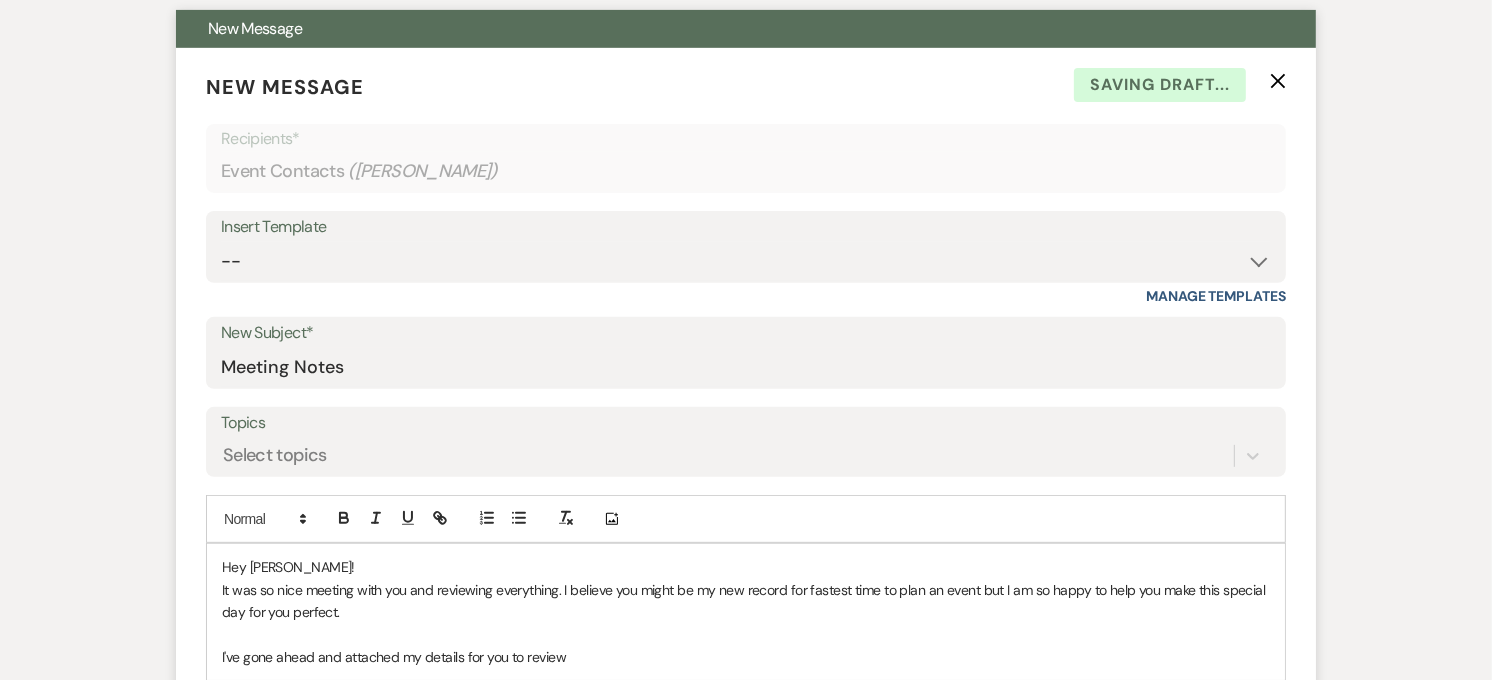 scroll, scrollTop: 685, scrollLeft: 0, axis: vertical 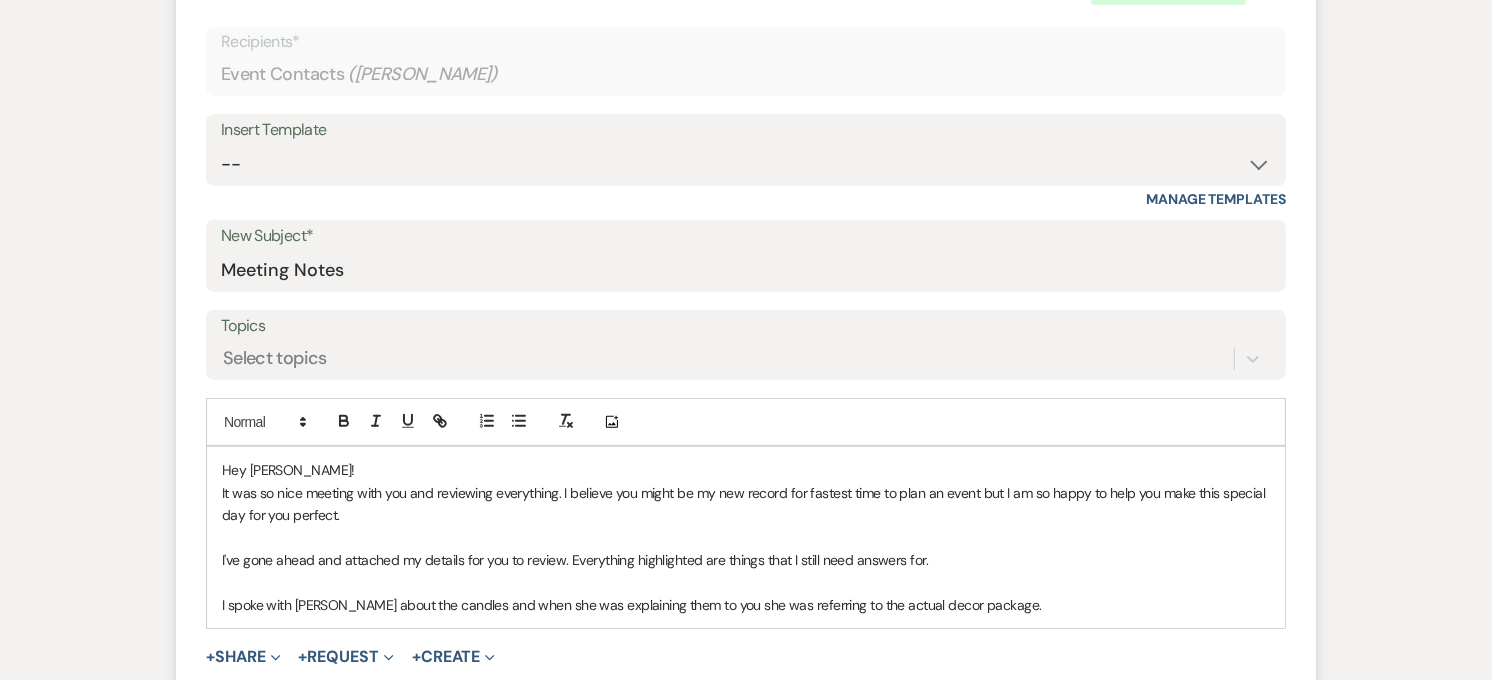 click on "I spoke with [PERSON_NAME] about the candles and when she was explaining them to you she was referring to the actual decor package." at bounding box center (746, 605) 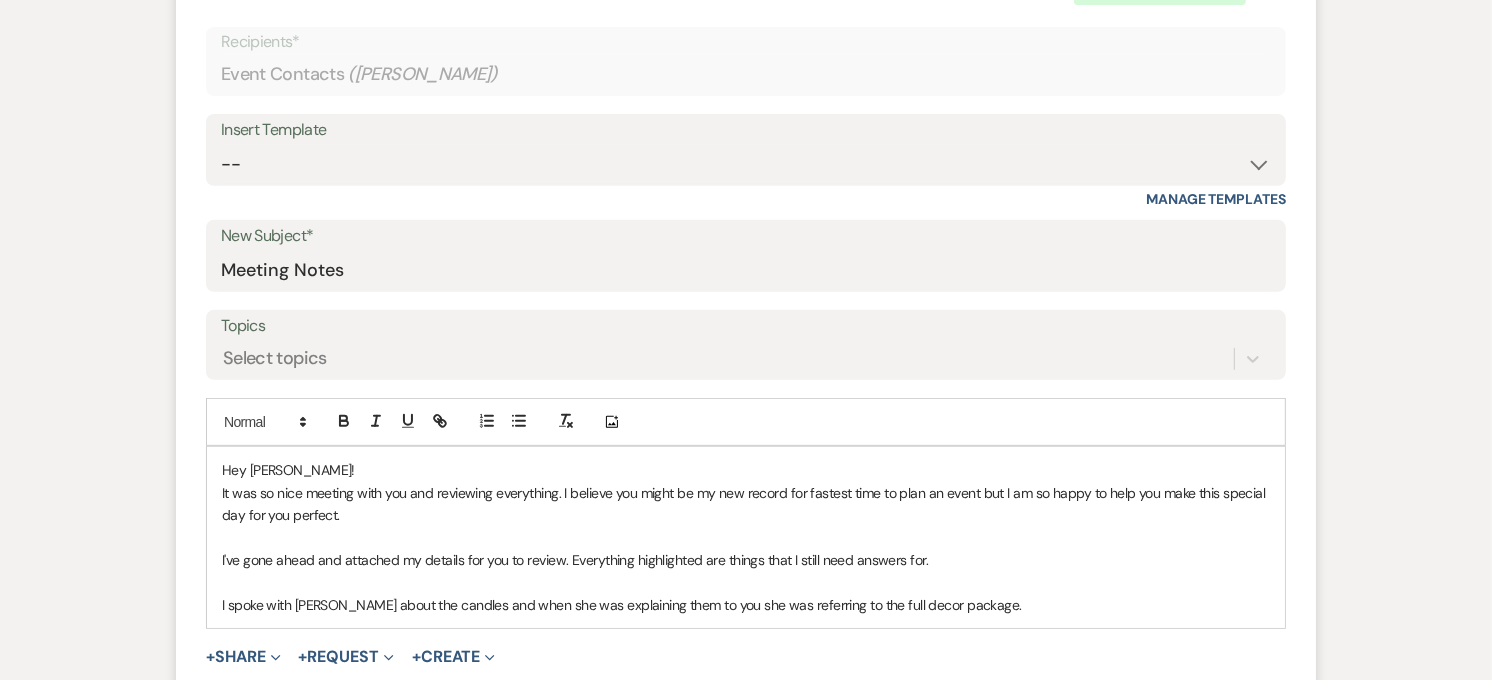 click on "I spoke with [PERSON_NAME] about the candles and when she was explaining them to you she was referring to the full decor package." at bounding box center [746, 605] 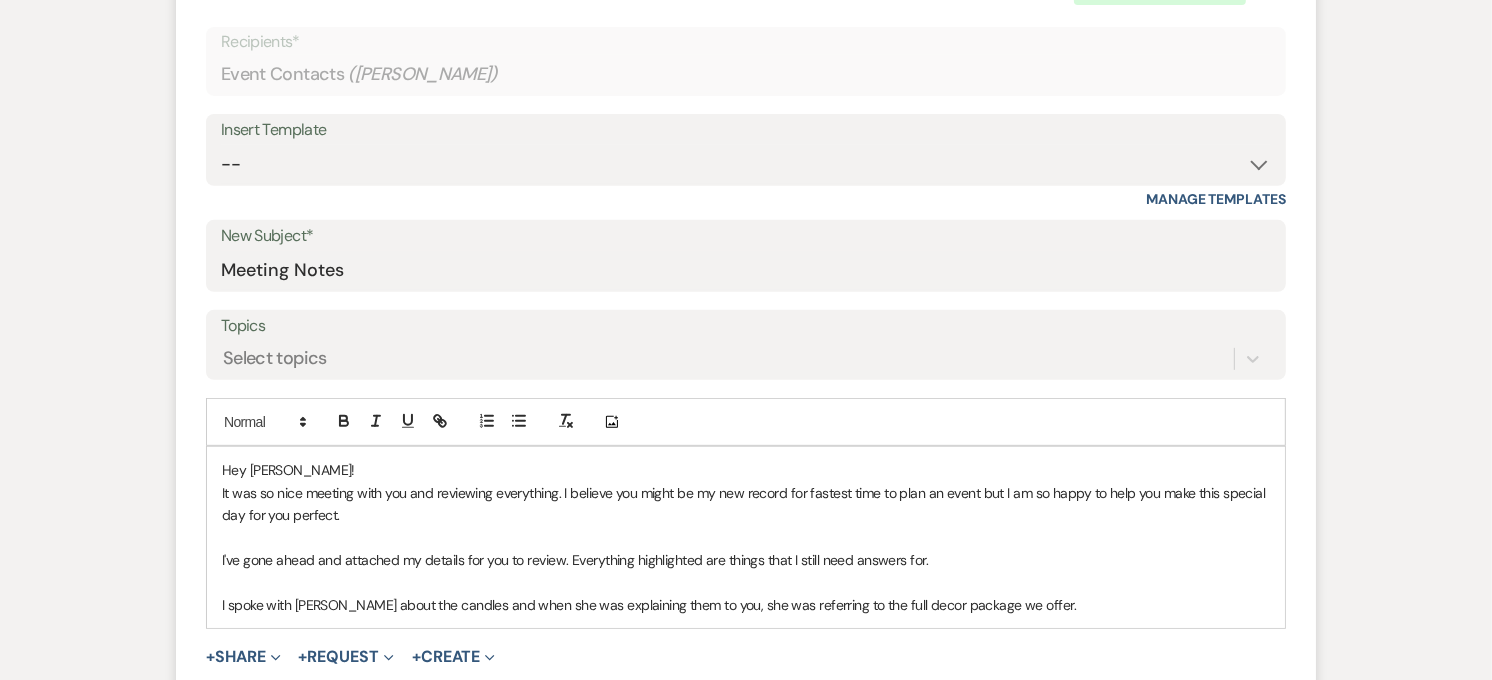 click on "I spoke with [PERSON_NAME] about the candles and when she was explaining them to you, she was referring to the full decor package we offer." at bounding box center (746, 605) 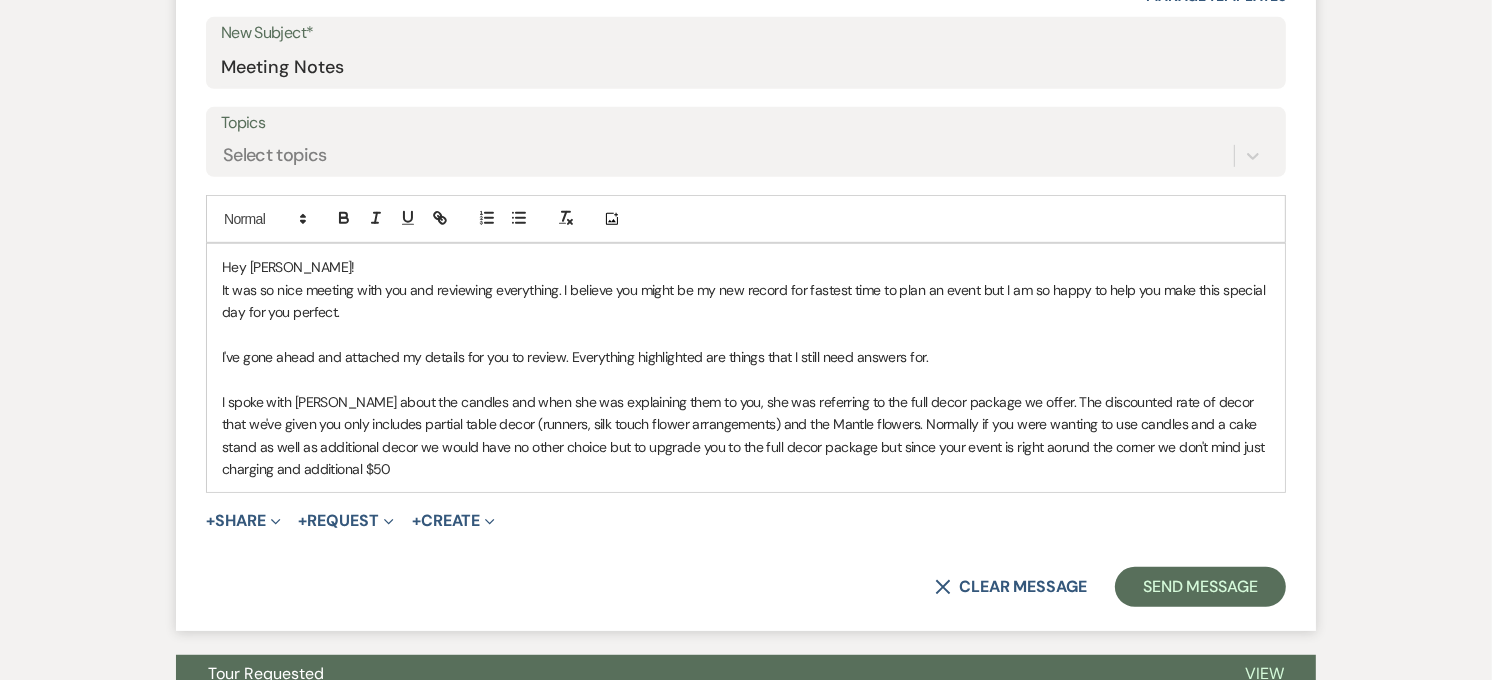scroll, scrollTop: 908, scrollLeft: 0, axis: vertical 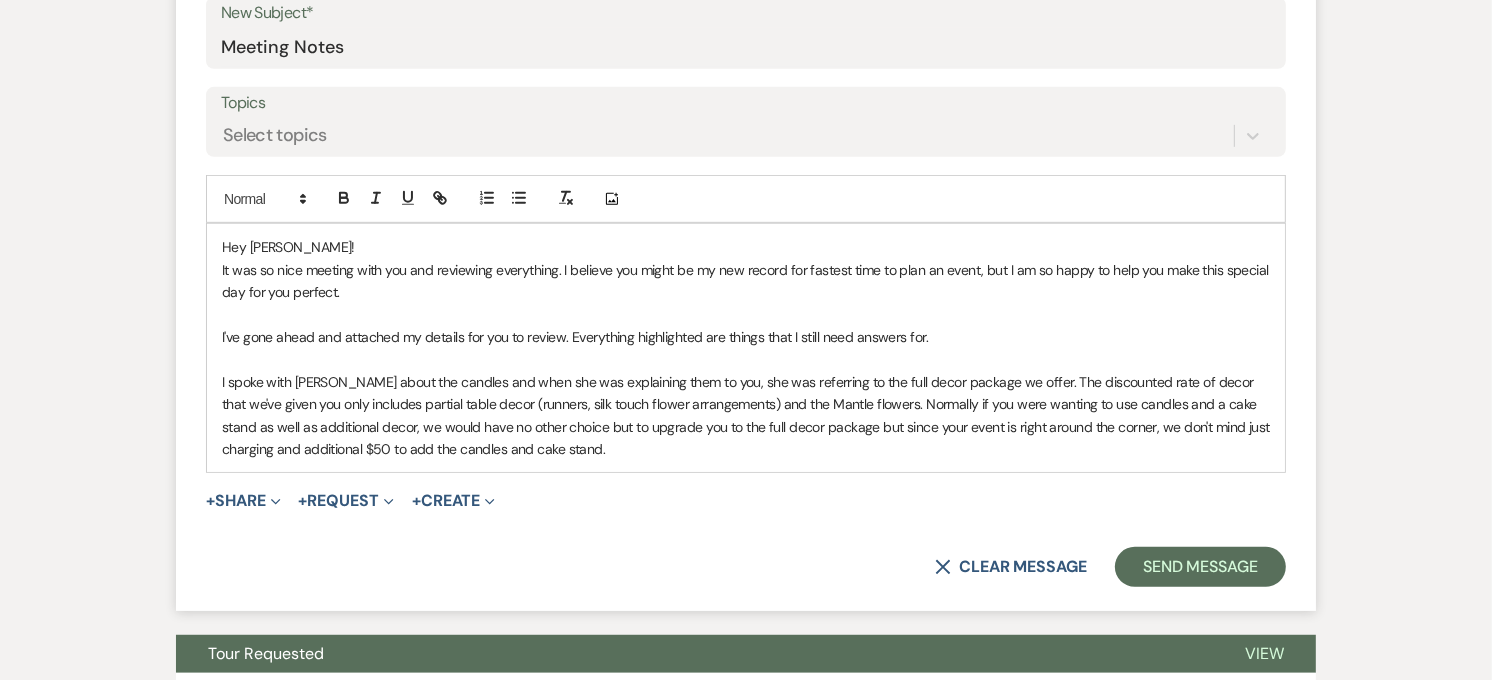 click on "I spoke with [PERSON_NAME] about the candles and when she was explaining them to you, she was referring to the full decor package we offer. The discounted rate of decor that we've given you only includes partial table decor (runners, silk touch flower arrangements) and the Mantle flowers. Normally if you were wanting to use candles and a cake stand as well as additional decor, we would have no other choice but to upgrade you to the full decor package but since your event is right around the corner, we don't mind just charging and additional $50 to add the candles and cake stand." at bounding box center (746, 416) 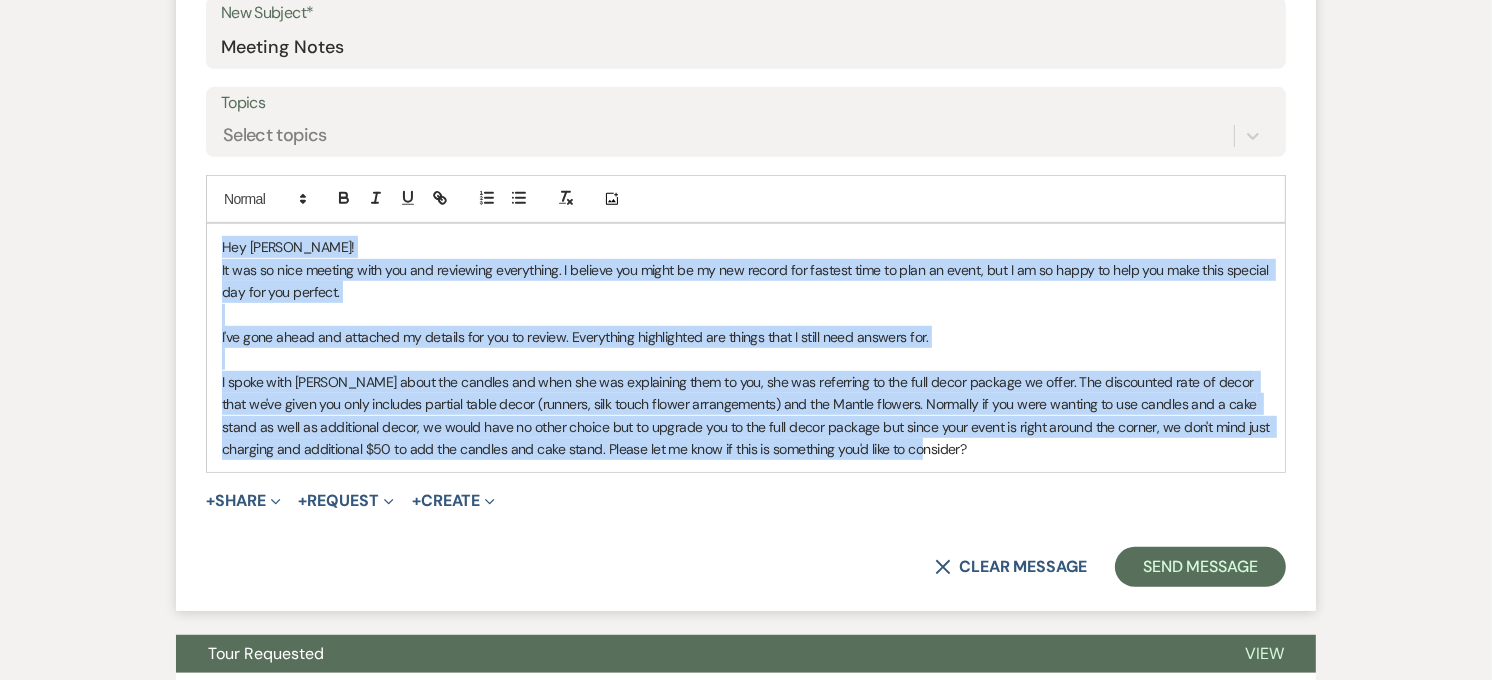 drag, startPoint x: 898, startPoint y: 451, endPoint x: 198, endPoint y: 221, distance: 736.8175 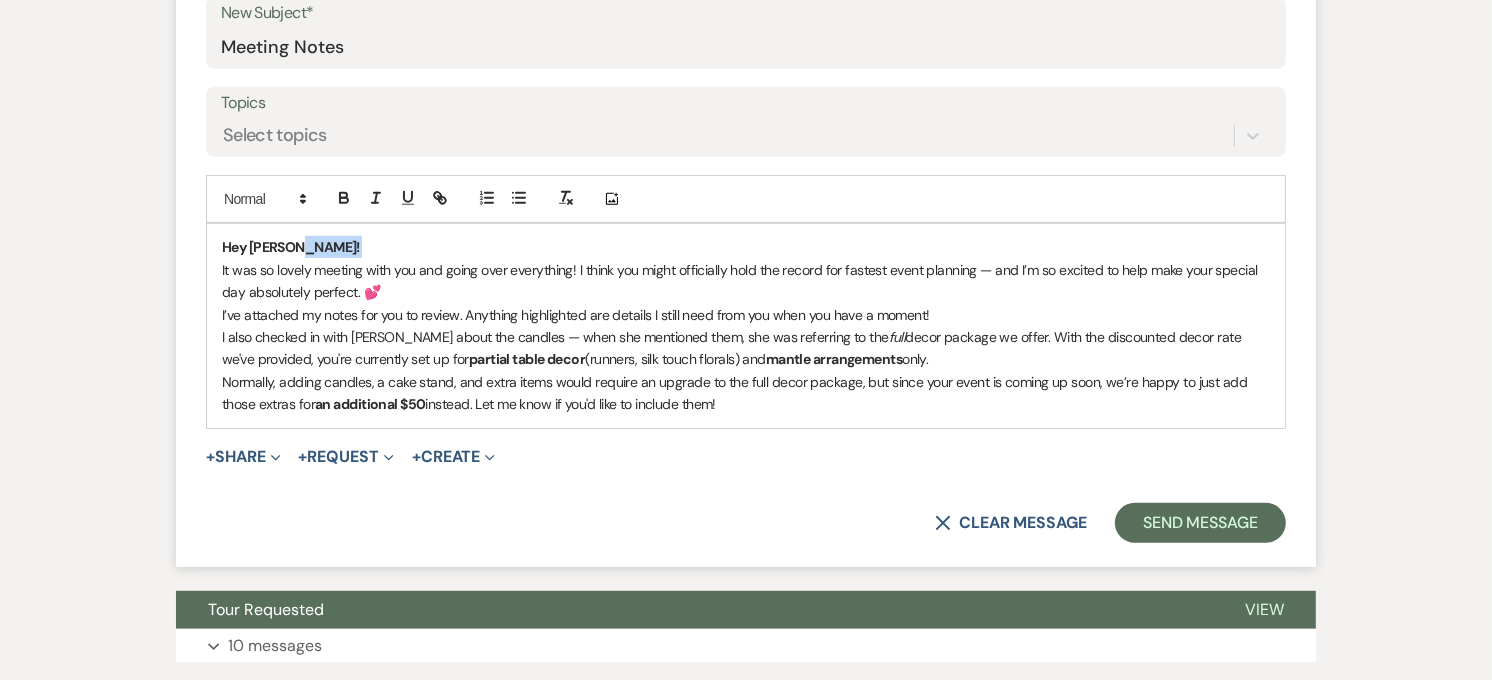 drag, startPoint x: 305, startPoint y: 242, endPoint x: 208, endPoint y: 260, distance: 98.65597 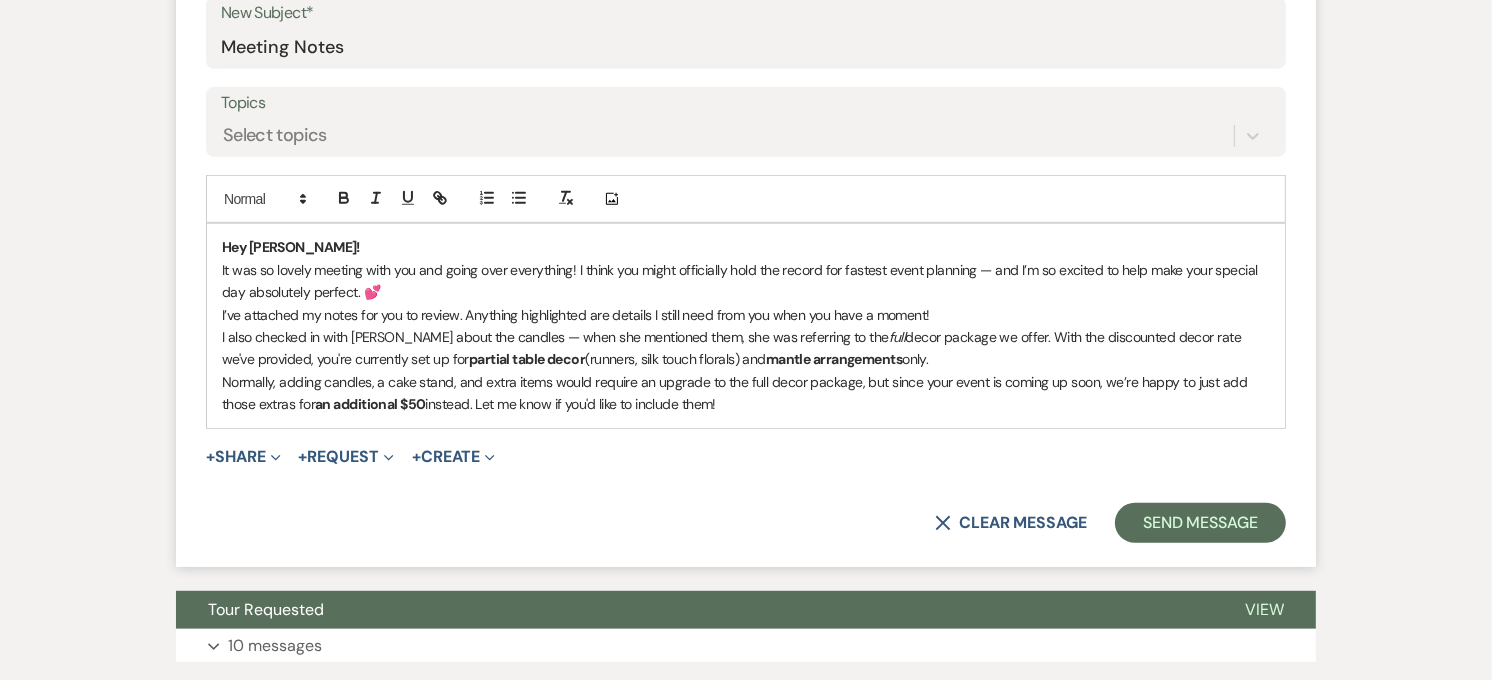 drag, startPoint x: 307, startPoint y: 250, endPoint x: 214, endPoint y: 257, distance: 93.26307 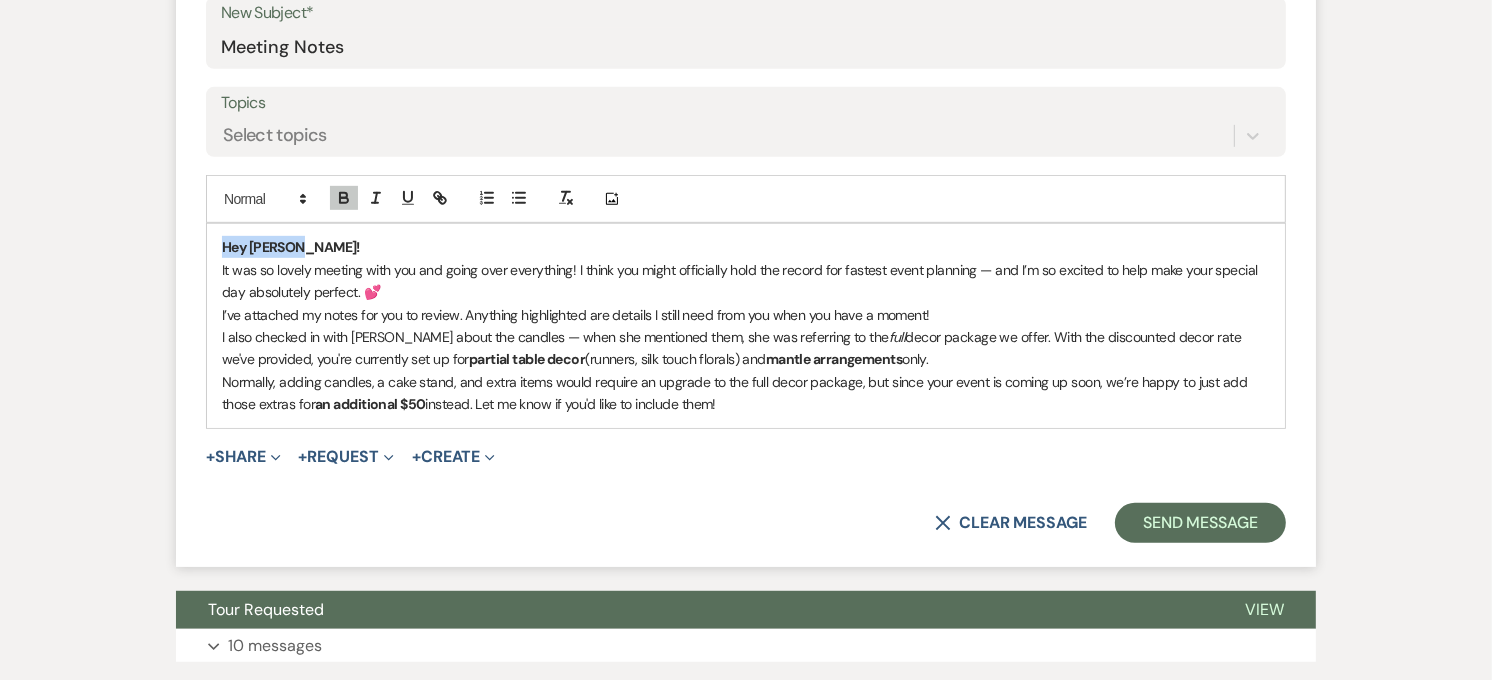 drag, startPoint x: 305, startPoint y: 248, endPoint x: 217, endPoint y: 245, distance: 88.051125 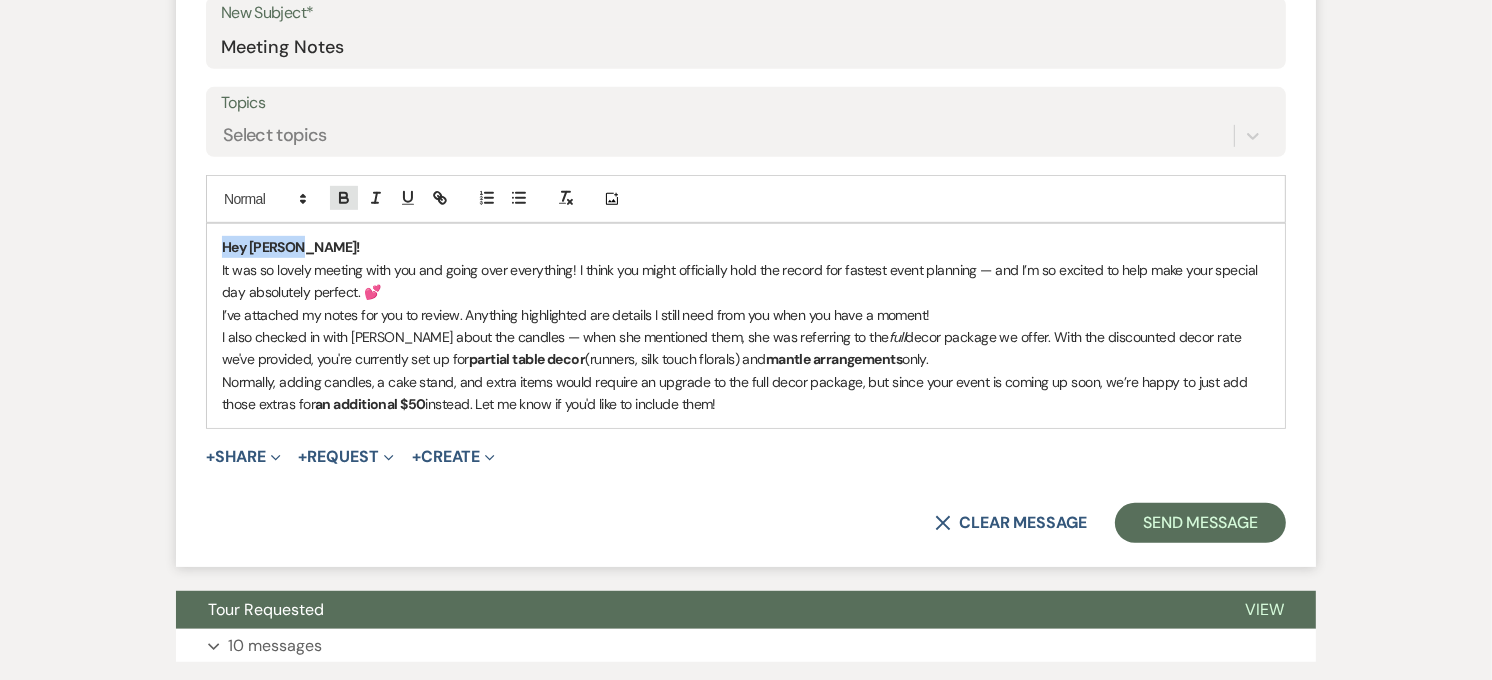 click 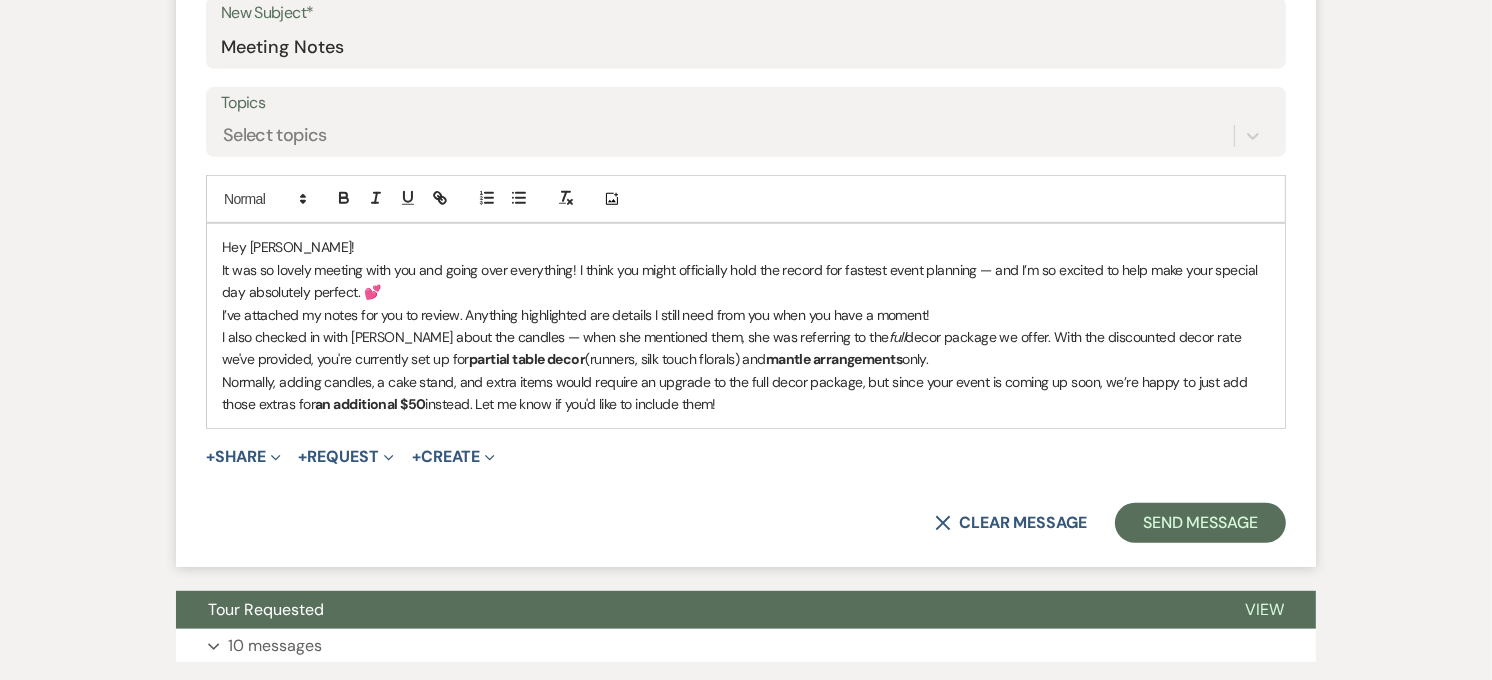 click on "It was so lovely meeting with you and going over everything! I think you might officially hold the record for fastest event planning — and I’m so excited to help make your special day absolutely perfect. 💕" at bounding box center (746, 281) 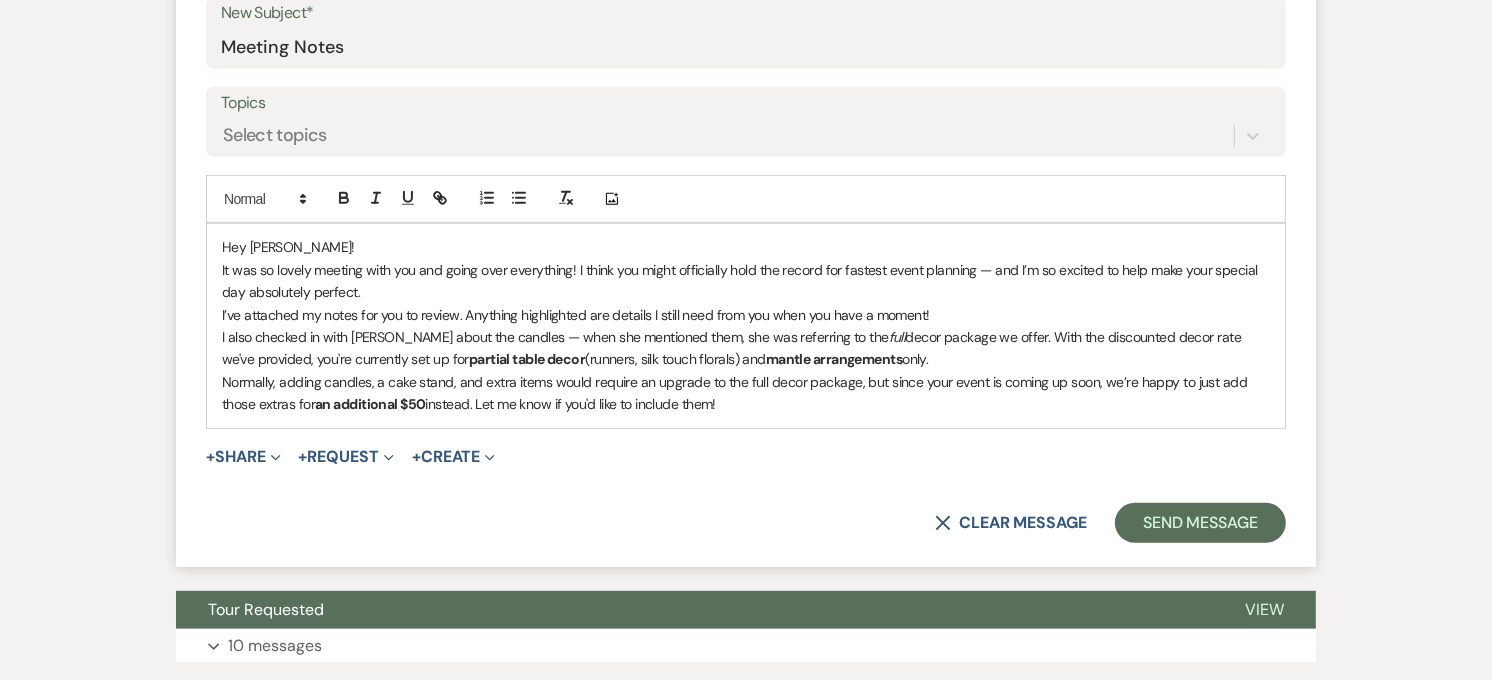 click on "It was so lovely meeting with you and going over everything! I think you might officially hold the record for fastest event planning — and I’m so excited to help make your special day absolutely perfect." at bounding box center [746, 281] 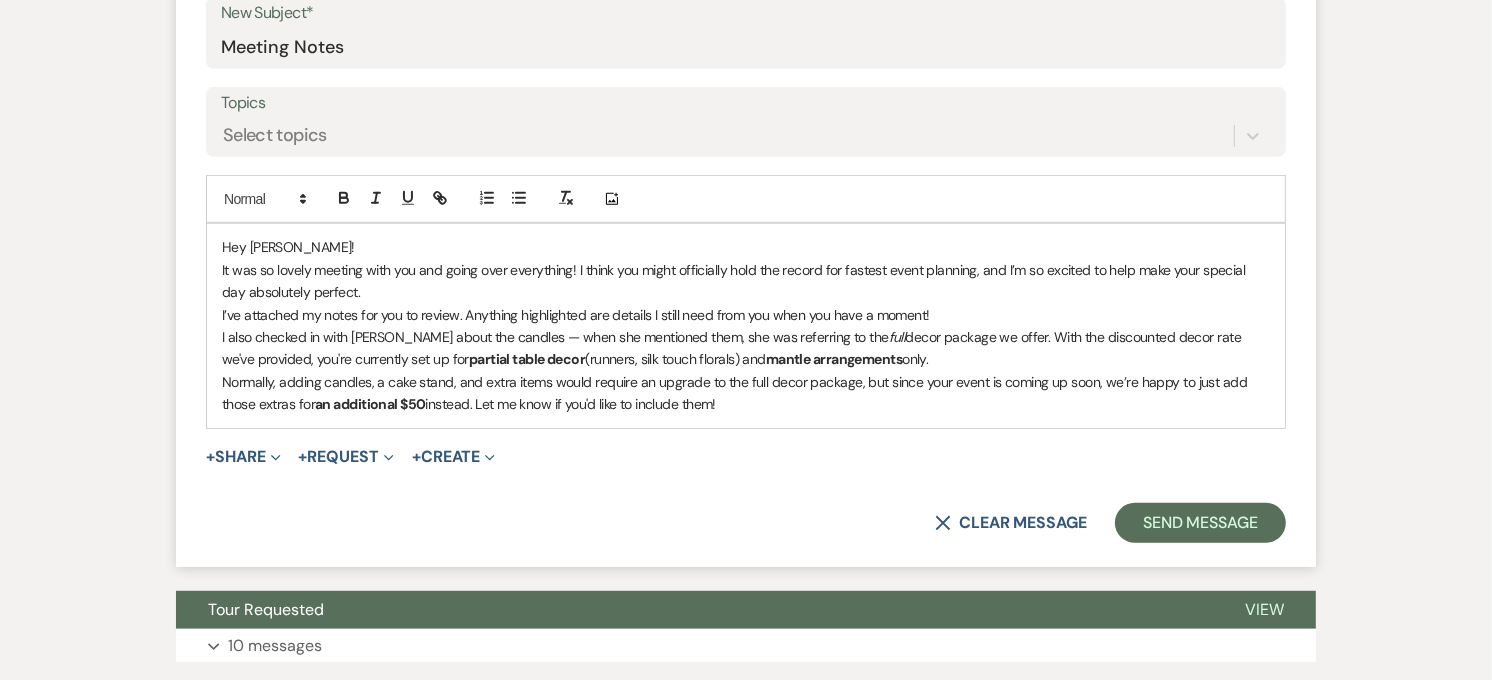 click on "I also checked in with [PERSON_NAME] about the candles — when she mentioned them, she was referring to the  full  decor package we offer. With the discounted decor rate we've provided, you're currently set up for  partial table decor  (runners, silk touch florals) and  mantle arrangements  only." at bounding box center [746, 348] 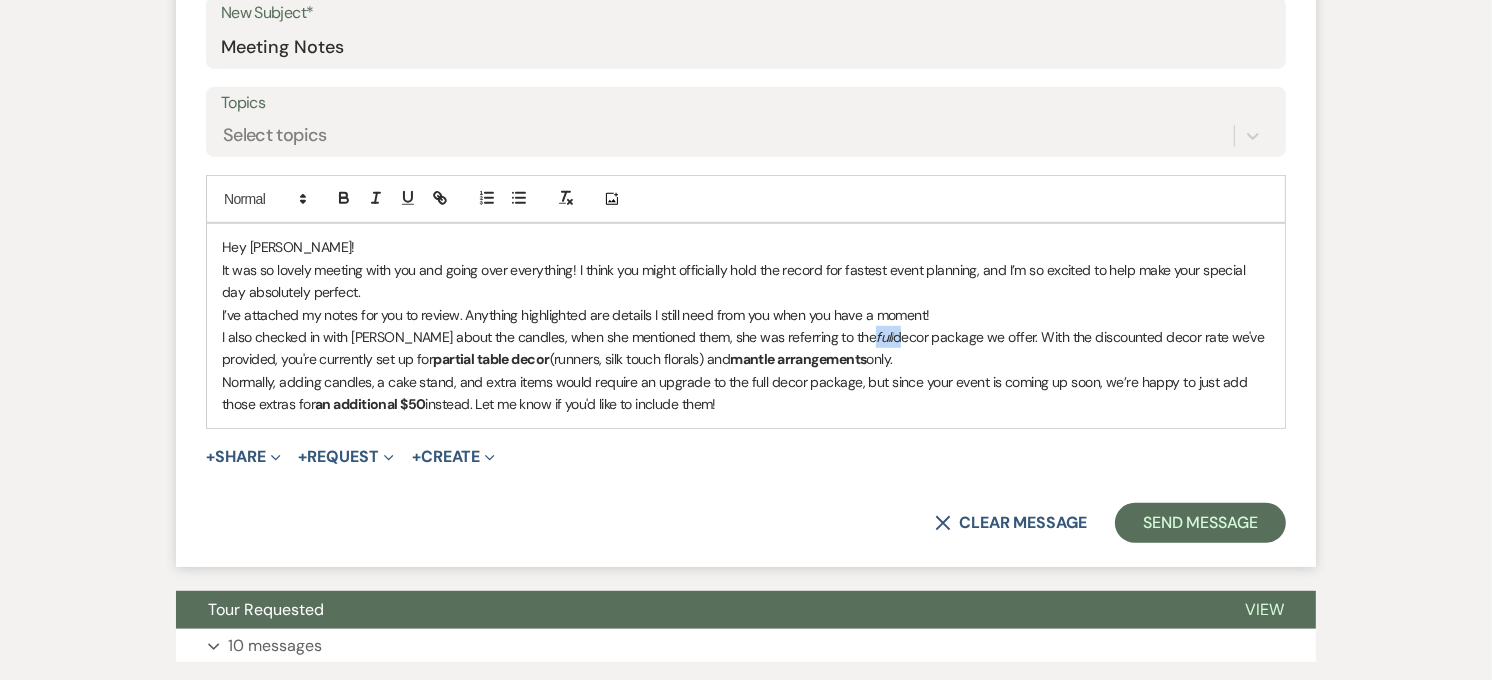 drag, startPoint x: 838, startPoint y: 334, endPoint x: 817, endPoint y: 337, distance: 21.213203 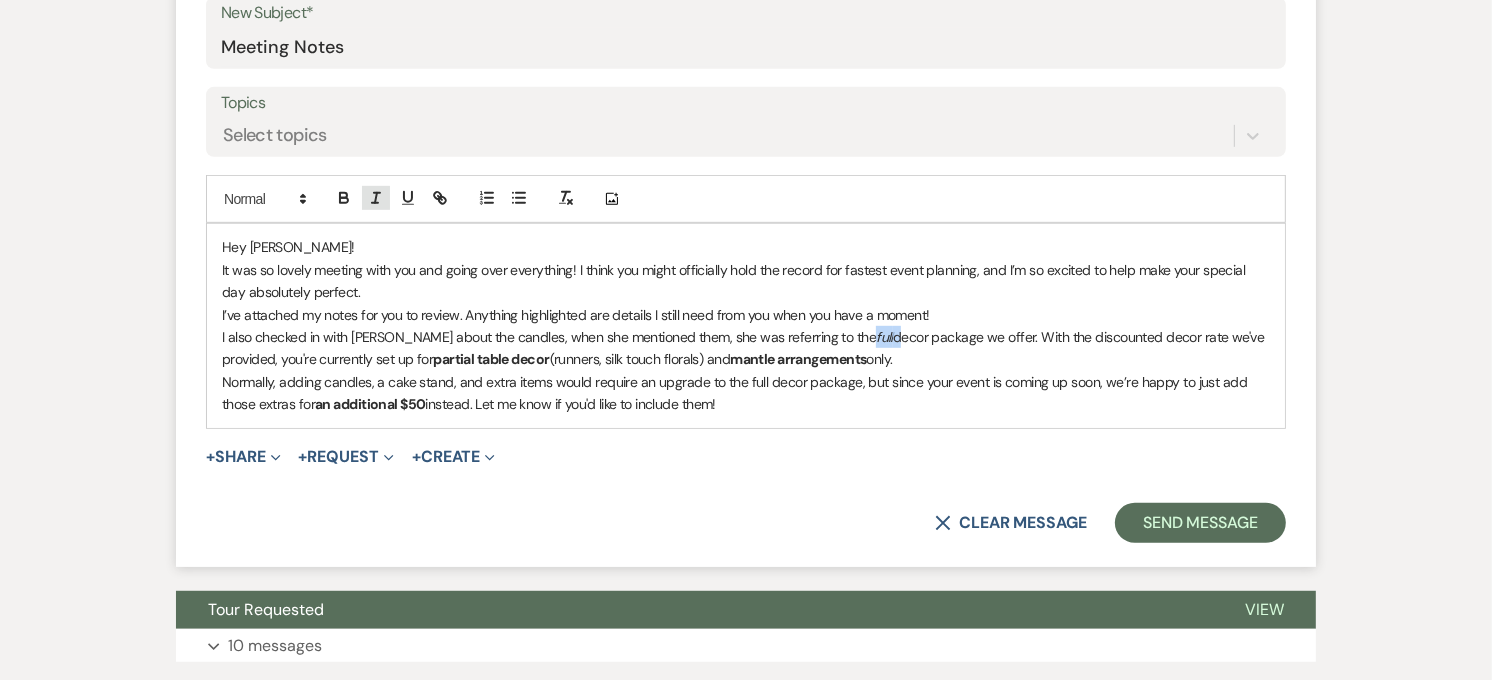 click 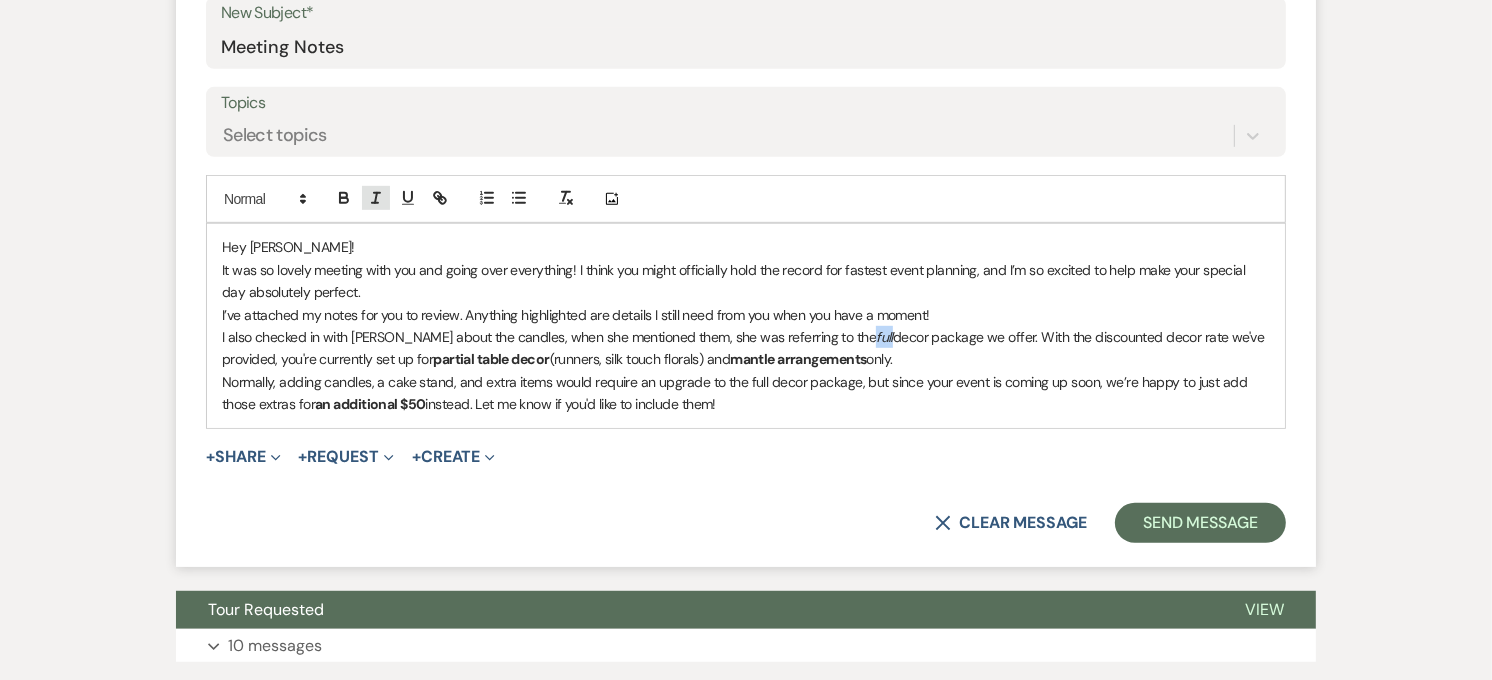 click 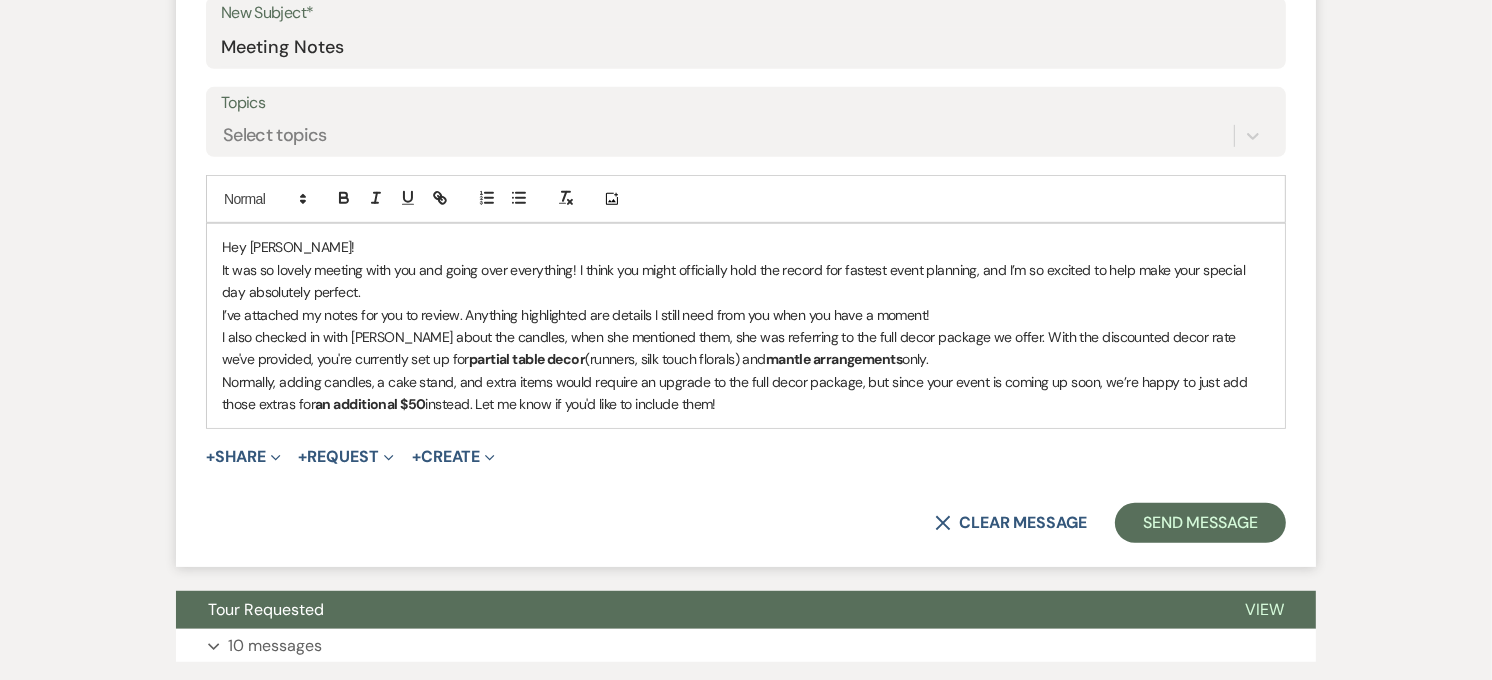 click on "partial table decor" at bounding box center (527, 359) 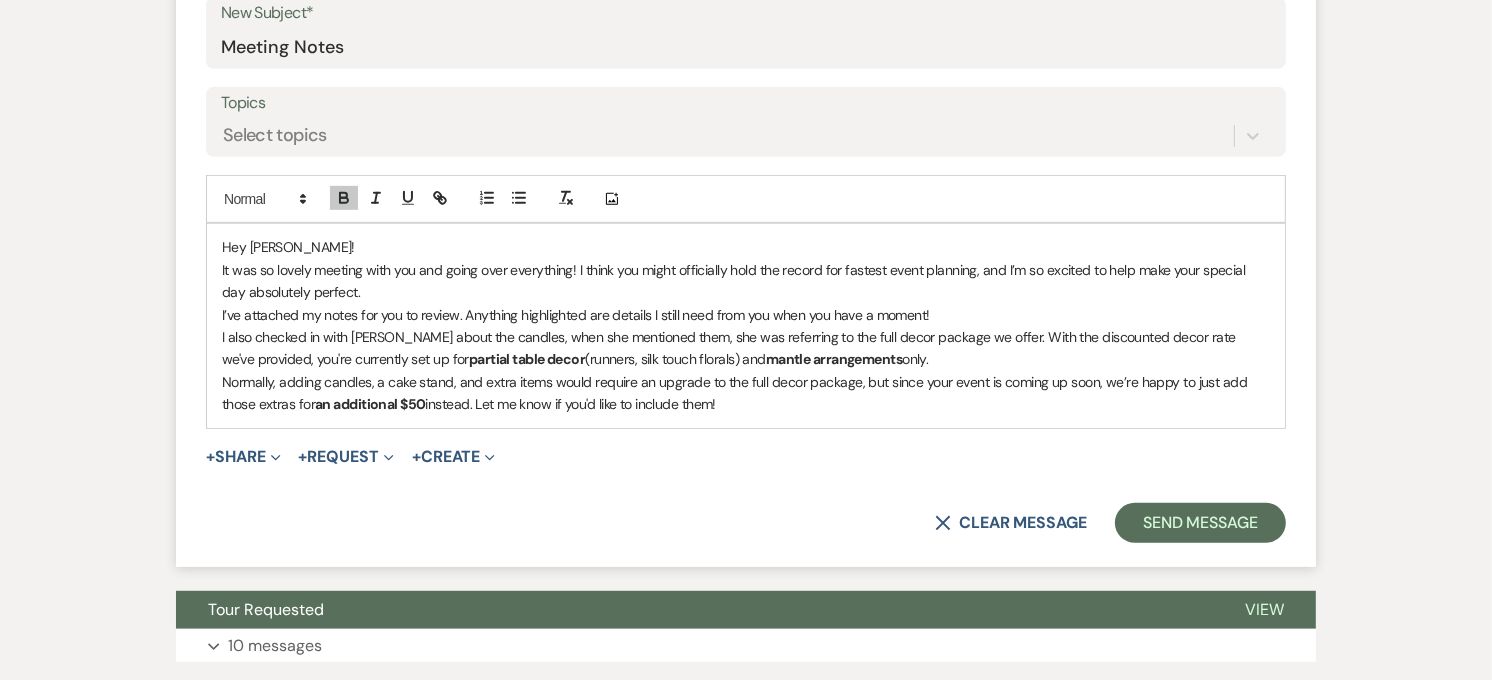 click on "It was so lovely meeting with you and going over everything! I think you might officially hold the record for fastest event planning, and I’m so excited to help make your special day absolutely perfect." at bounding box center (746, 281) 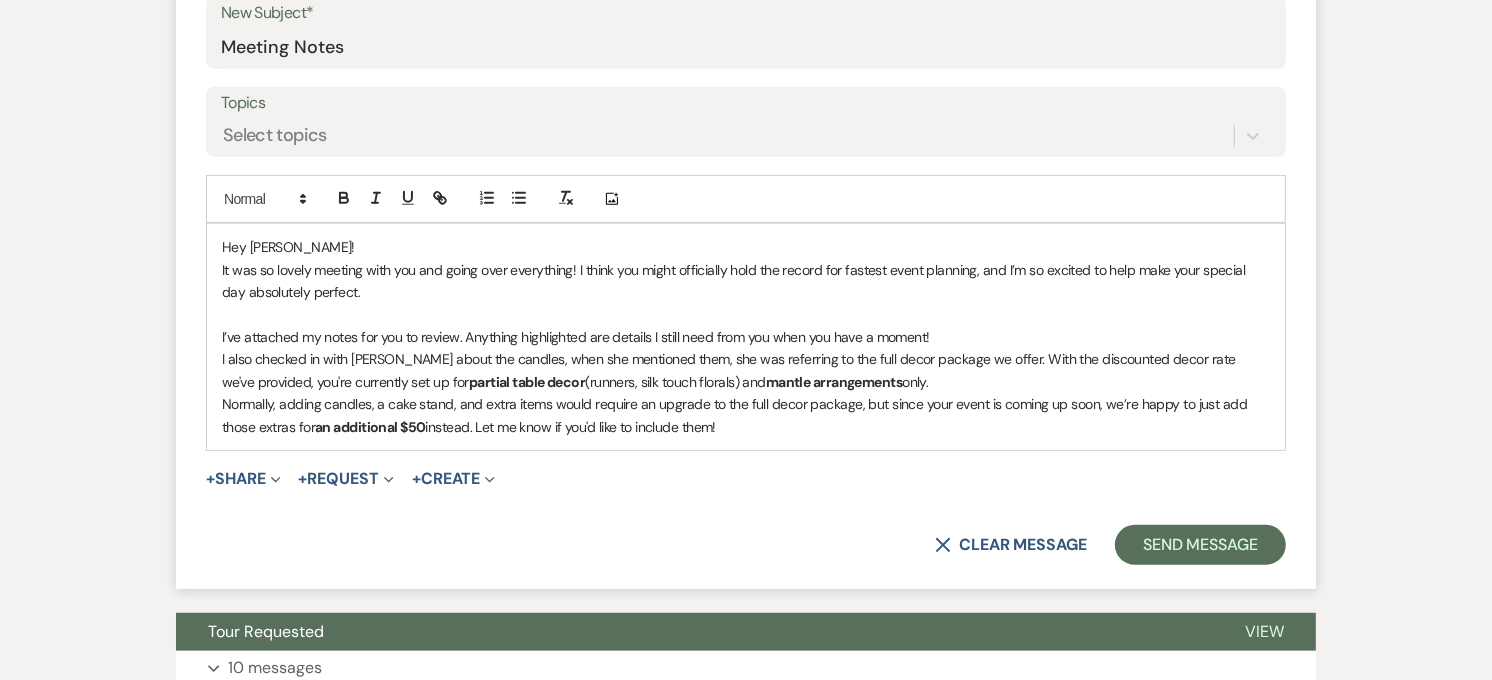 click on "I’ve attached my notes for you to review. Anything highlighted are details I still need from you when you have a moment!" at bounding box center (746, 337) 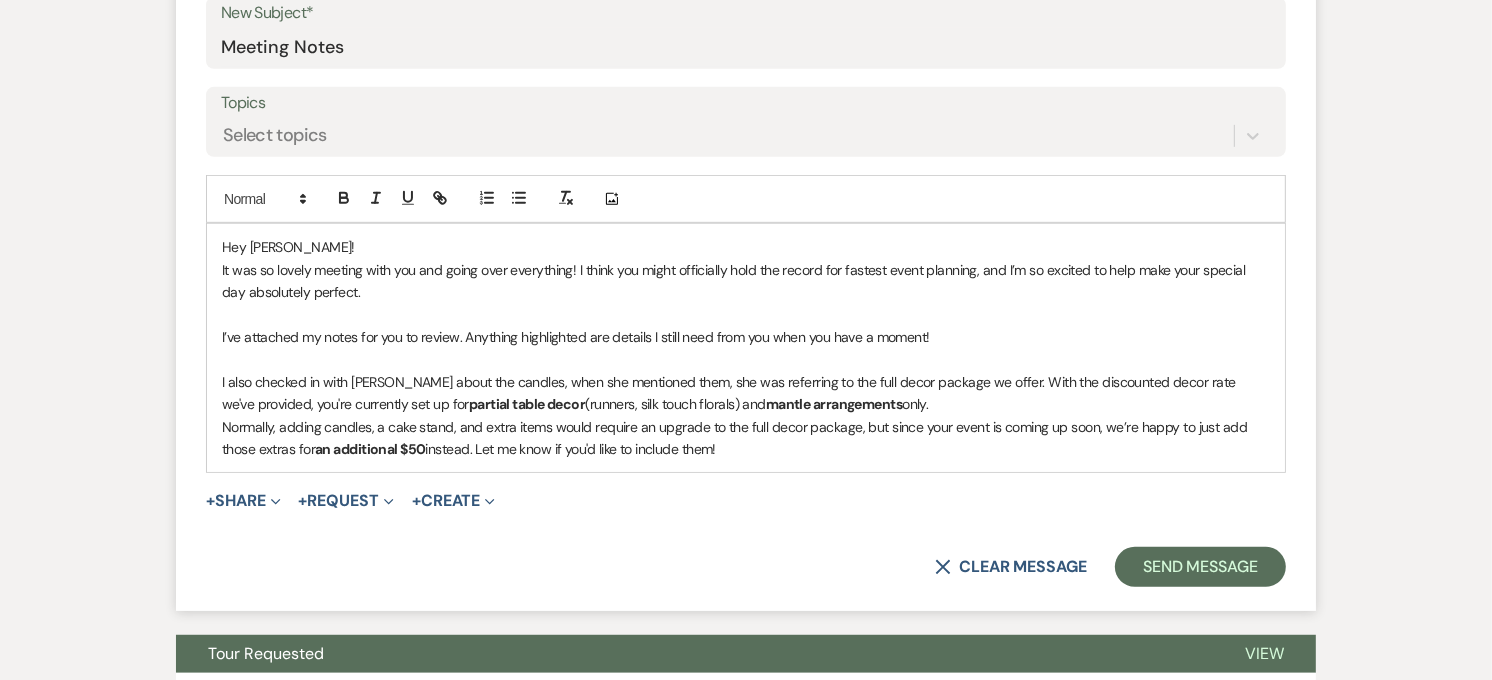 click on "Normally, adding candles, a cake stand, and extra items would require an upgrade to the full decor package, but since your event is coming up soon, we’re happy to just add those extras for  an additional $50  instead. Let me know if you'd like to include them!" at bounding box center (746, 438) 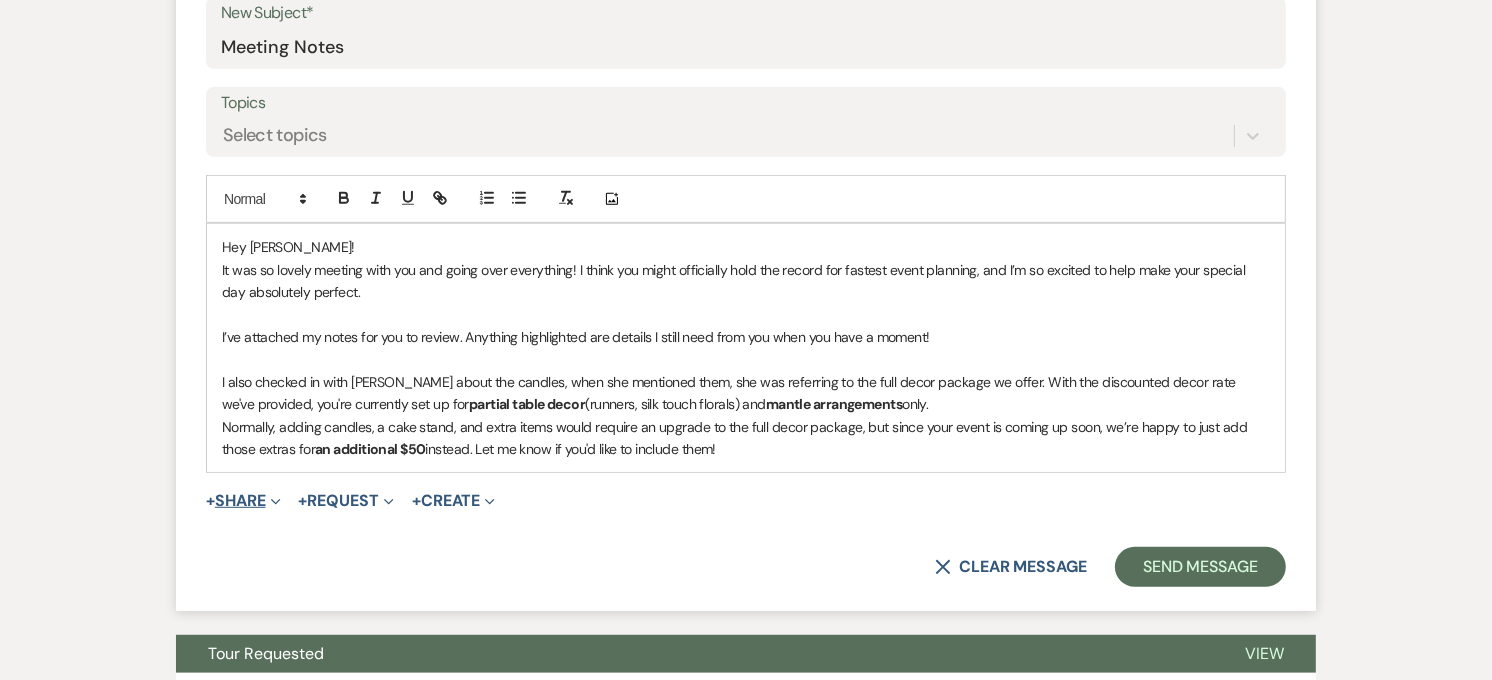 click on "+  Share Expand" at bounding box center [243, 501] 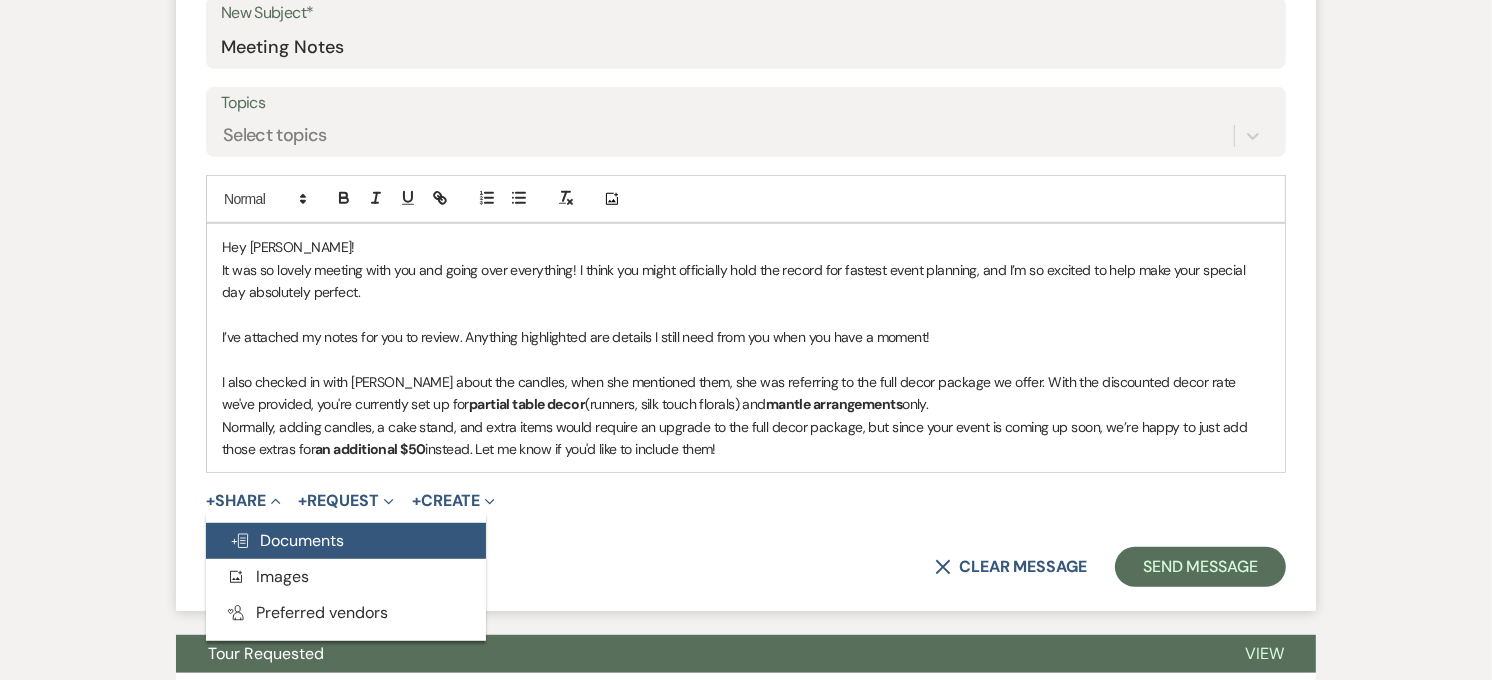 click on "Doc Upload Documents" at bounding box center [346, 541] 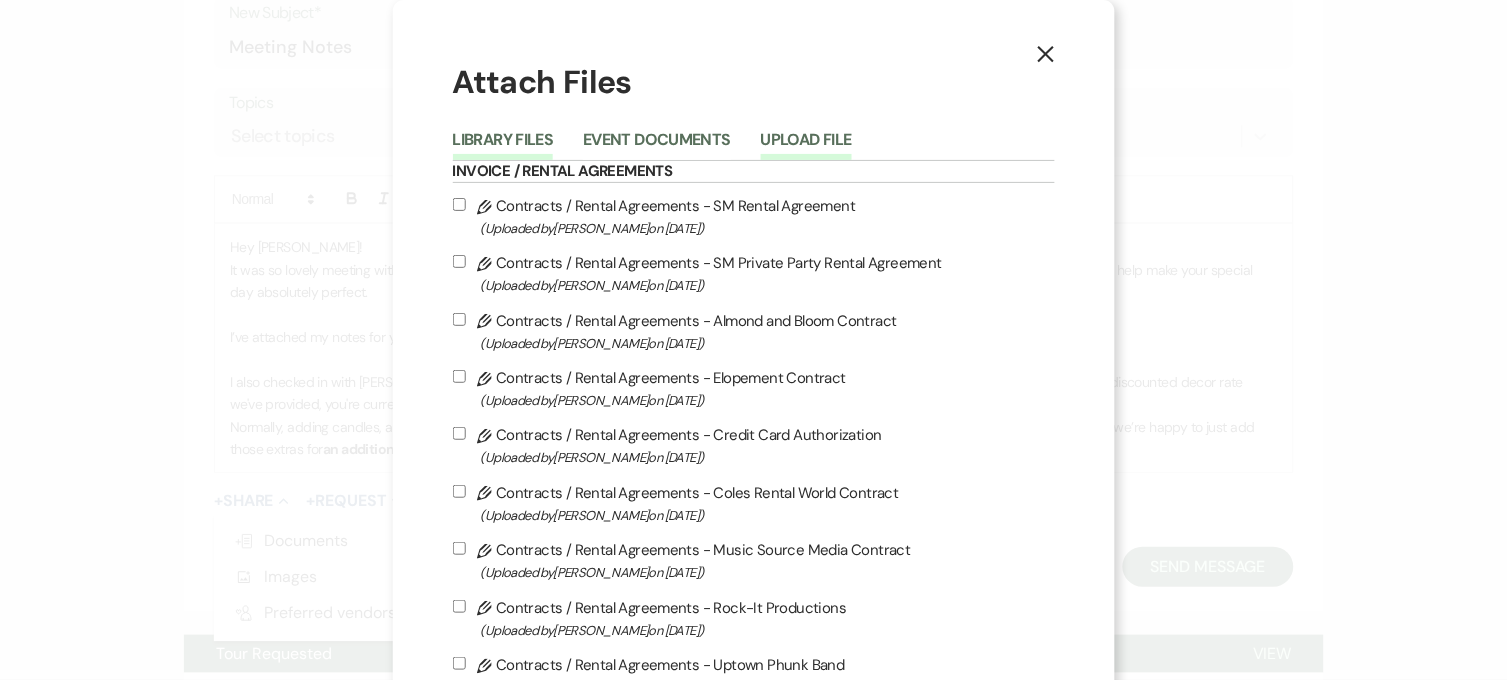 click on "Upload File" at bounding box center (806, 146) 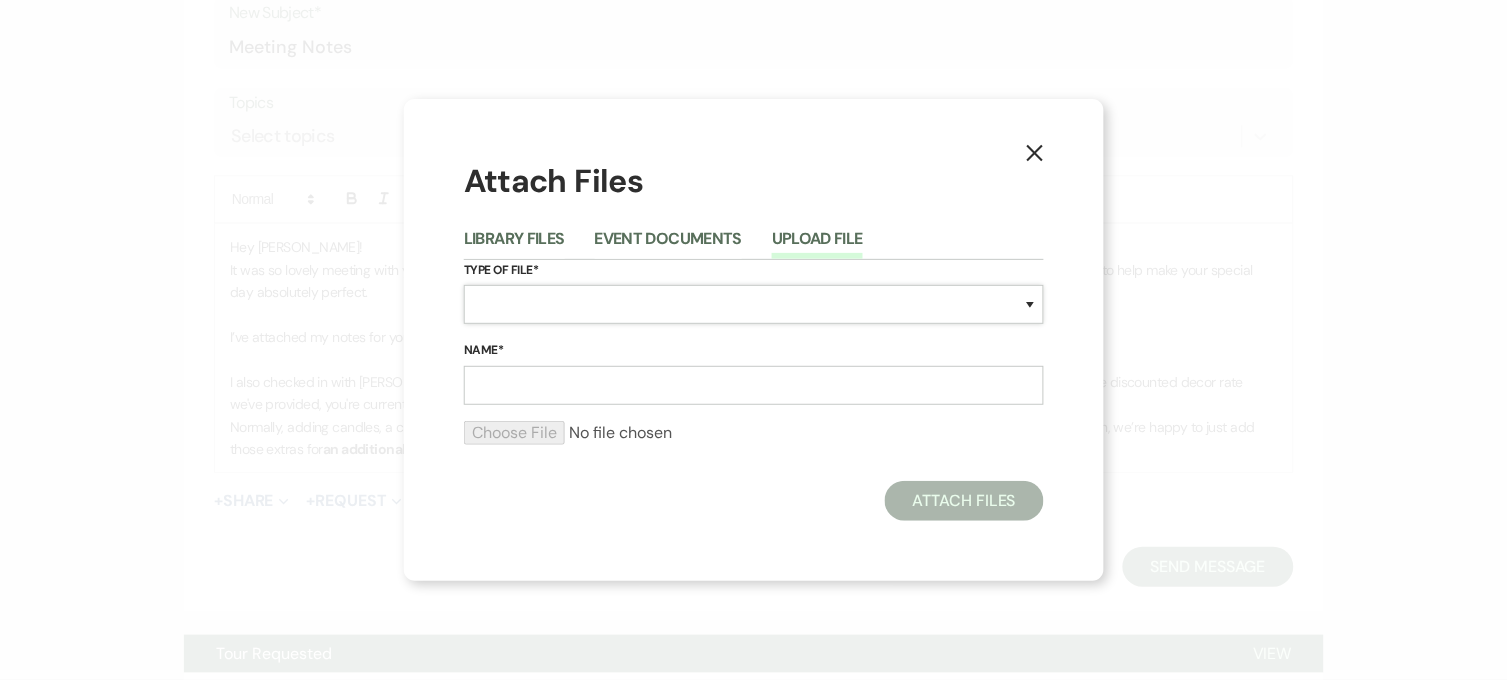 click on "Special Event Insurance Vendor Certificate of Insurance Contracts / Rental Agreements Invoices Receipts Event Maps Floor Plans Rain Plan Seating Charts Venue Layout Catering / Alcohol Permit Event Permit Fire Permit Fuel Permit Generator Permit Tent Permit Venue Permit Other Permit Inventory  Promotional Sample Venue Beverage Ceremony Event Finalize + Share Guests Lodging Menu Vendors Venue Beverage Brochure Menu Packages Product Specifications Quotes Beverage Event and Ceremony Details Finalize & Share Guests Lodging Menu Vendors Venue Event Timeline Family / Wedding Party Timeline Food and Beverage Timeline MC / DJ / Band Timeline Master Timeline Photography Timeline Set-Up / Clean-Up Vendor Timeline Bartender Safe Serve / TiPS Certification Vendor Certification Vendor License Other" at bounding box center (754, 304) 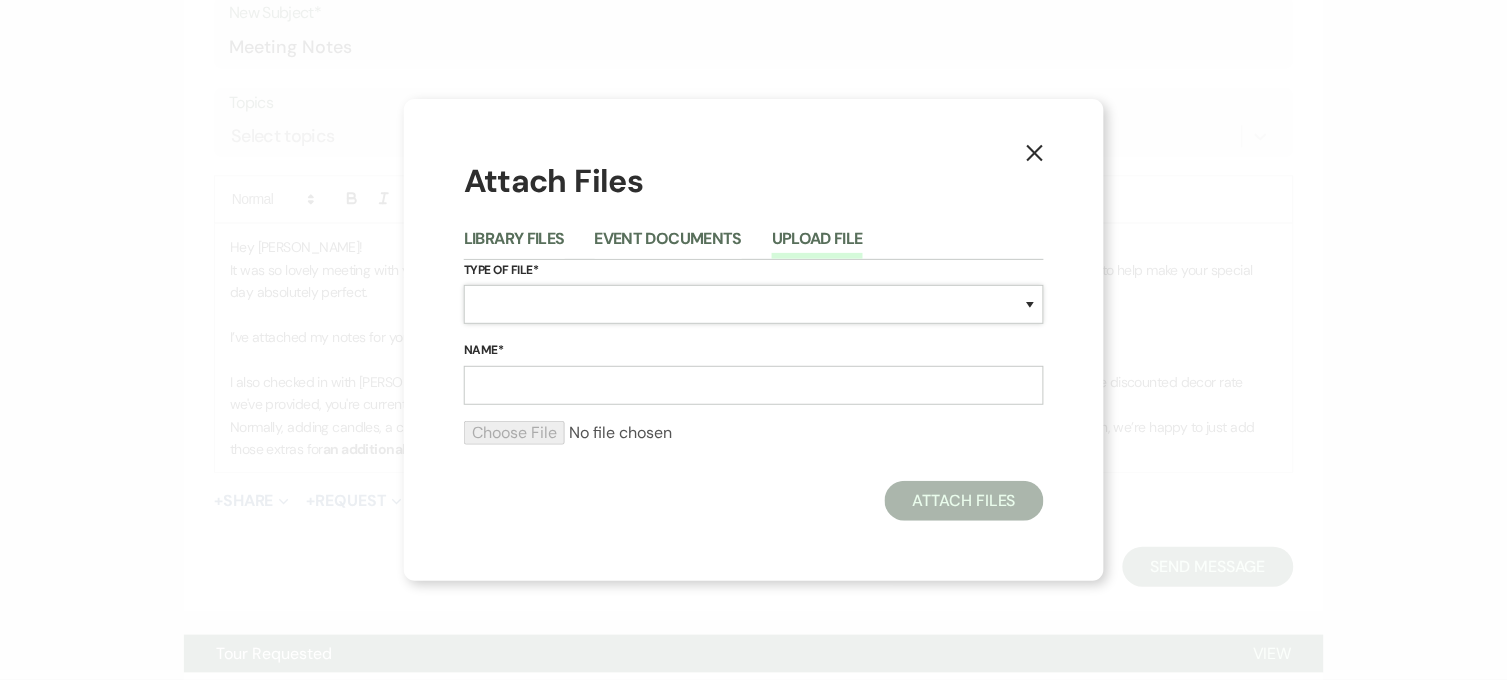 select on "0" 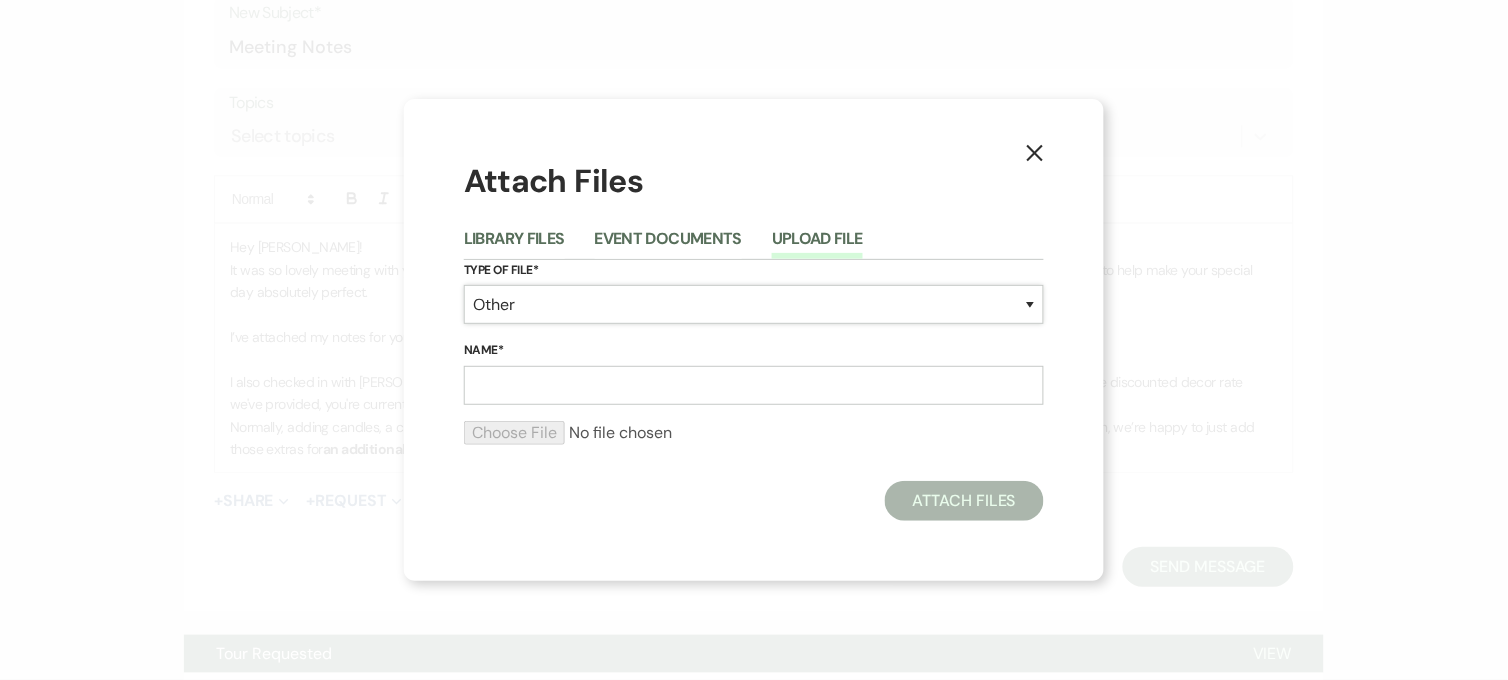 click on "Special Event Insurance Vendor Certificate of Insurance Contracts / Rental Agreements Invoices Receipts Event Maps Floor Plans Rain Plan Seating Charts Venue Layout Catering / Alcohol Permit Event Permit Fire Permit Fuel Permit Generator Permit Tent Permit Venue Permit Other Permit Inventory  Promotional Sample Venue Beverage Ceremony Event Finalize + Share Guests Lodging Menu Vendors Venue Beverage Brochure Menu Packages Product Specifications Quotes Beverage Event and Ceremony Details Finalize & Share Guests Lodging Menu Vendors Venue Event Timeline Family / Wedding Party Timeline Food and Beverage Timeline MC / DJ / Band Timeline Master Timeline Photography Timeline Set-Up / Clean-Up Vendor Timeline Bartender Safe Serve / TiPS Certification Vendor Certification Vendor License Other" at bounding box center [754, 304] 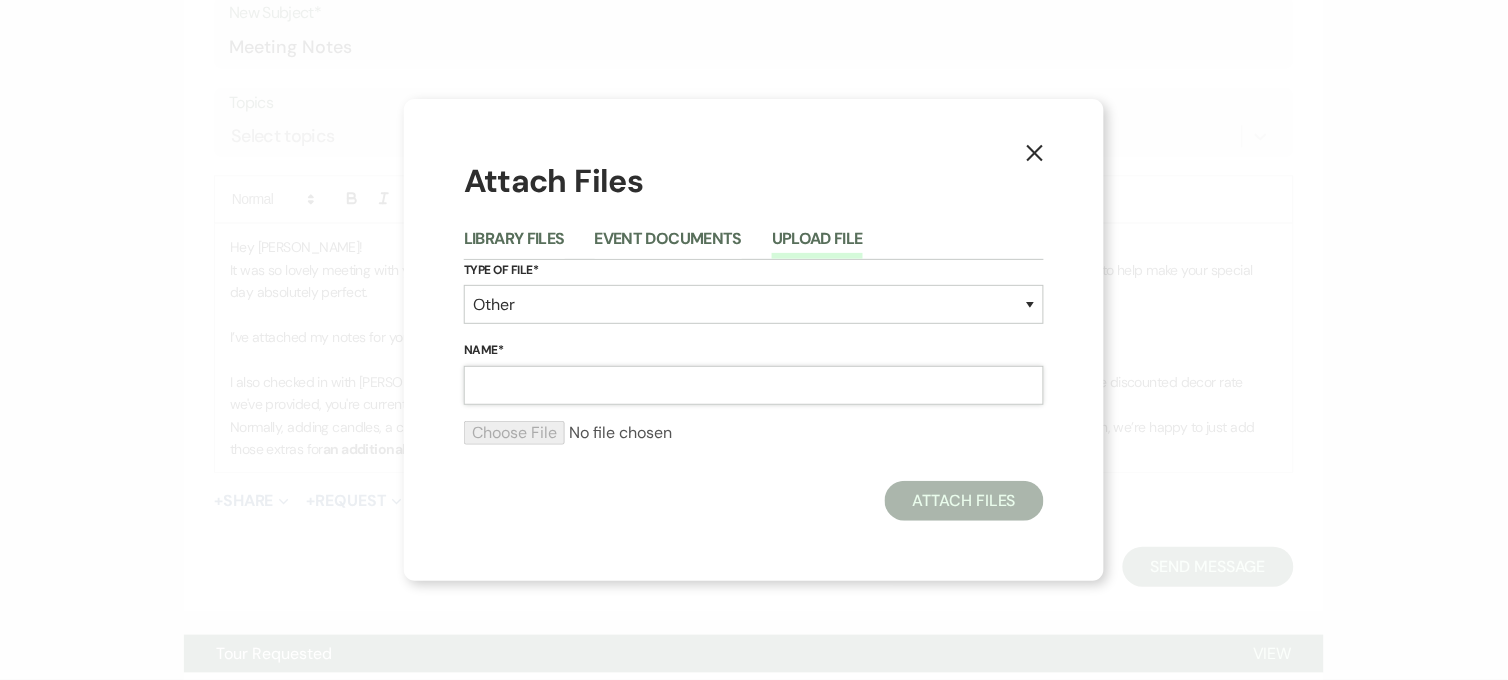 click on "Name*" at bounding box center [754, 385] 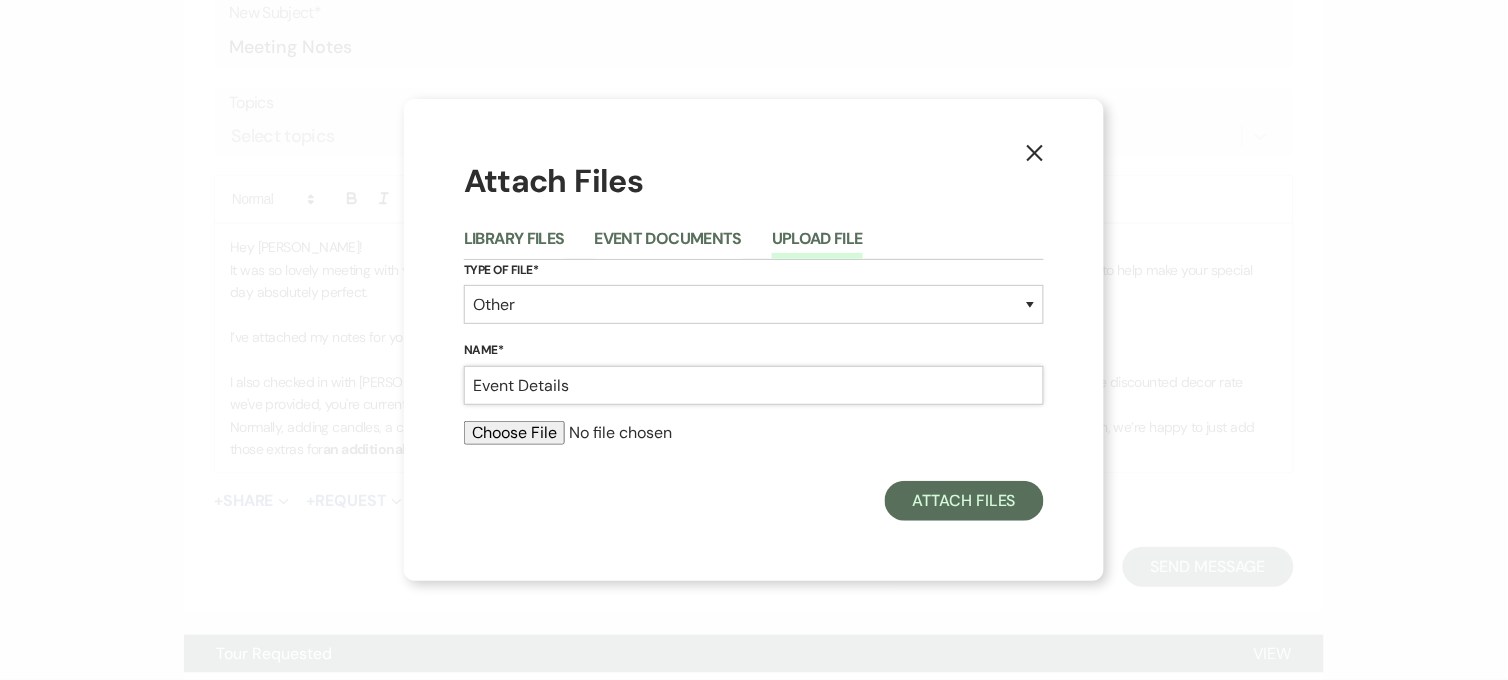 type on "Event Details" 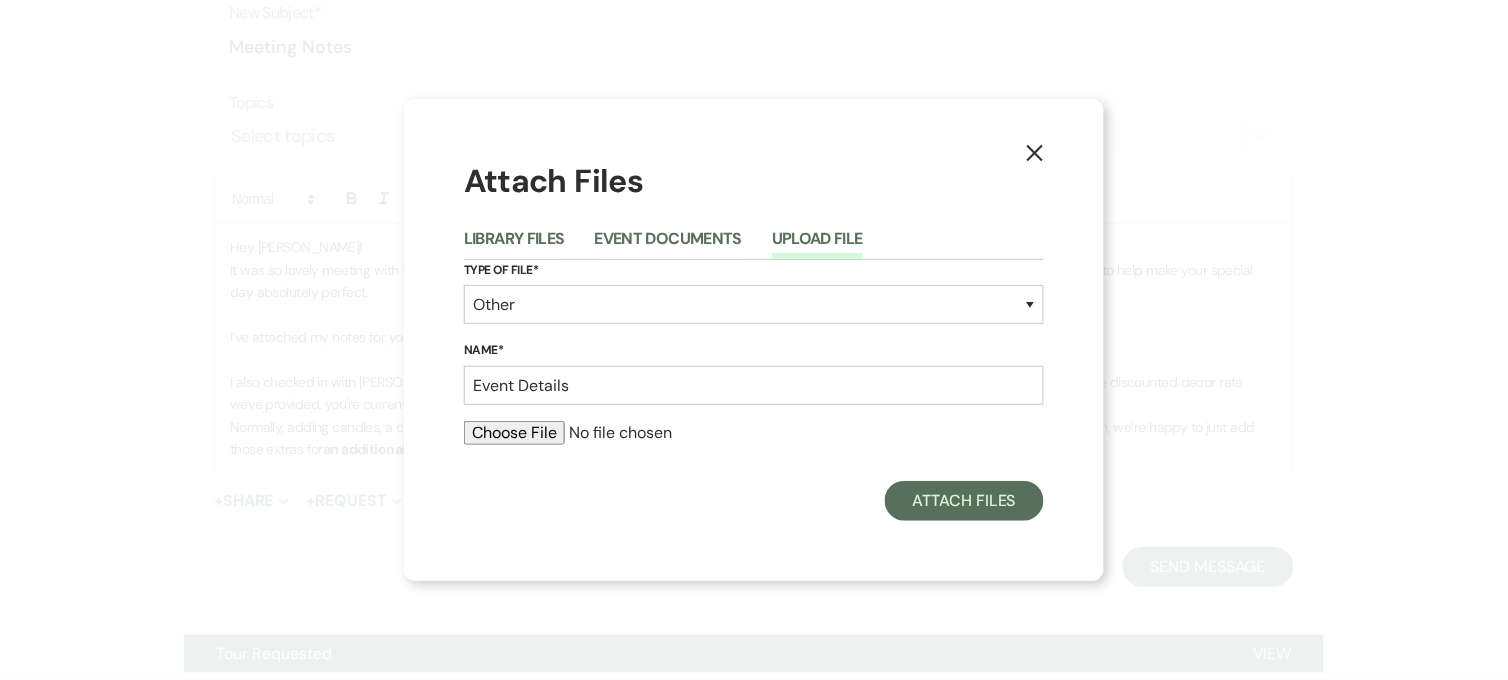 click at bounding box center (754, 433) 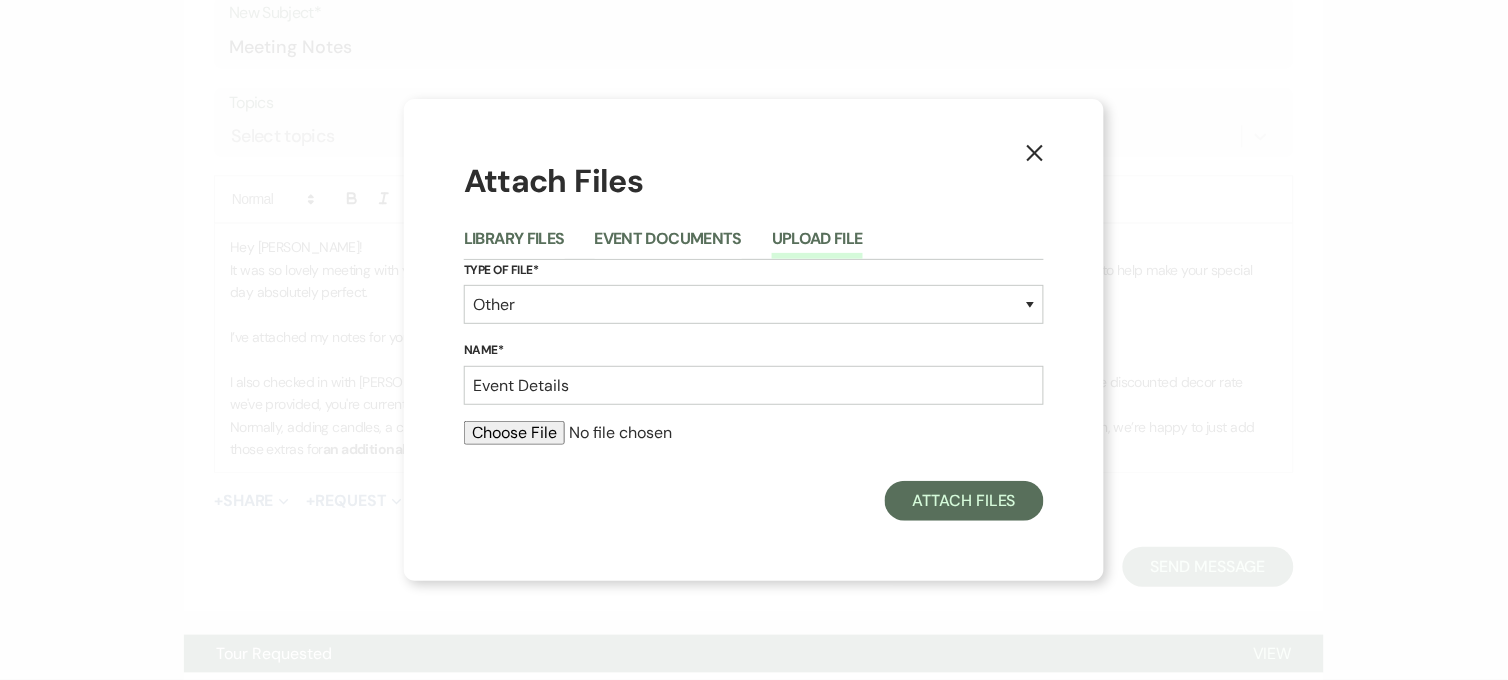 type on "C:\fakepath\[DATE] - [PERSON_NAME] - Event Details (1).pdf" 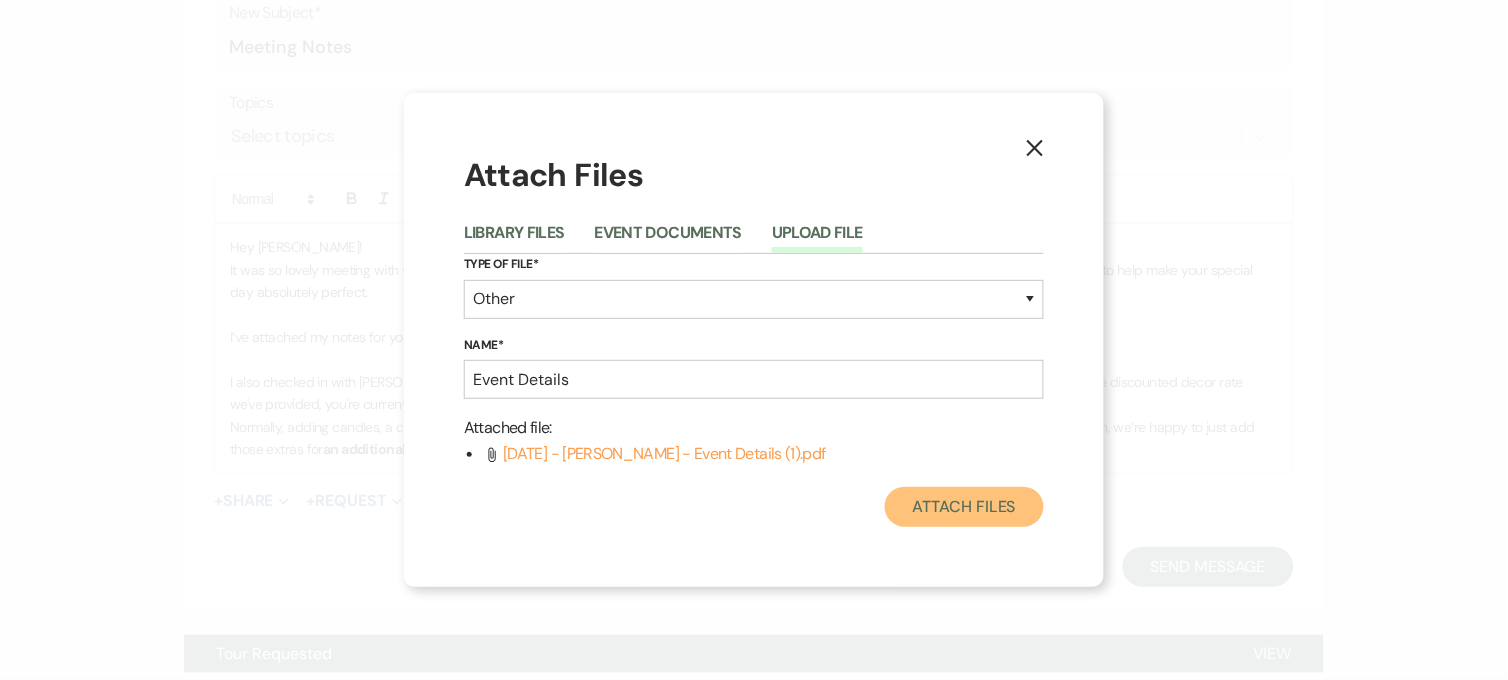 click on "Attach Files" at bounding box center [964, 507] 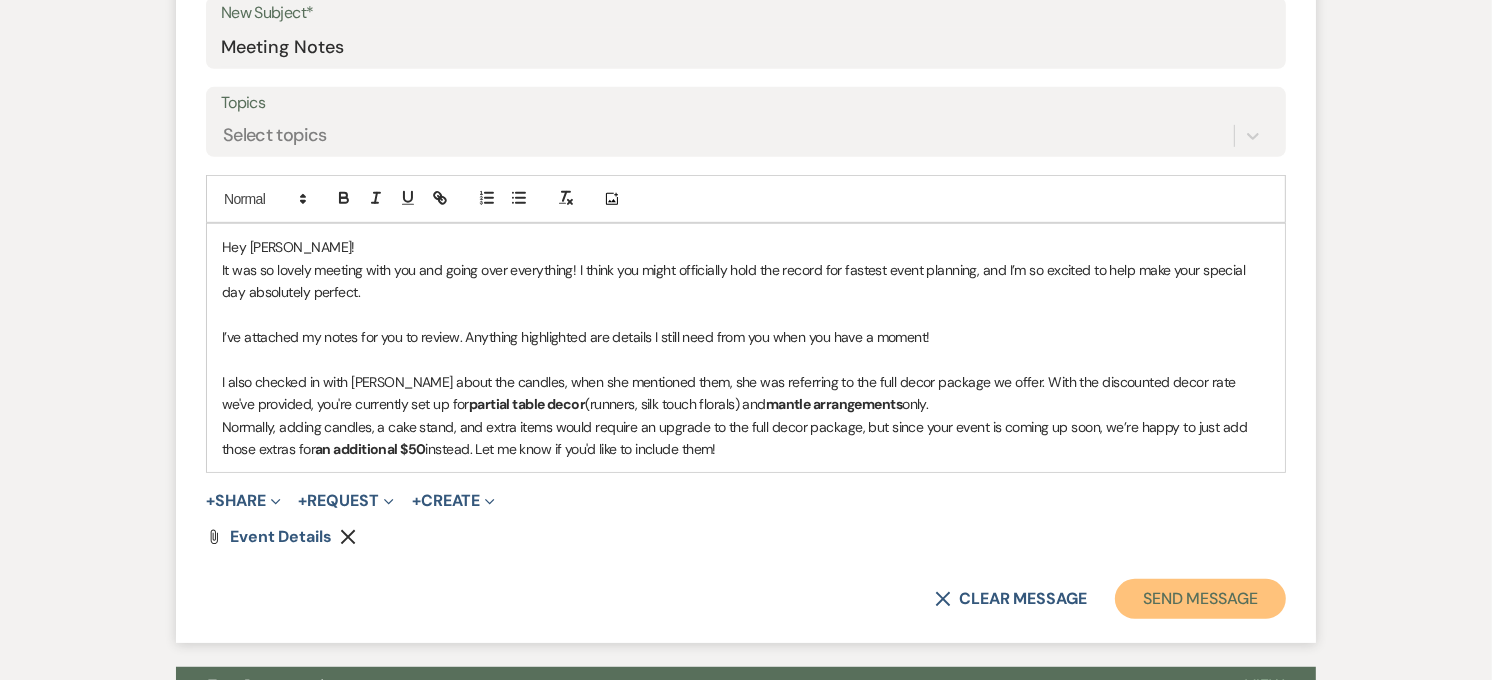 click on "Send Message" at bounding box center [1200, 599] 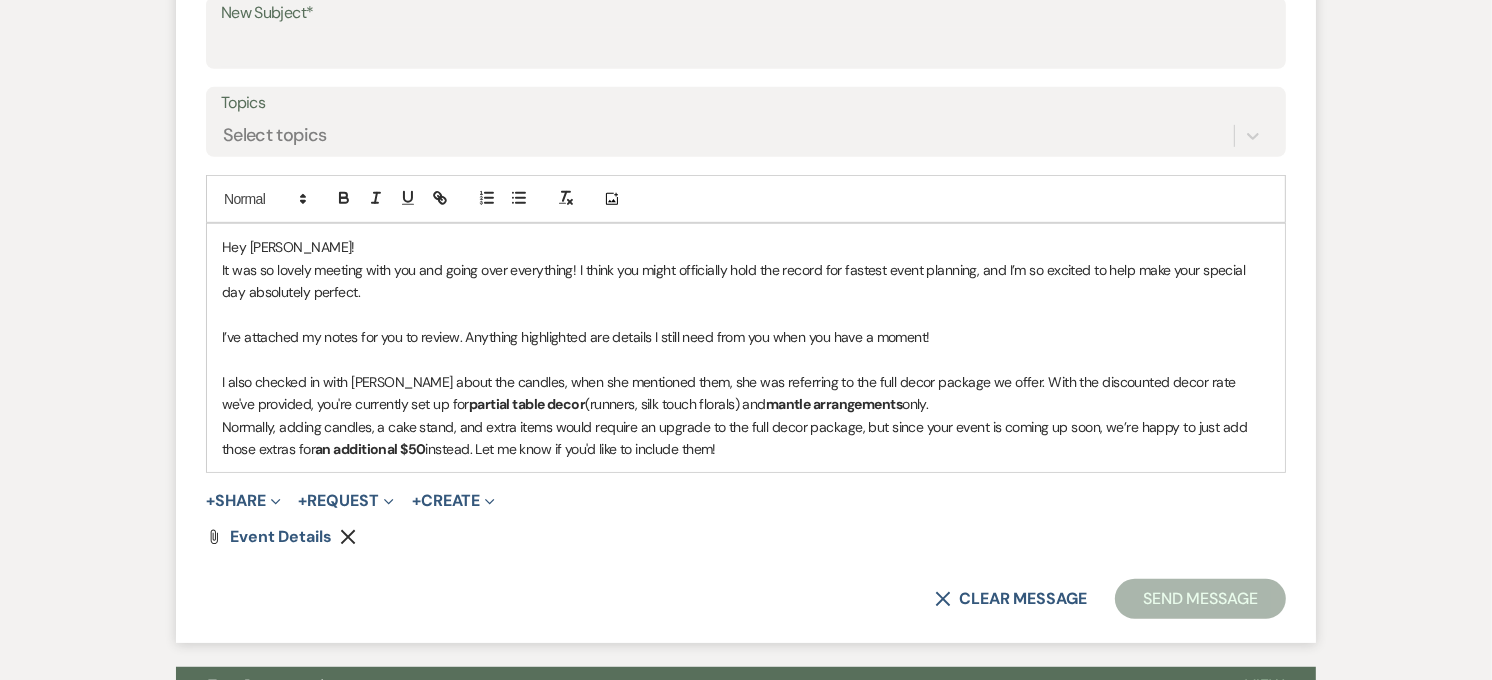 scroll, scrollTop: 164, scrollLeft: 0, axis: vertical 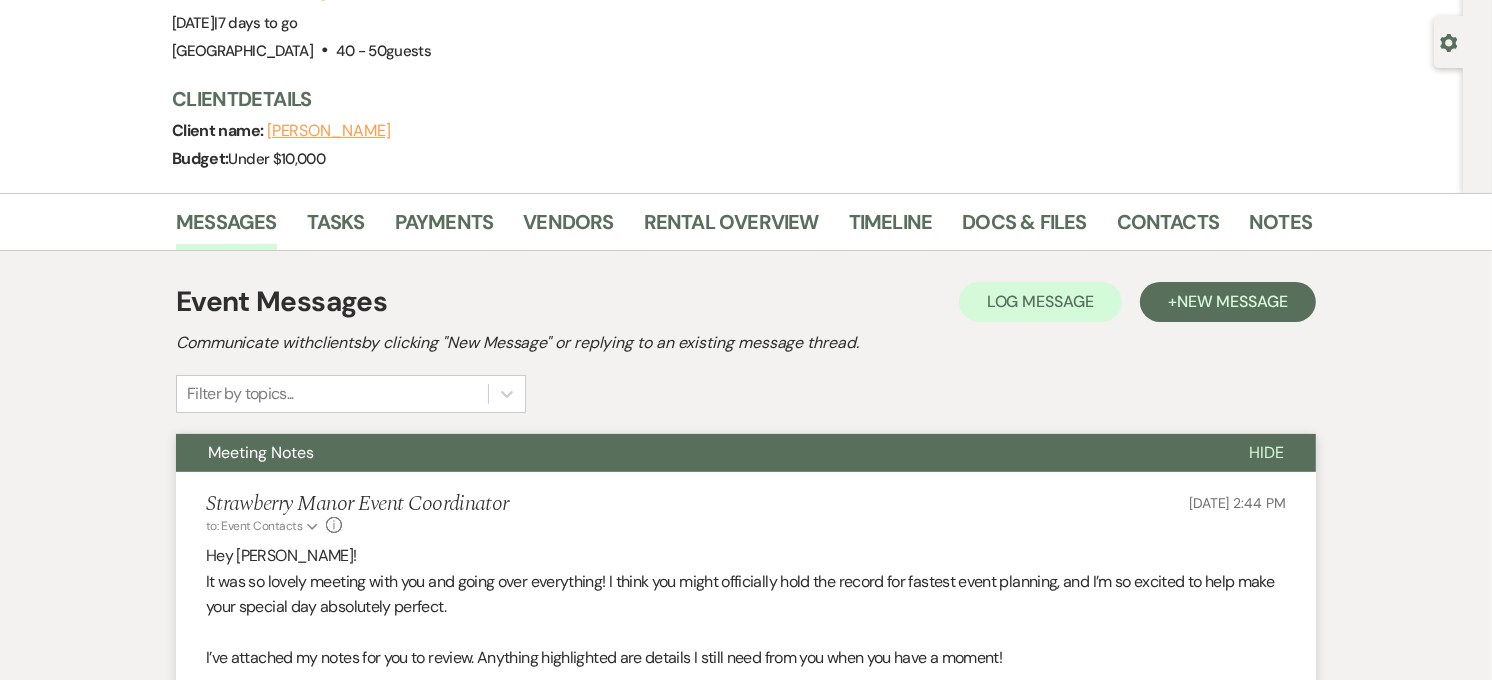 click on "Meeting Notes" at bounding box center [696, 453] 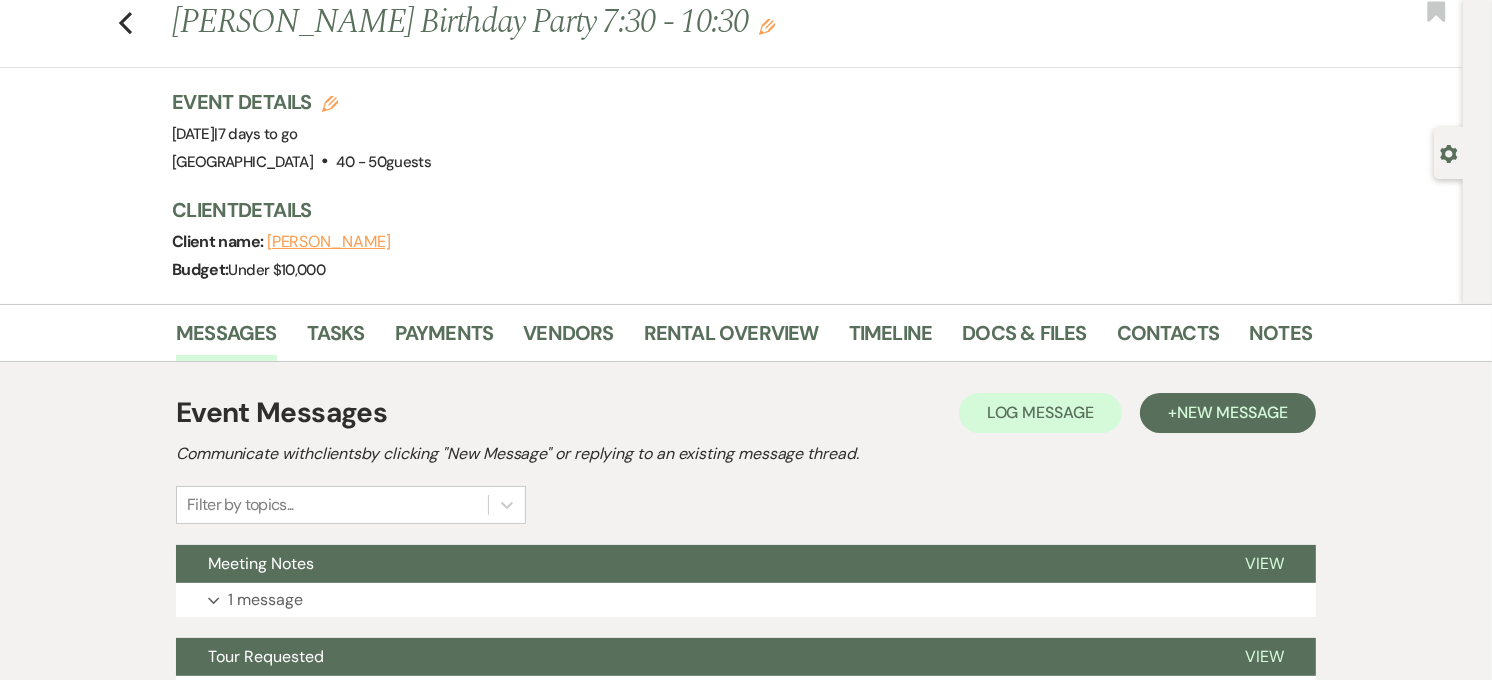 scroll, scrollTop: 0, scrollLeft: 0, axis: both 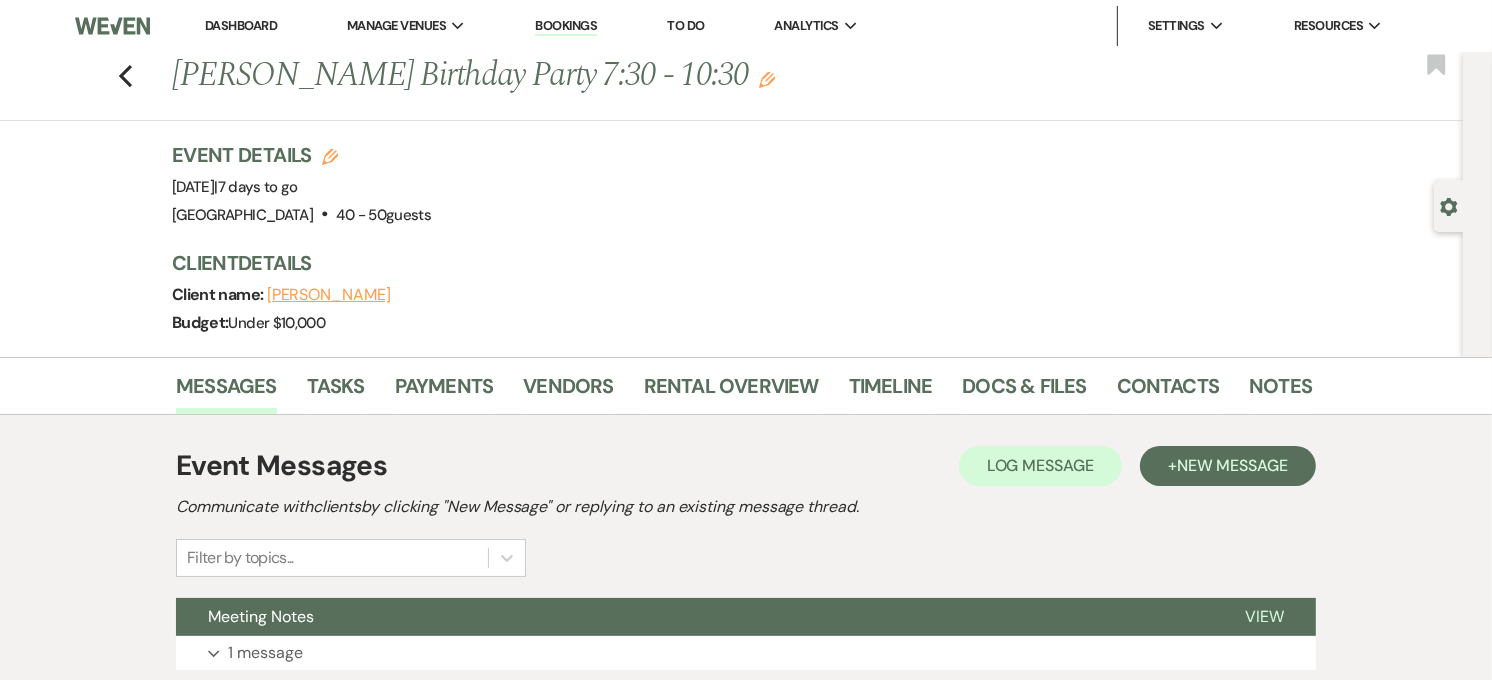 click on "Previous [PERSON_NAME] Birthday Party 7:30 - 10:30 Edit Bookmark" at bounding box center (726, 86) 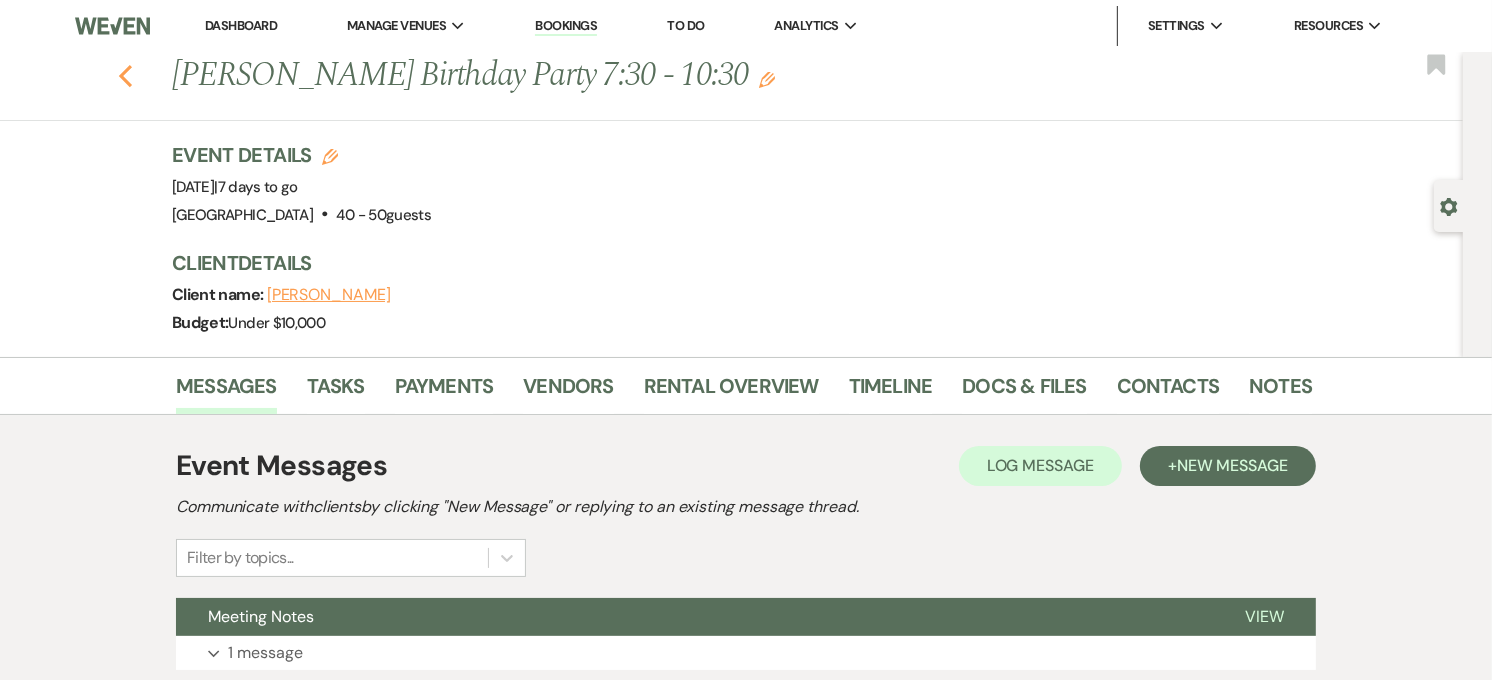 click 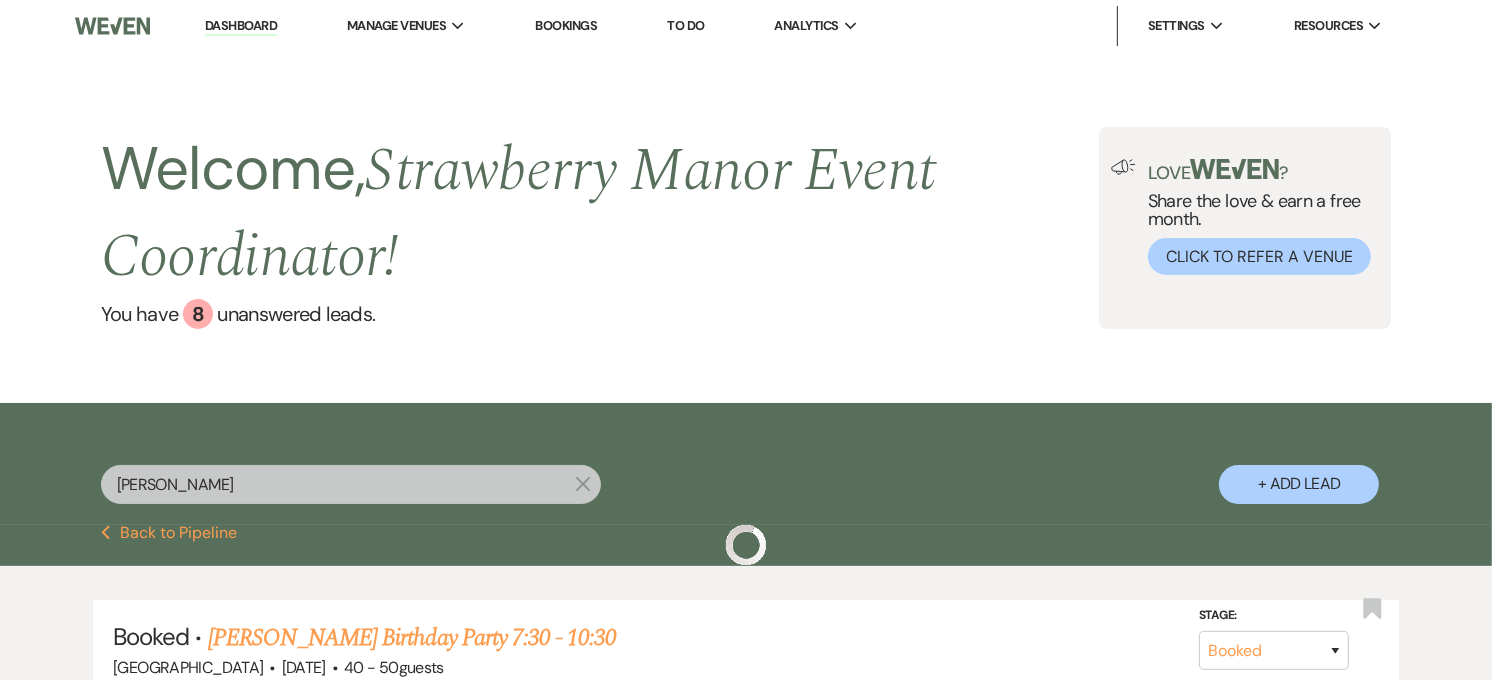 scroll, scrollTop: 155, scrollLeft: 0, axis: vertical 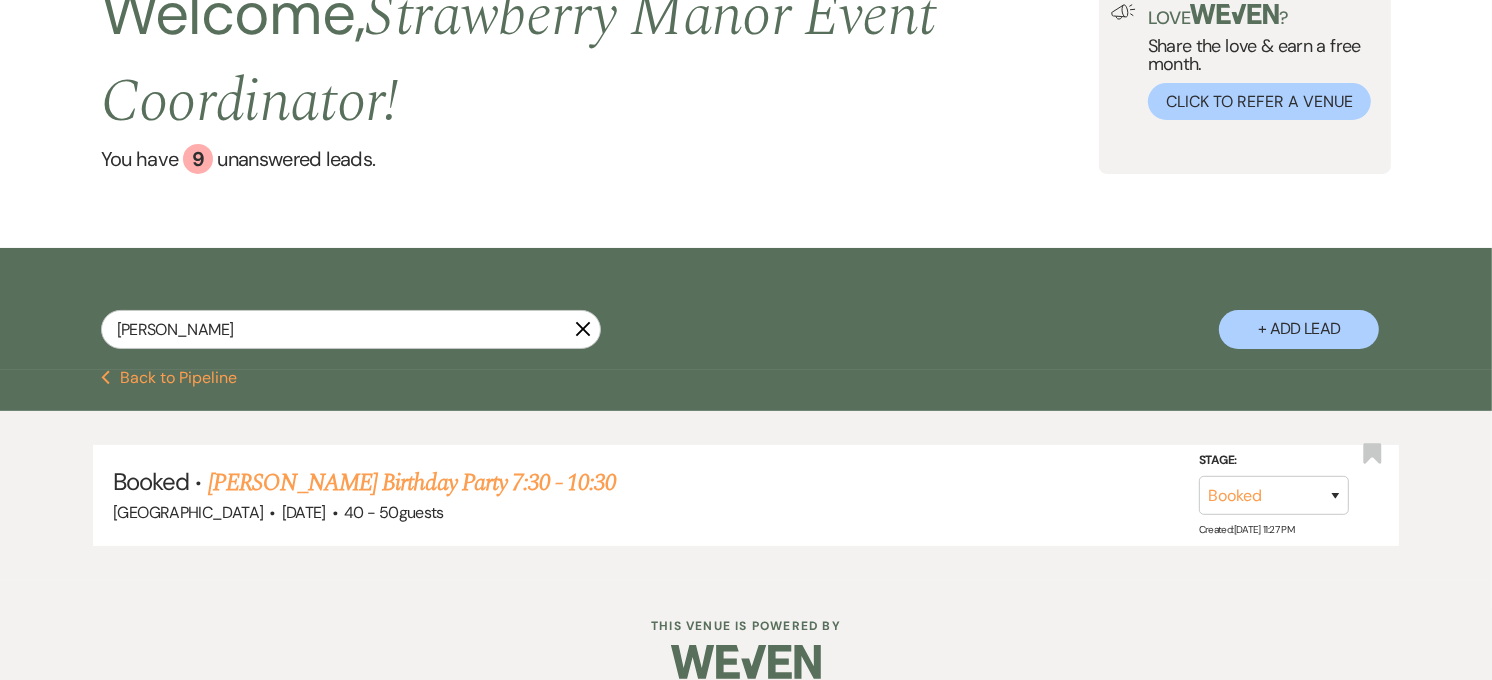 click on "[PERSON_NAME] X + Add Lead" at bounding box center [746, 311] 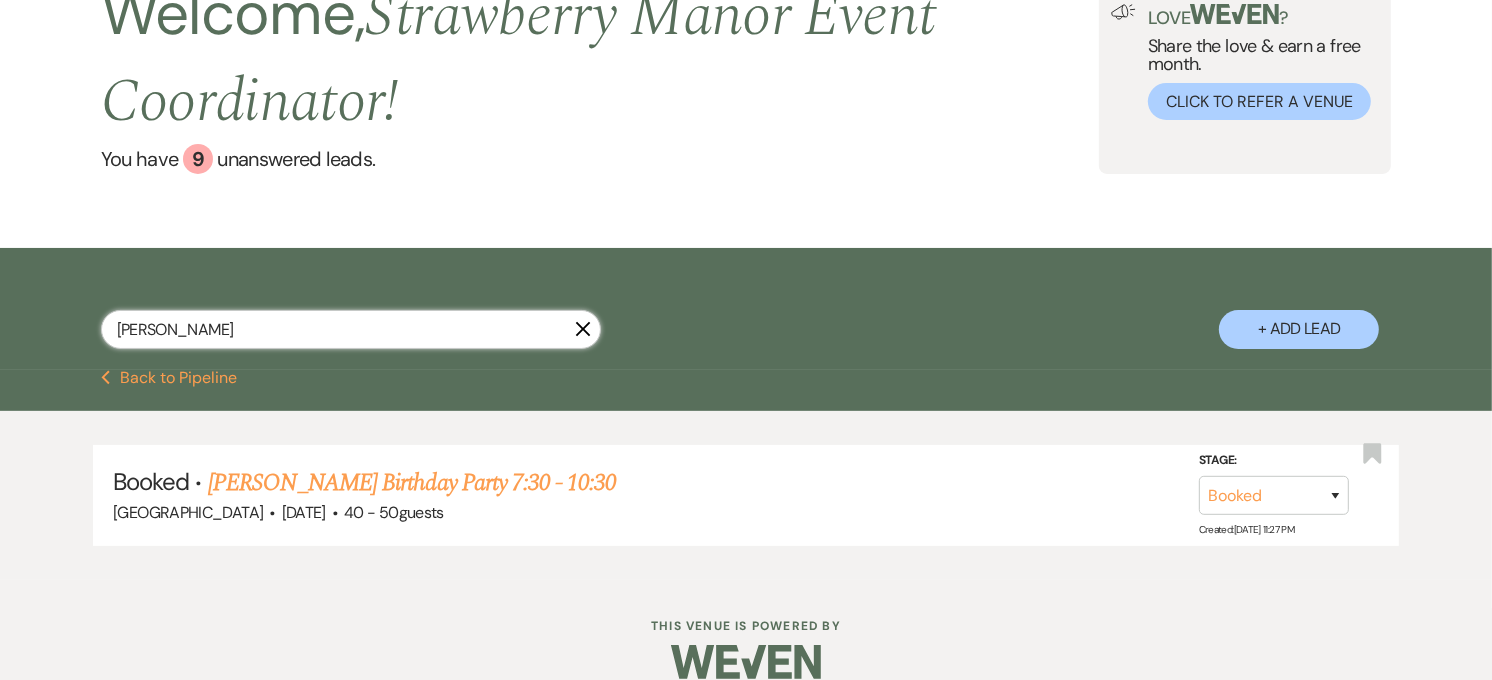 type on "[PERSON_NAME]" 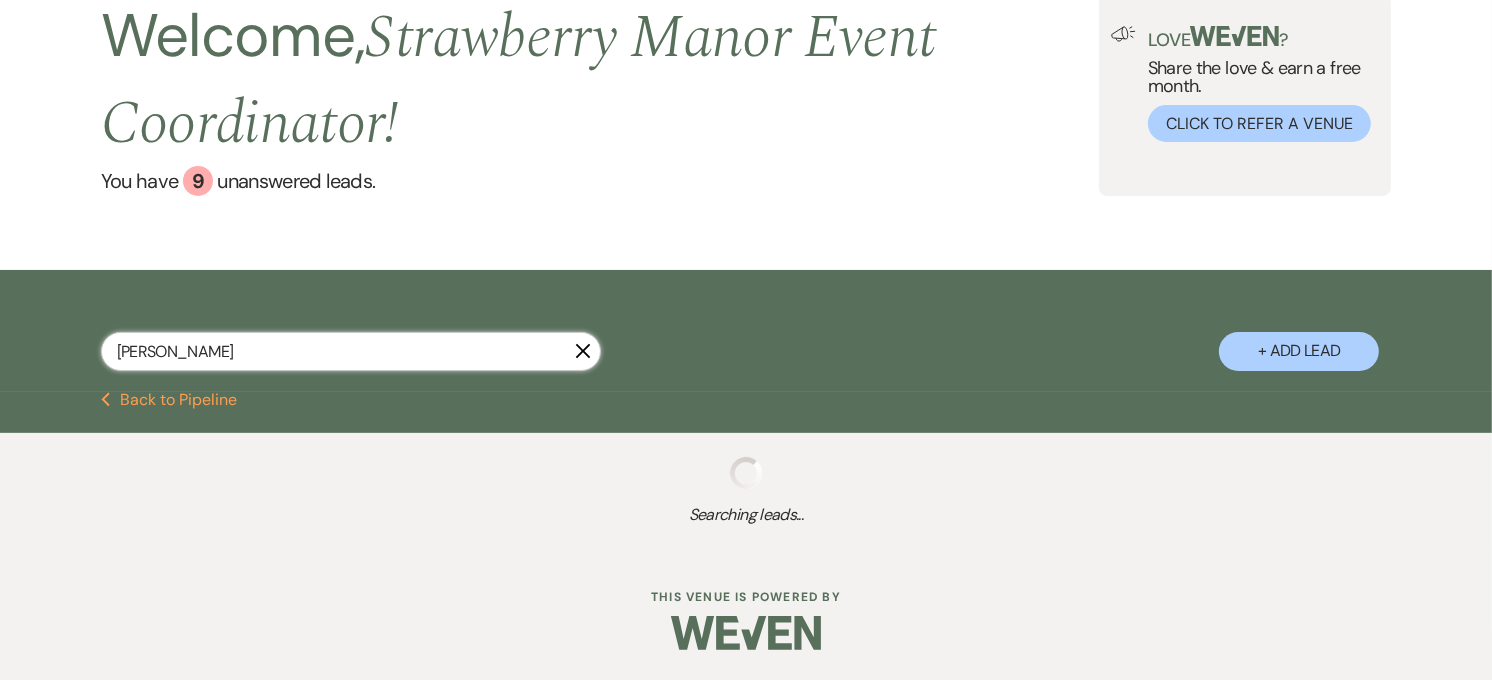 select on "8" 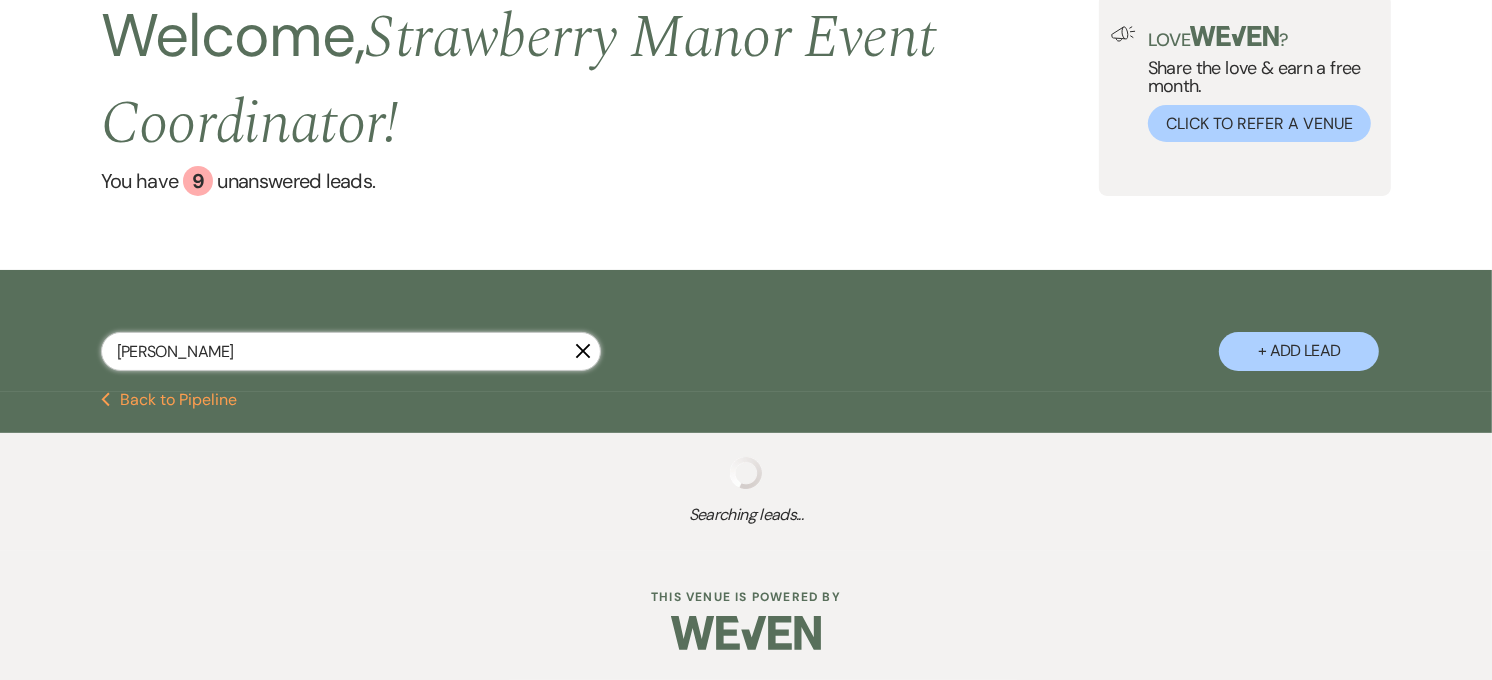 select on "5" 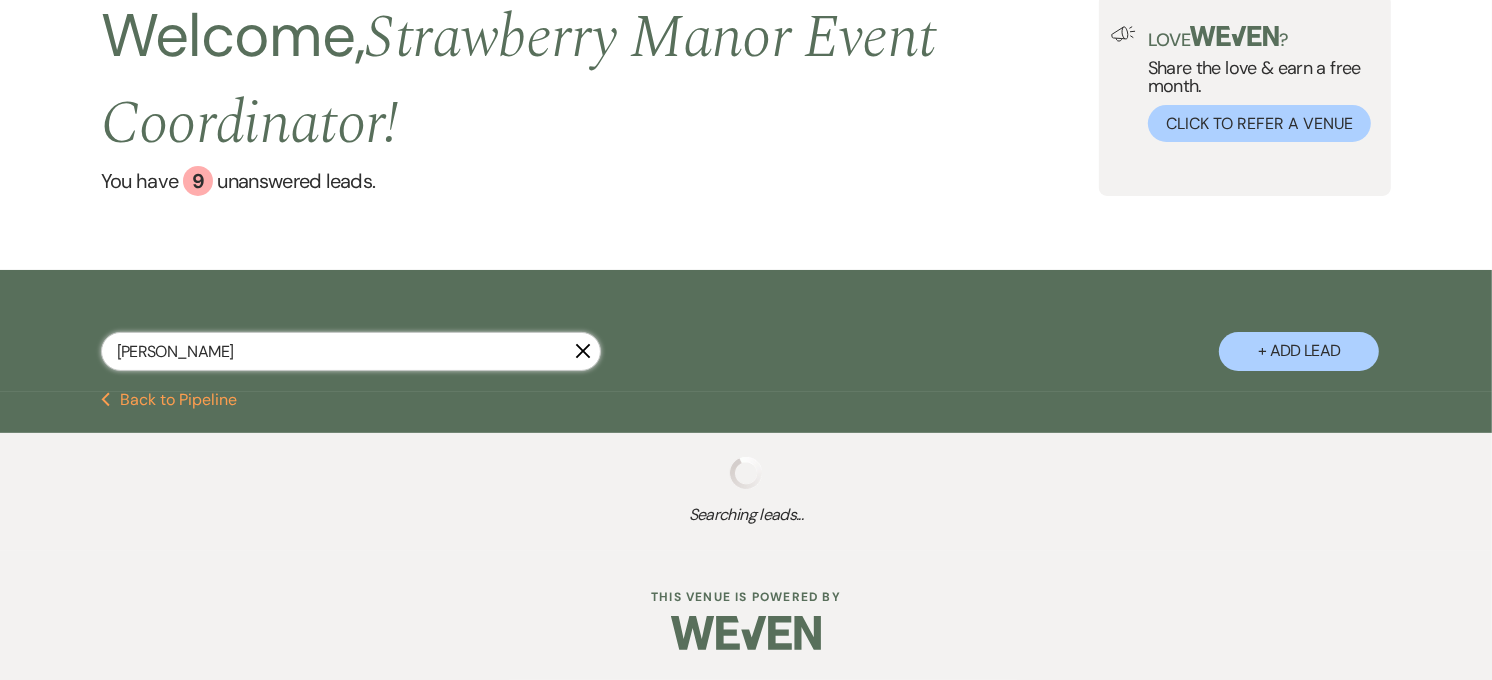 select on "6" 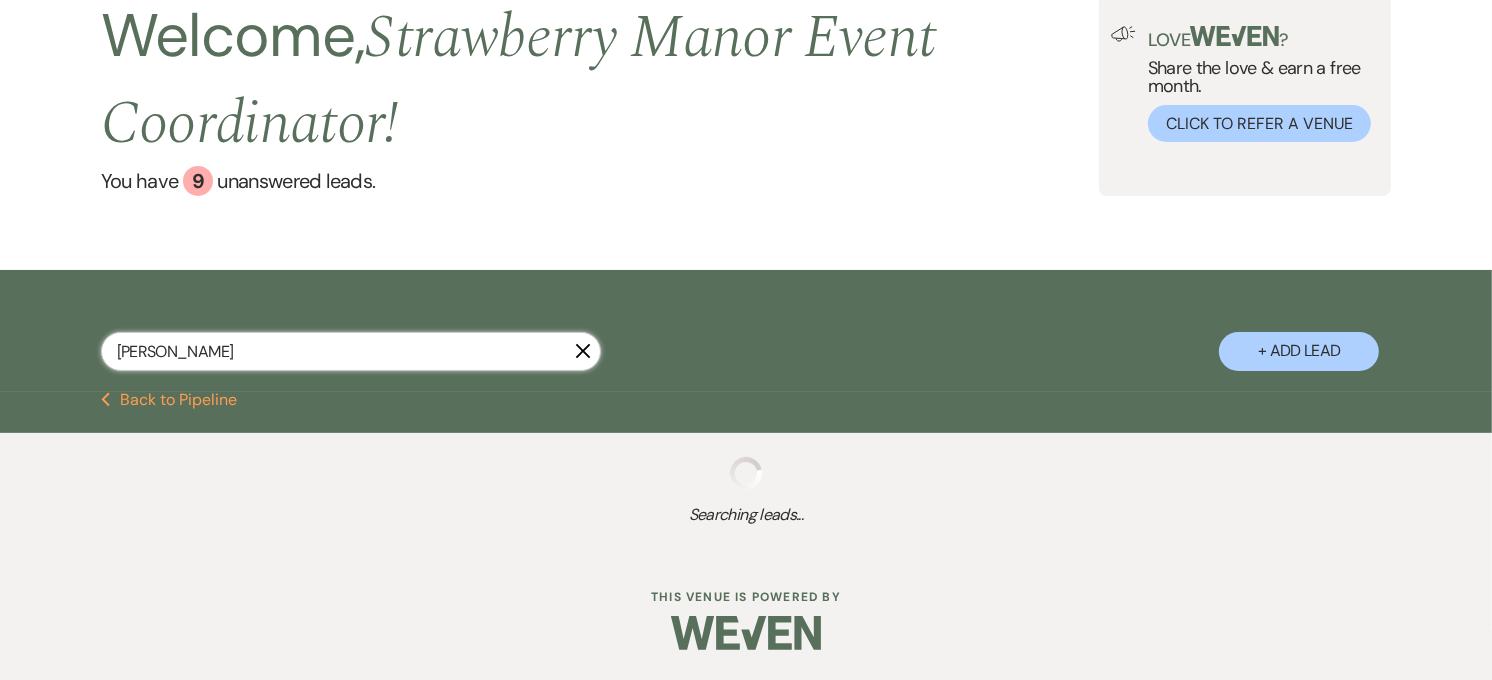 select on "8" 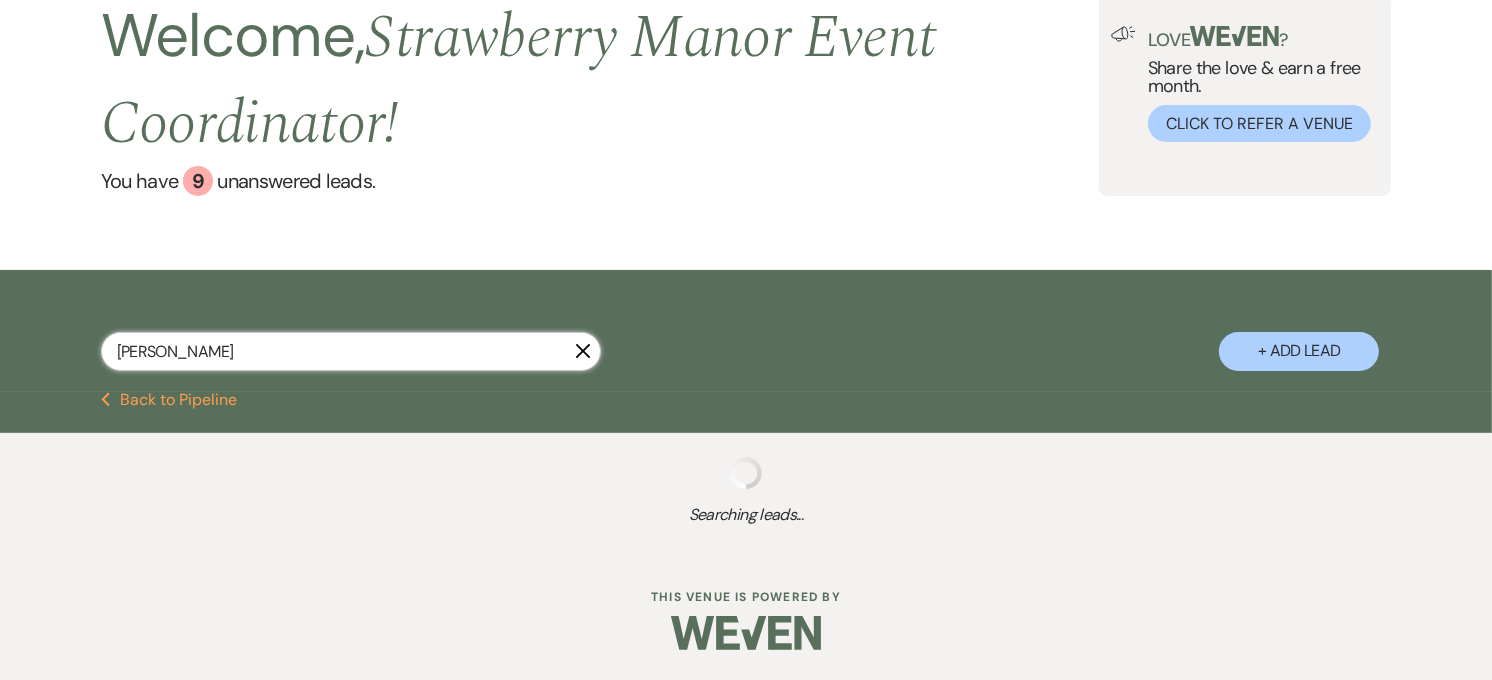 select on "5" 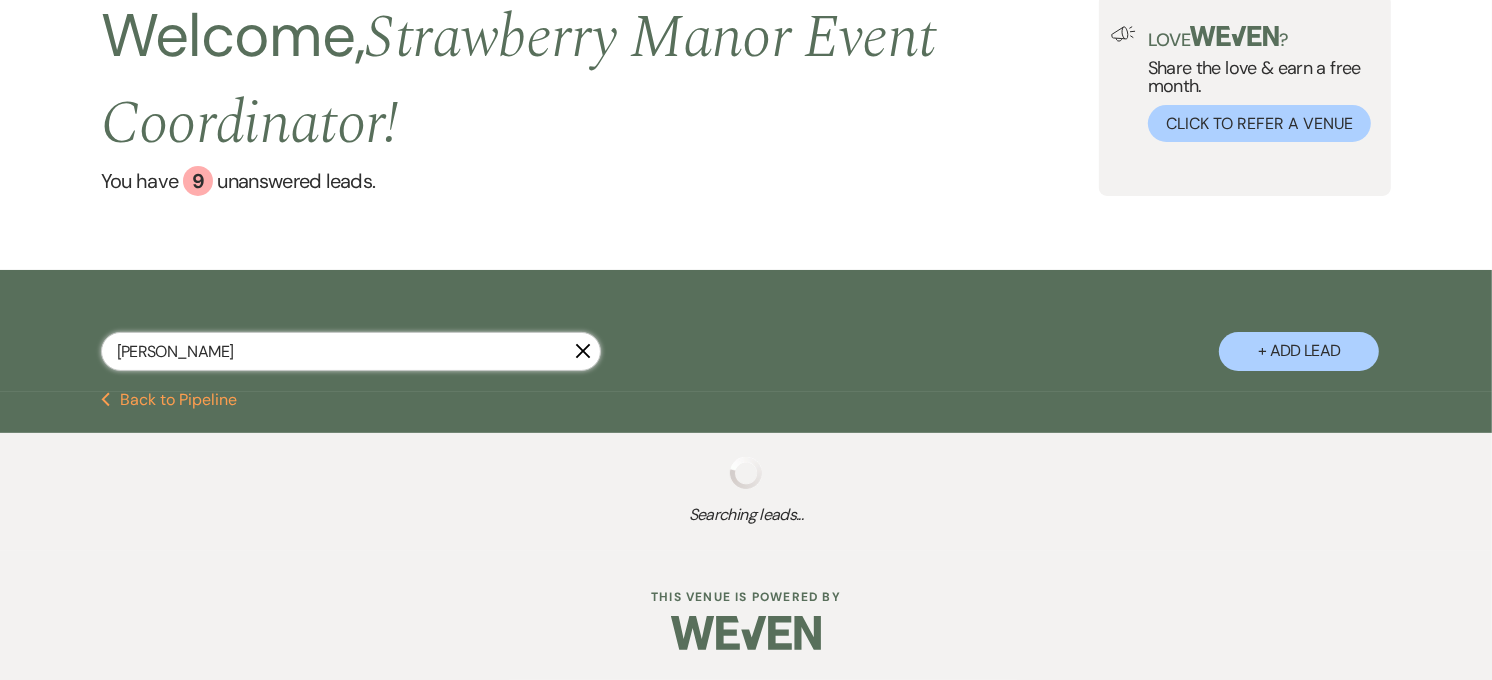 select on "8" 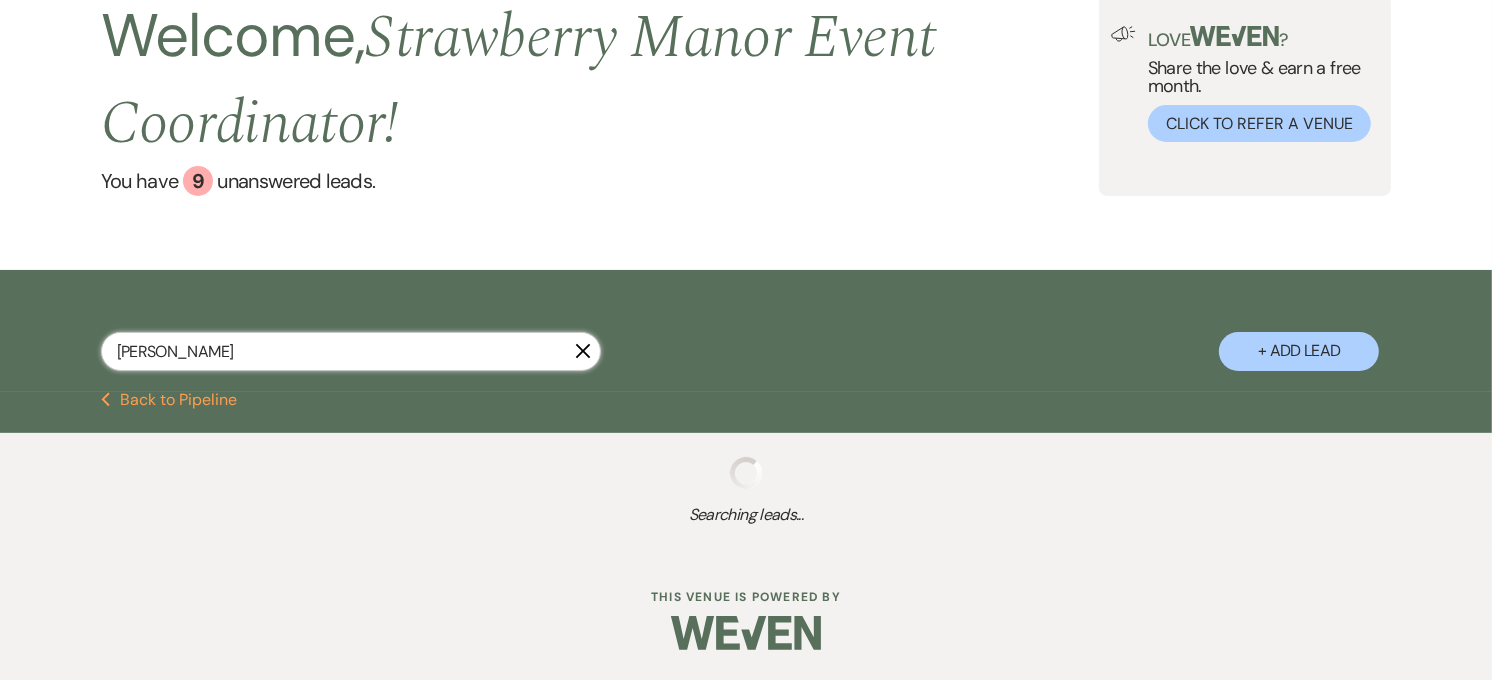 select on "5" 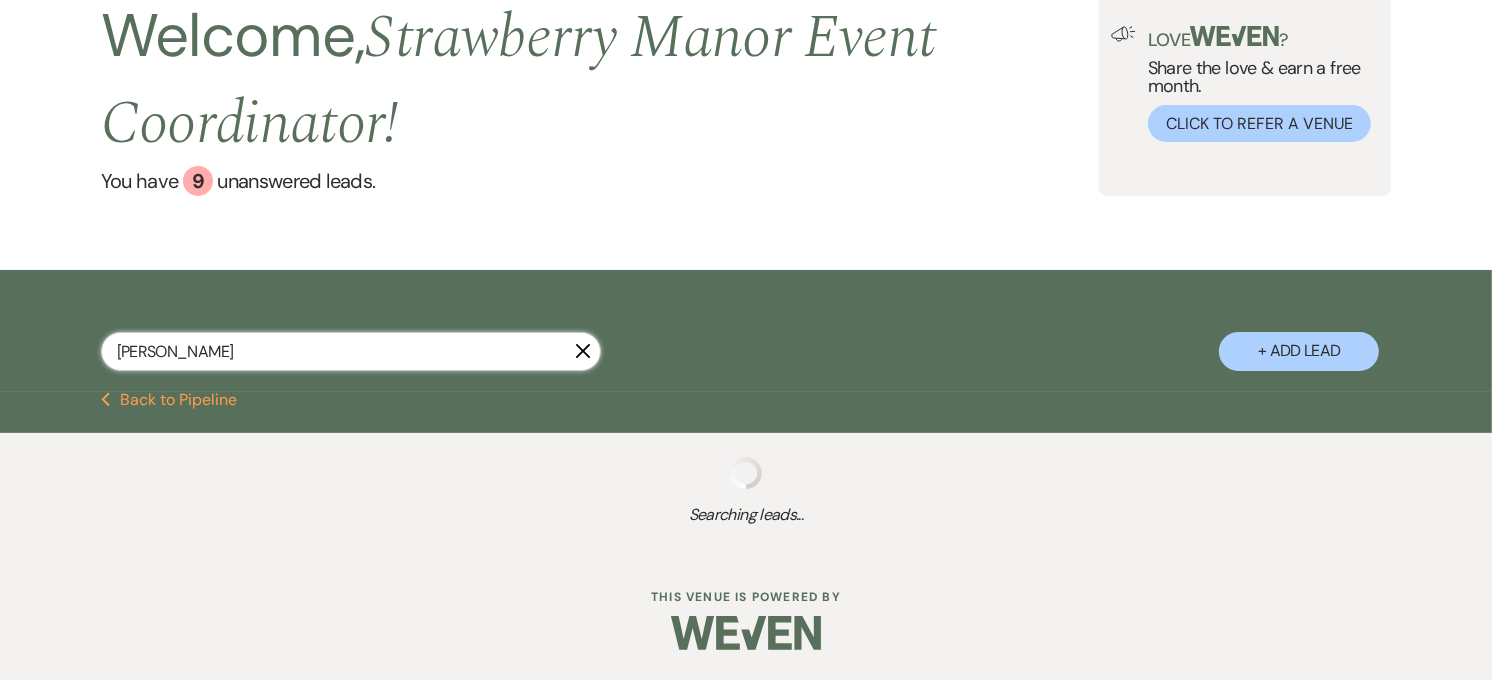 select on "8" 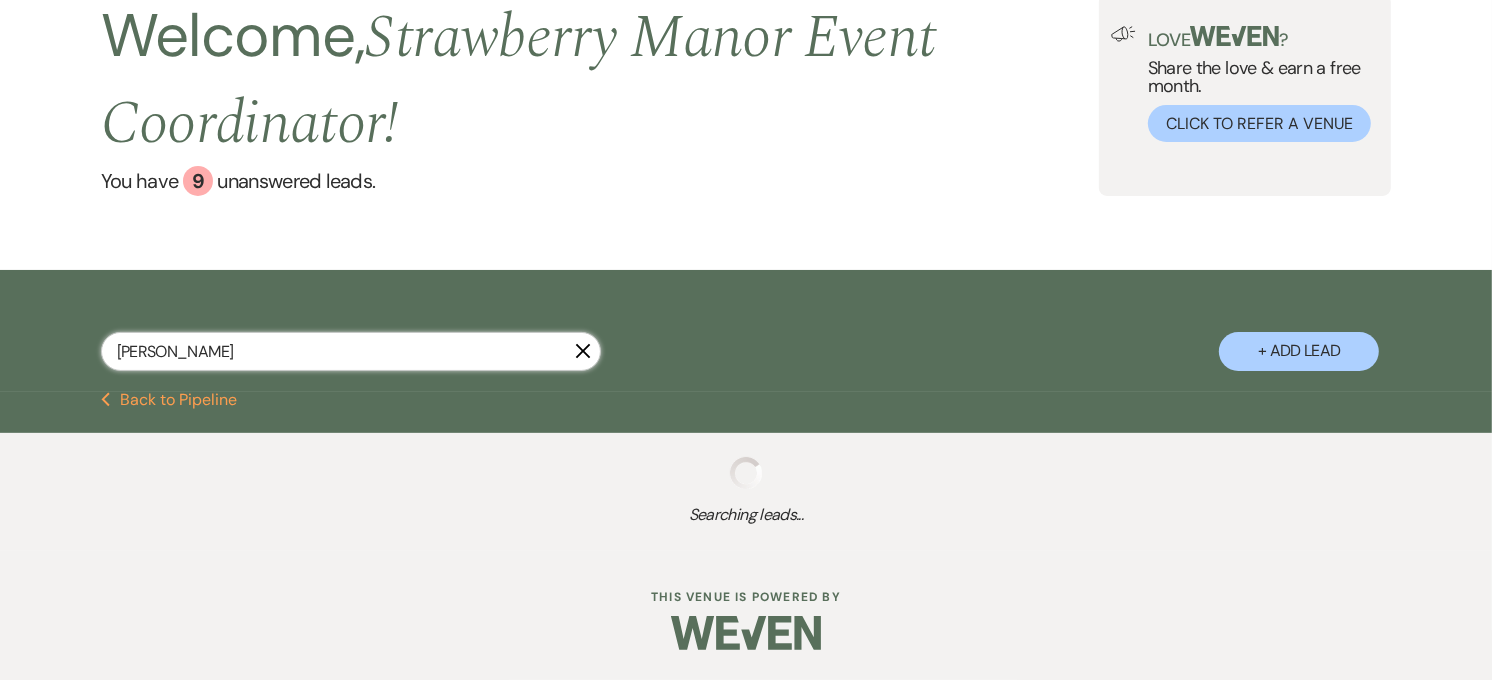 select on "5" 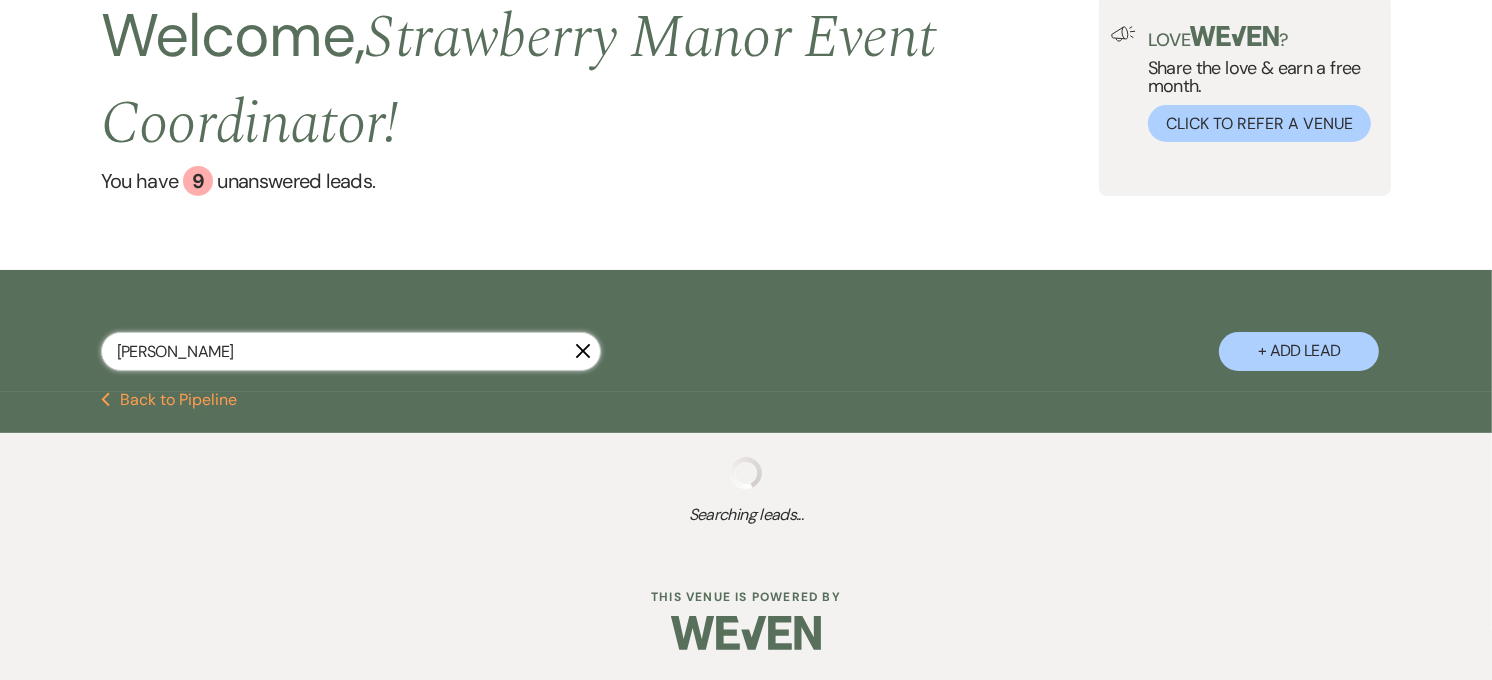 select on "8" 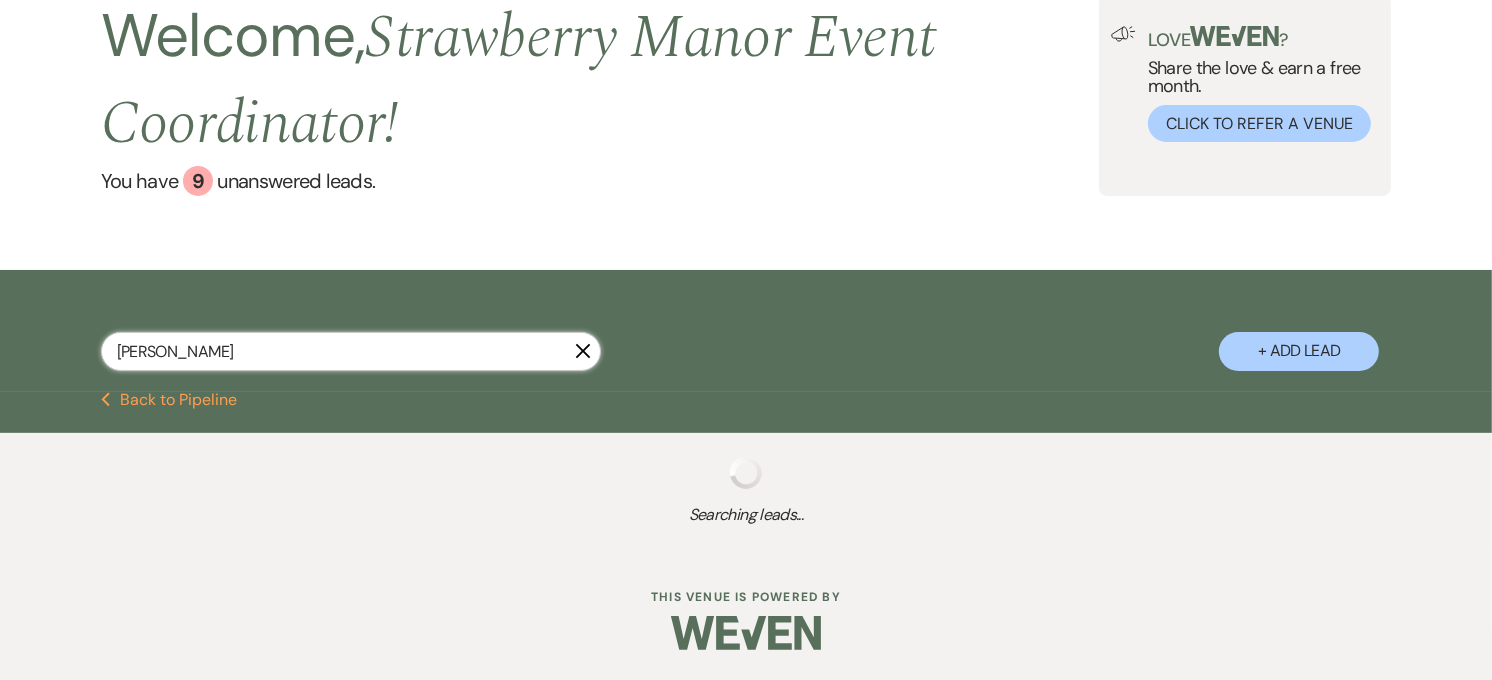 select on "5" 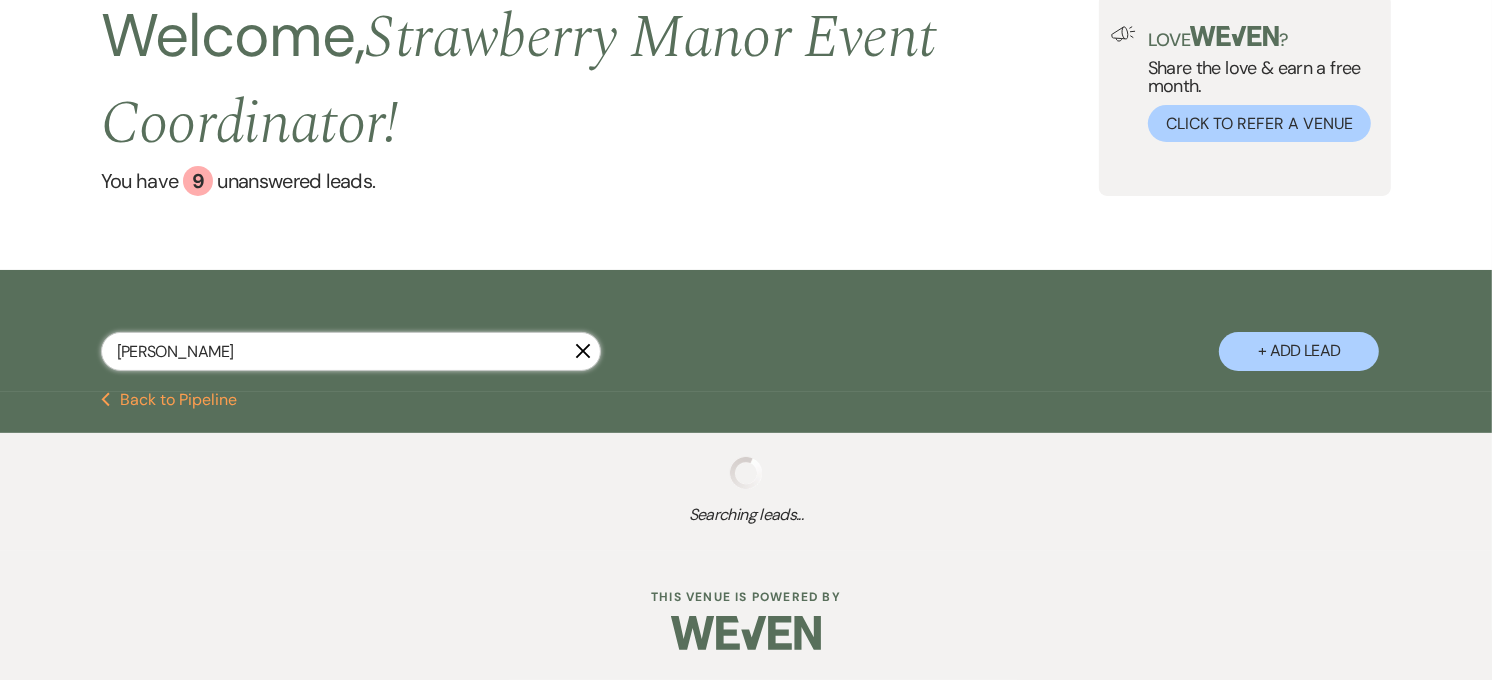 select on "8" 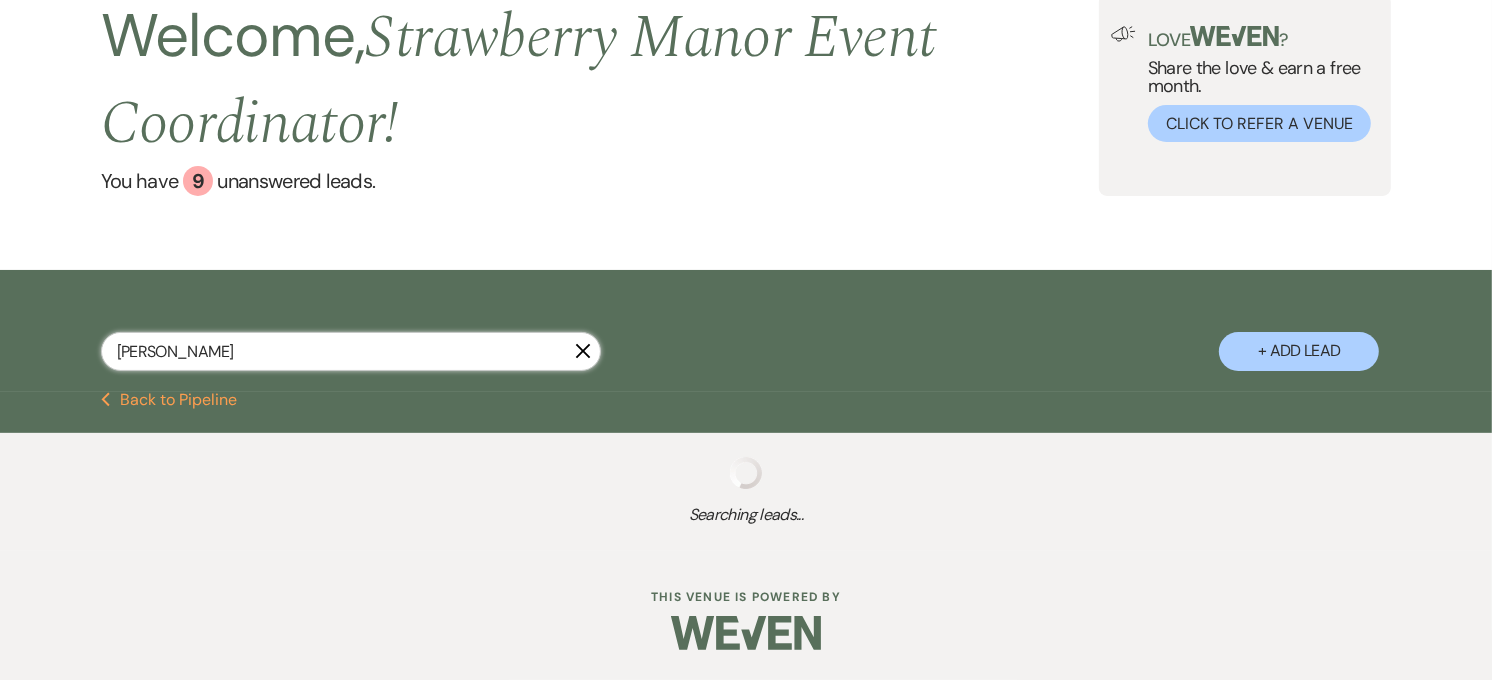select on "5" 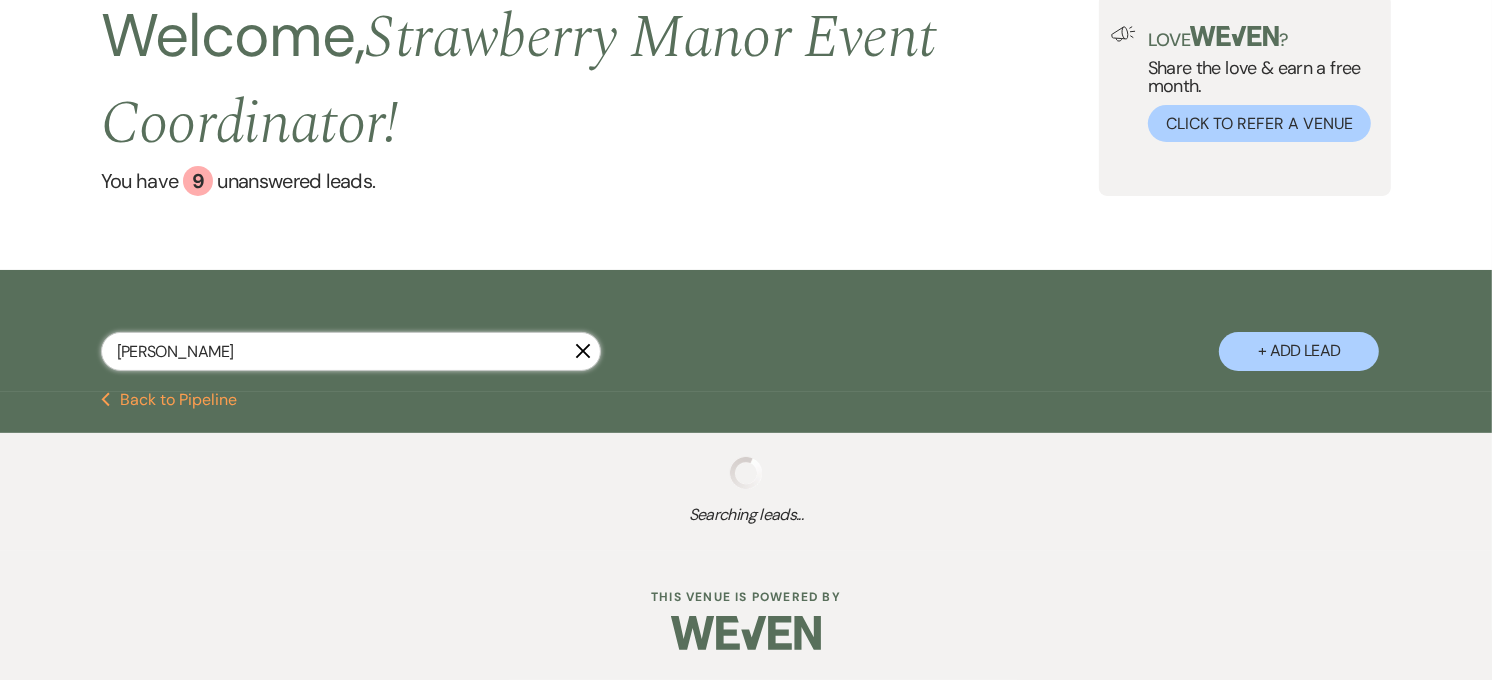 select on "8" 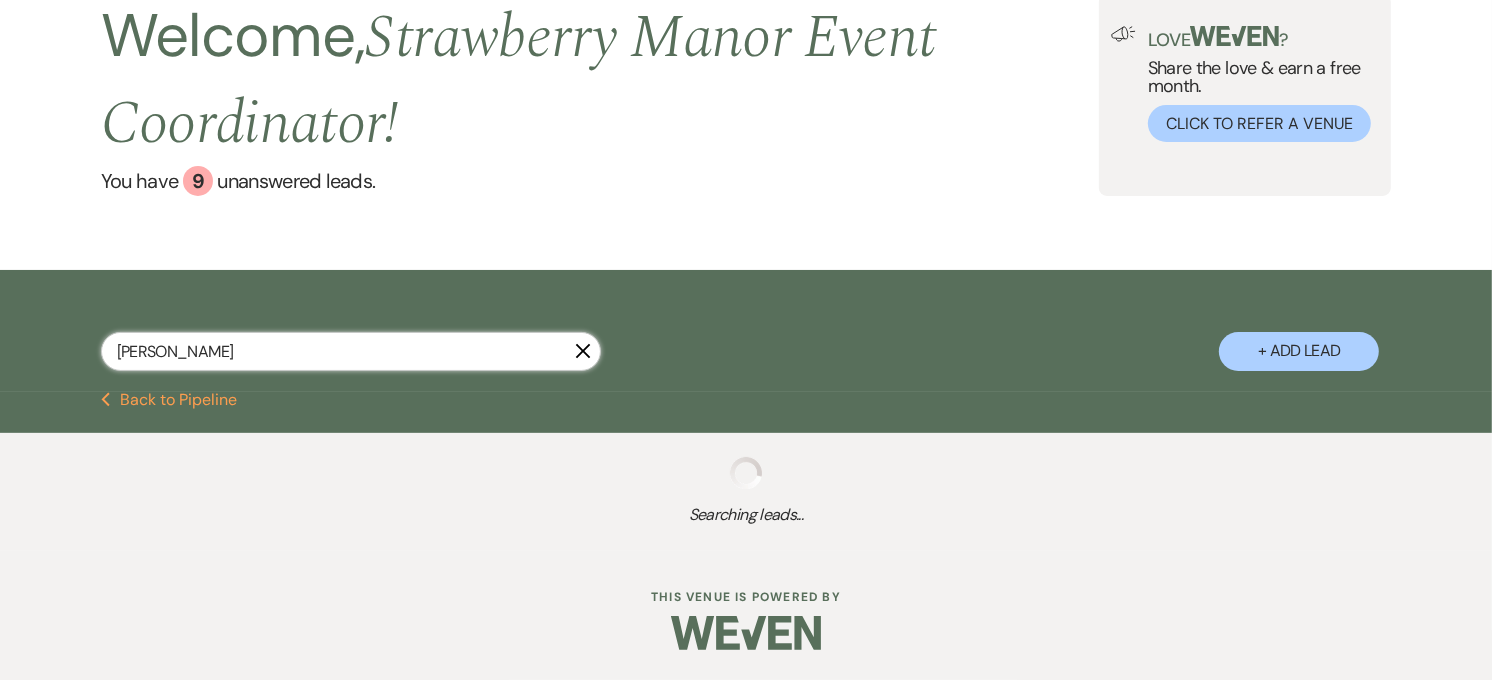 select on "5" 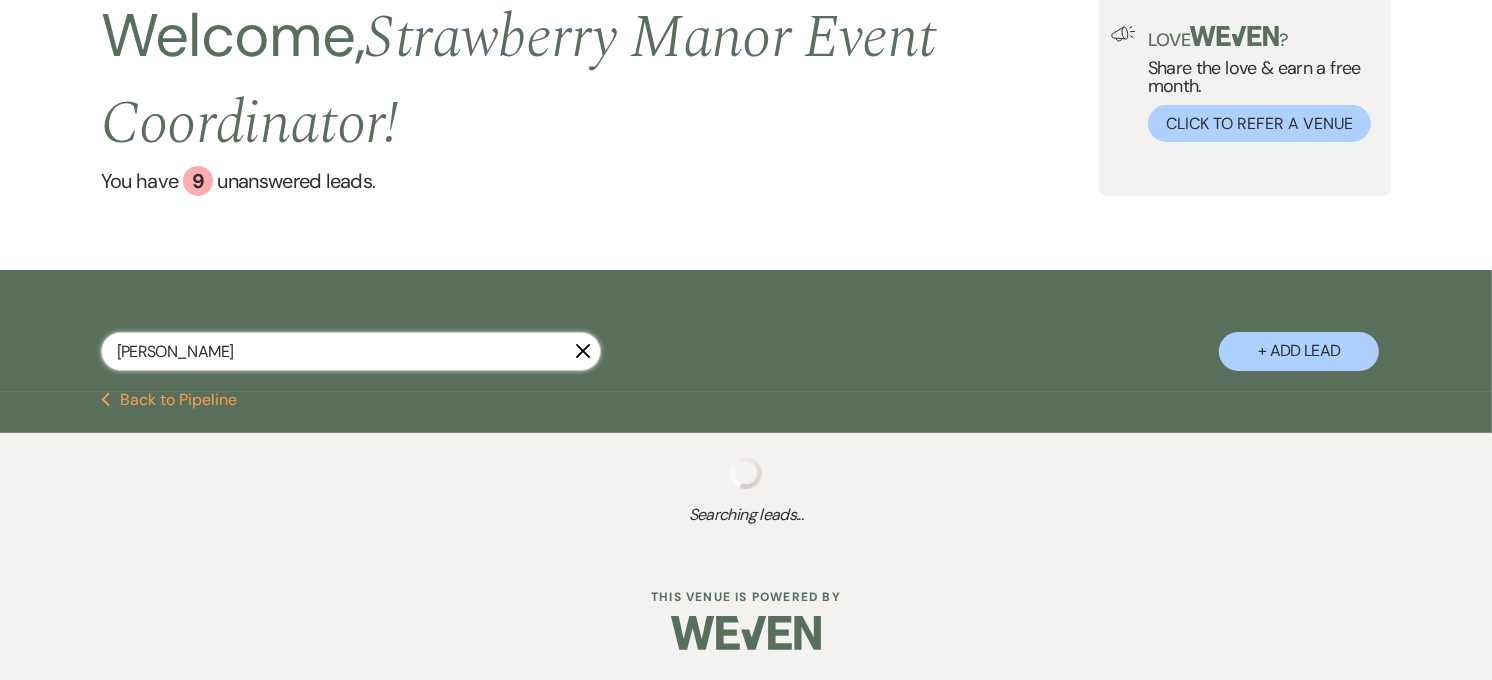 select on "8" 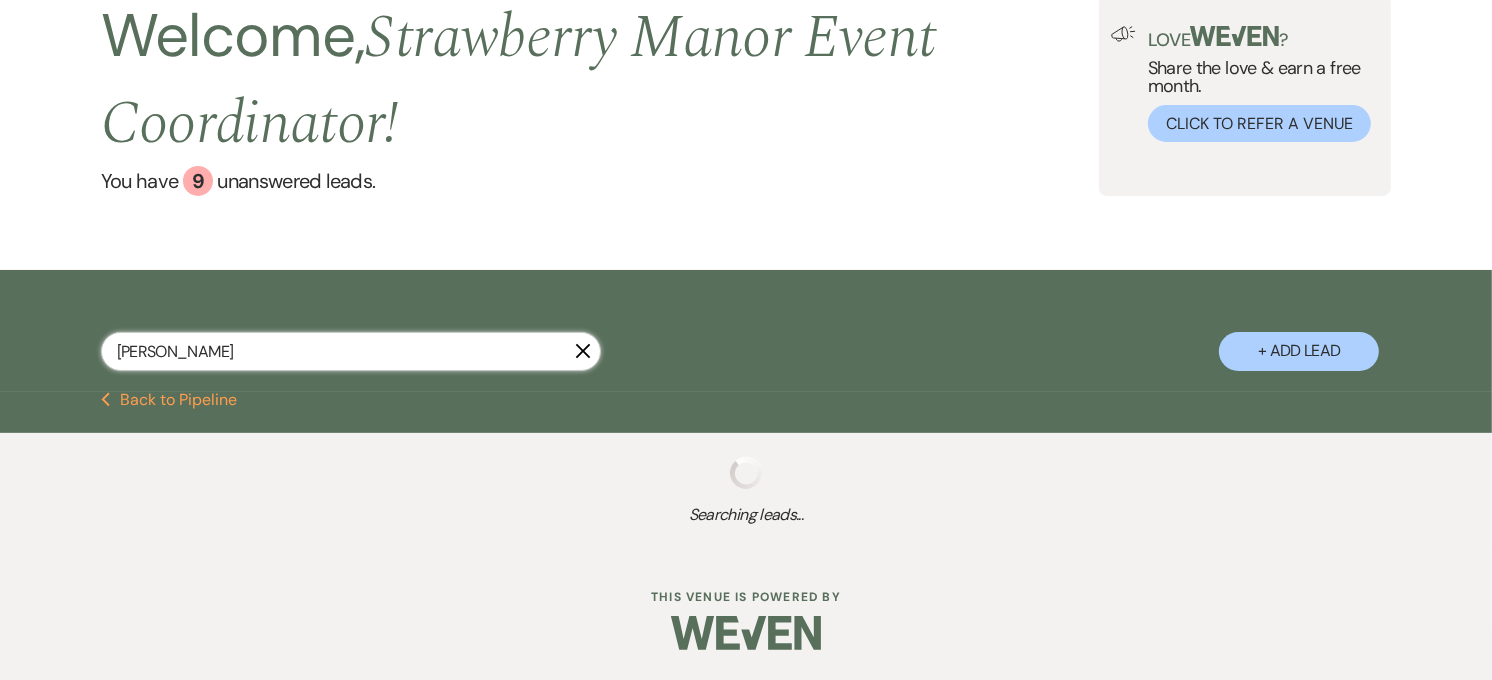 select on "5" 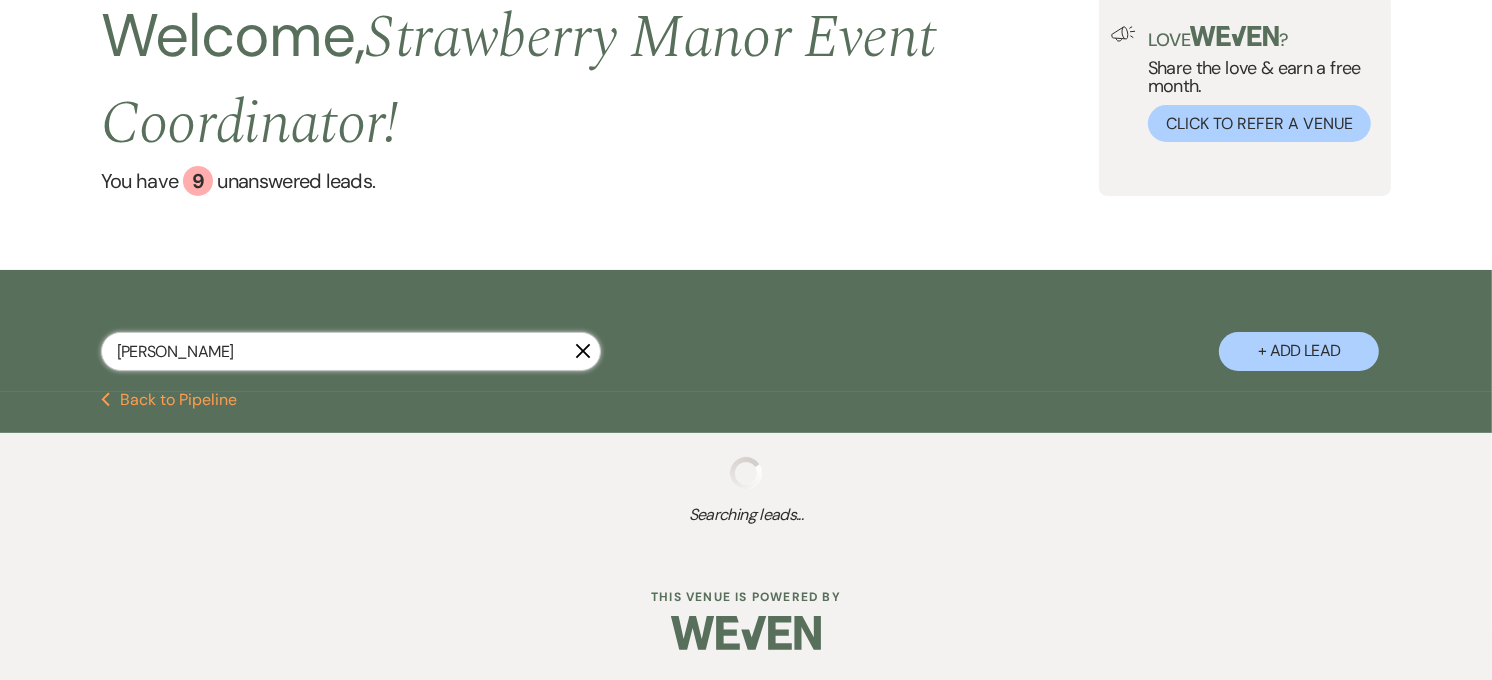 select on "8" 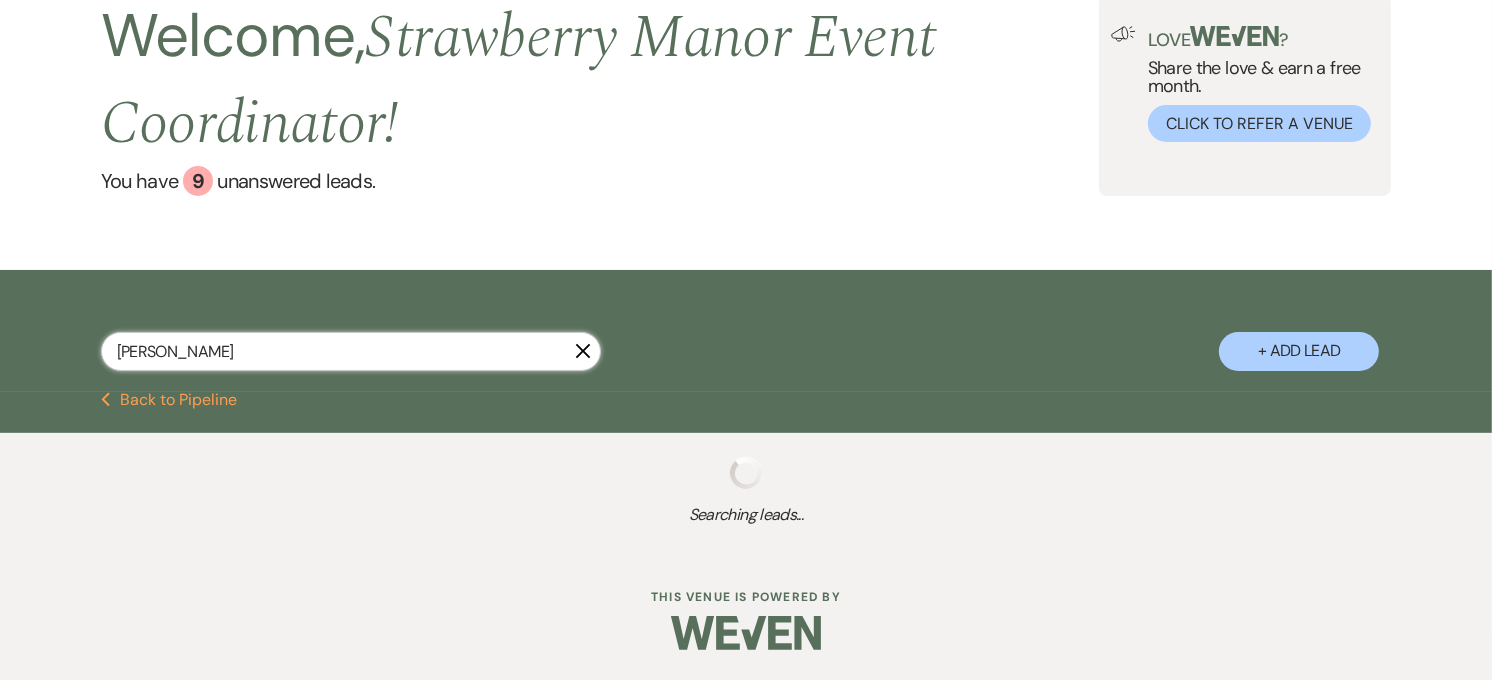 select on "5" 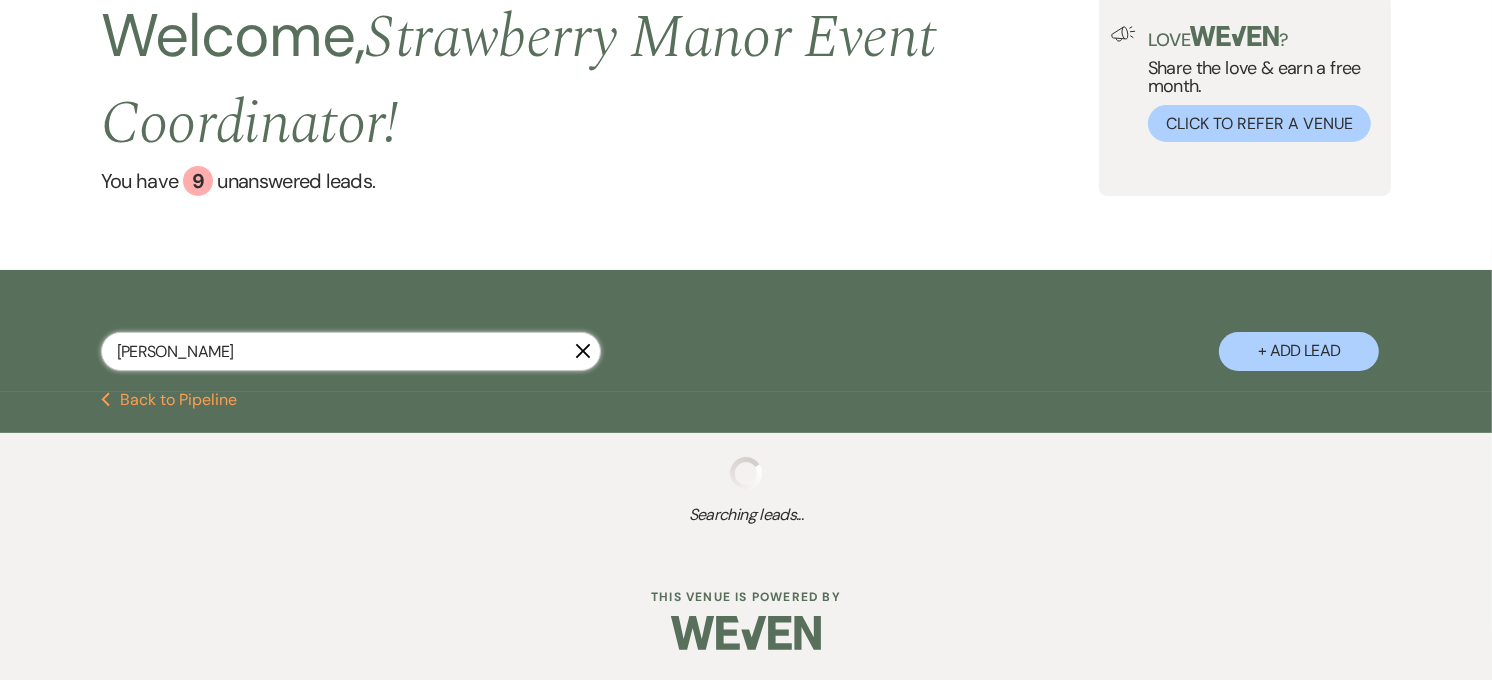 select on "8" 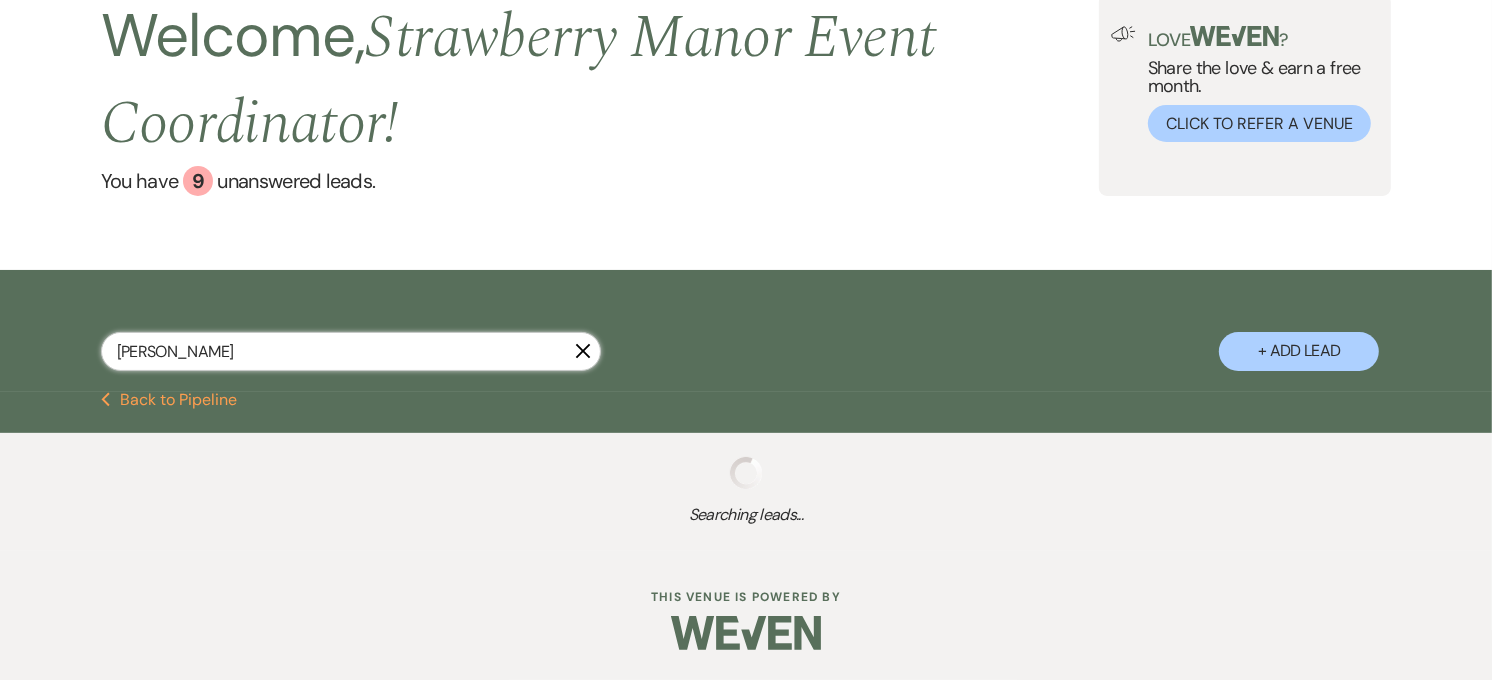 select on "5" 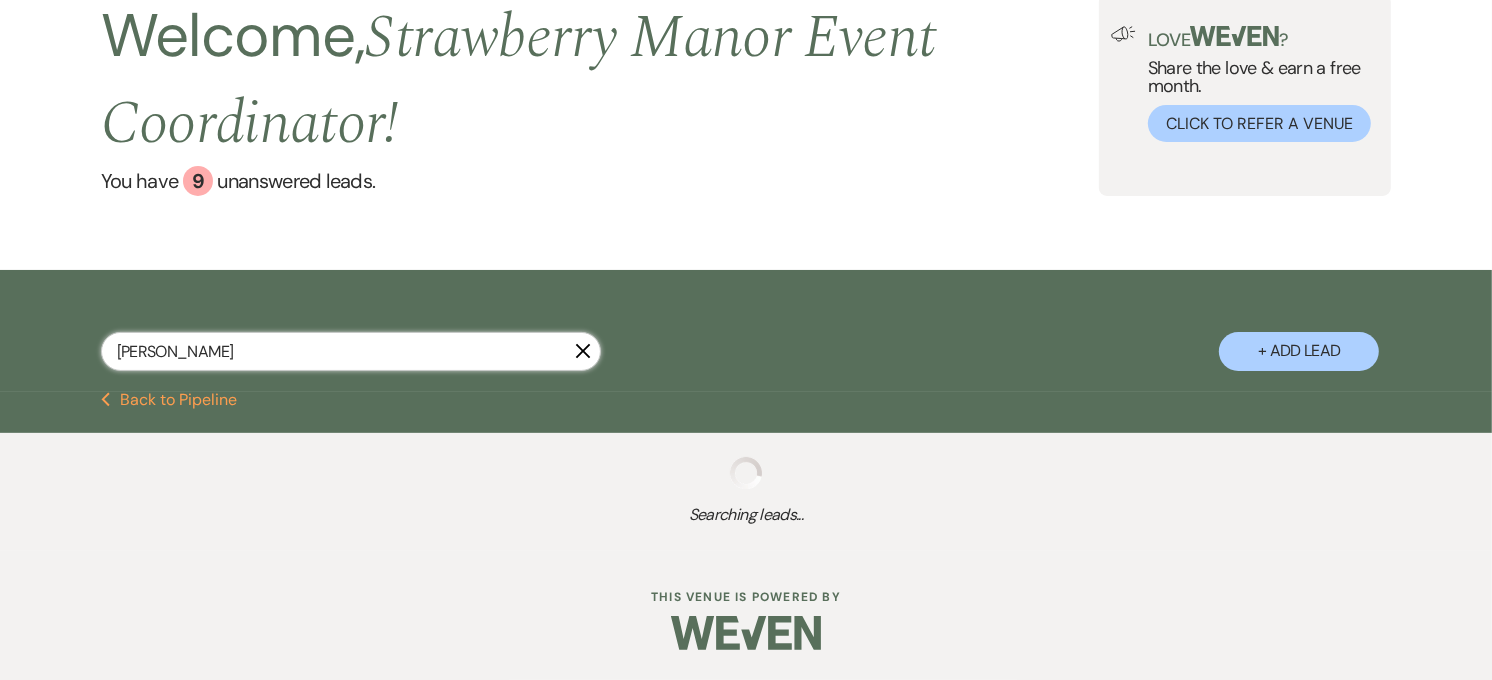 select on "8" 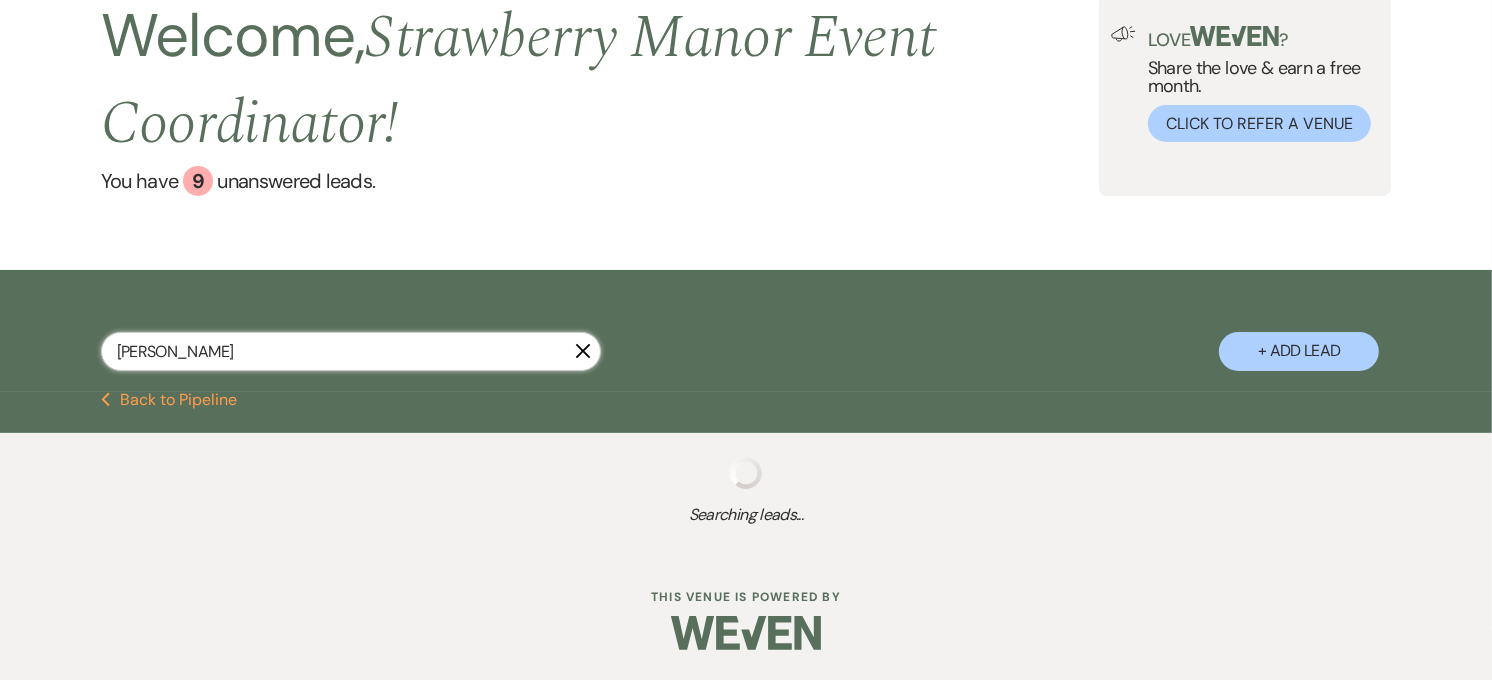 select on "5" 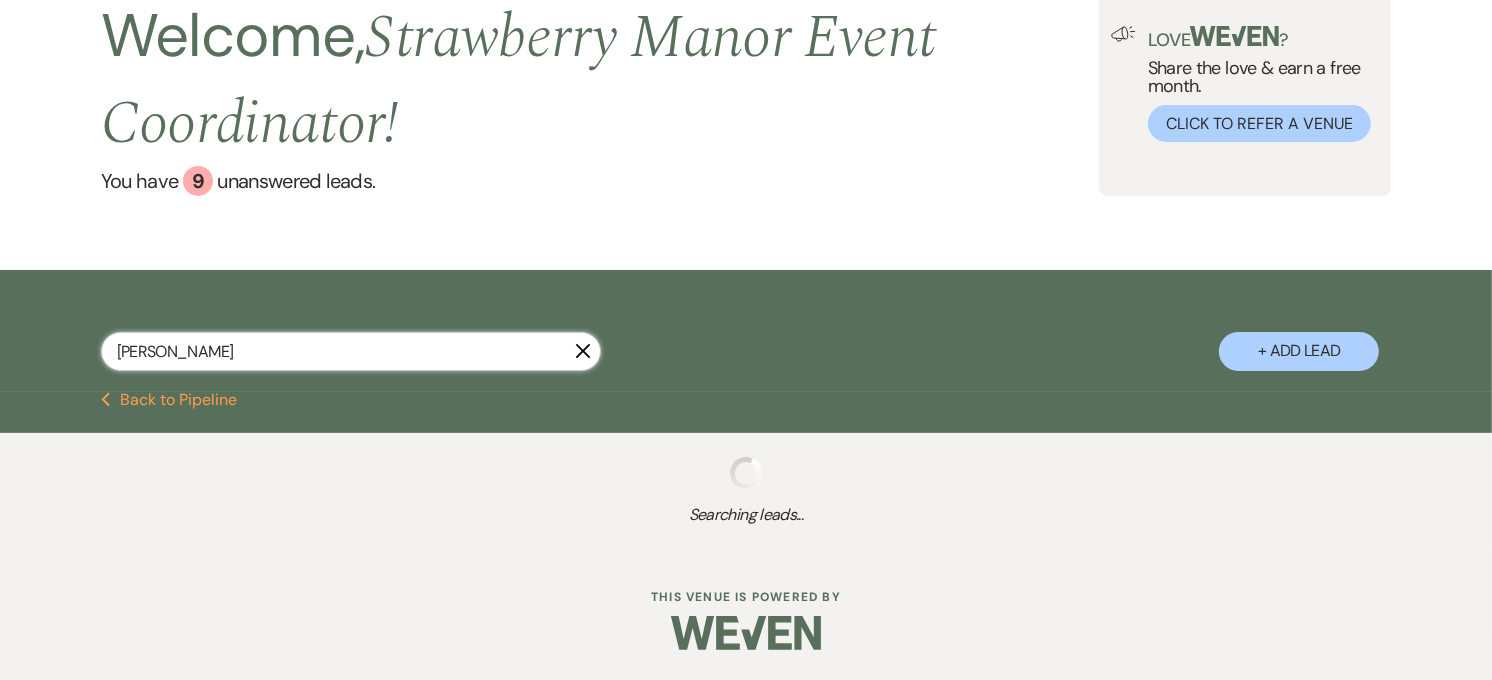 select on "8" 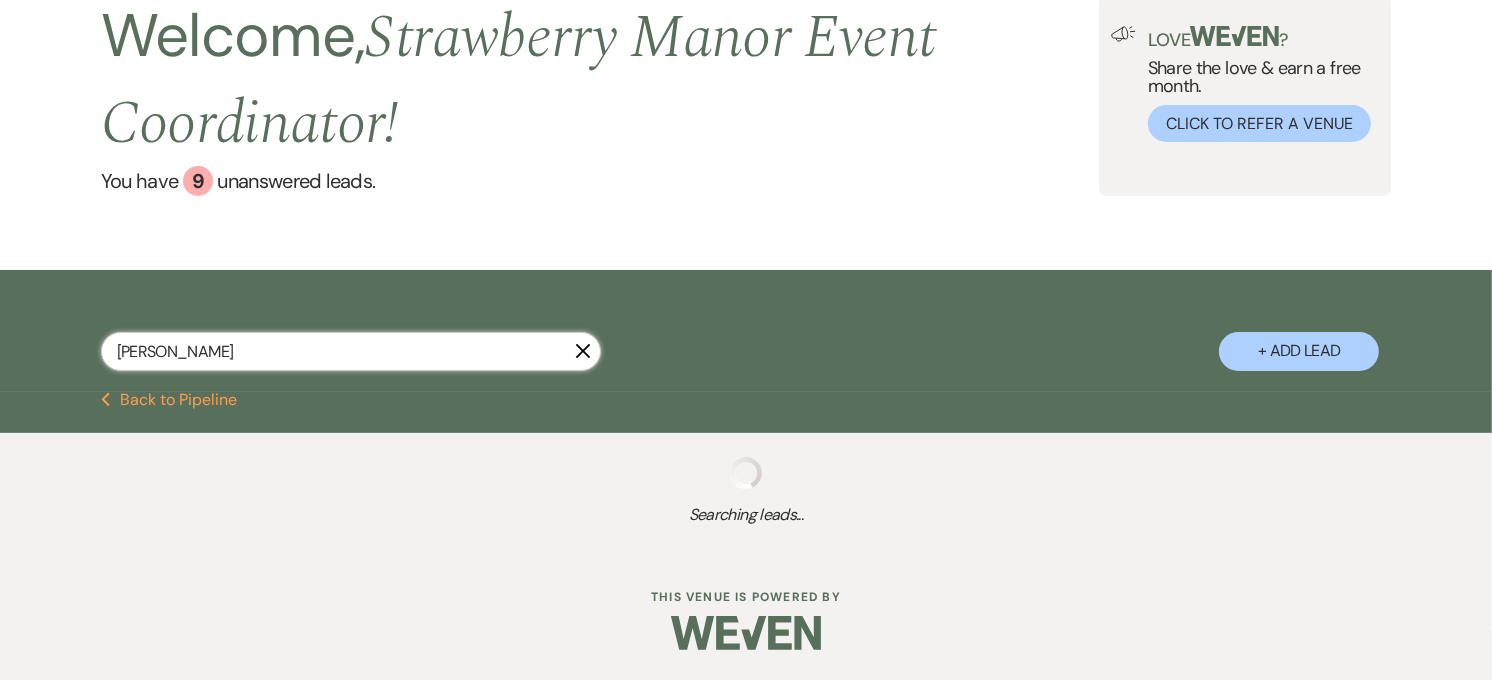 select on "5" 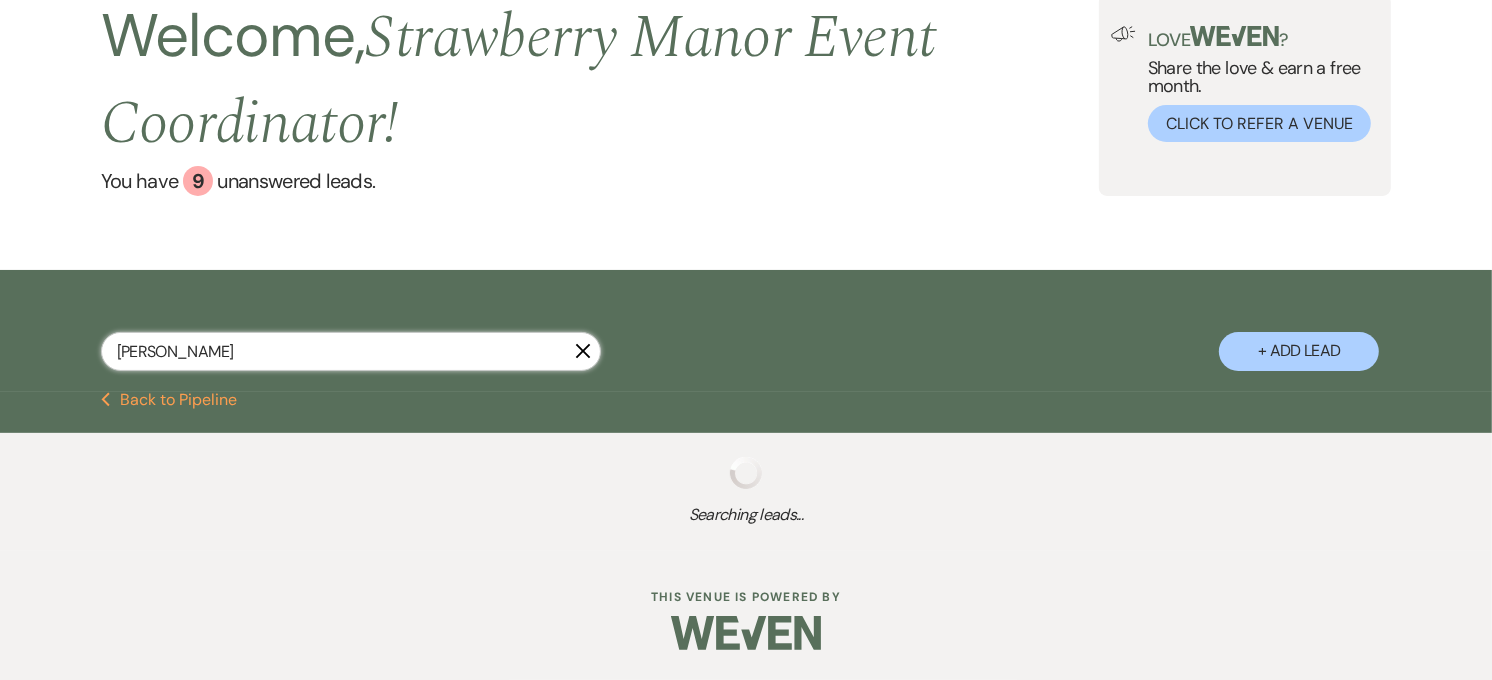 select on "8" 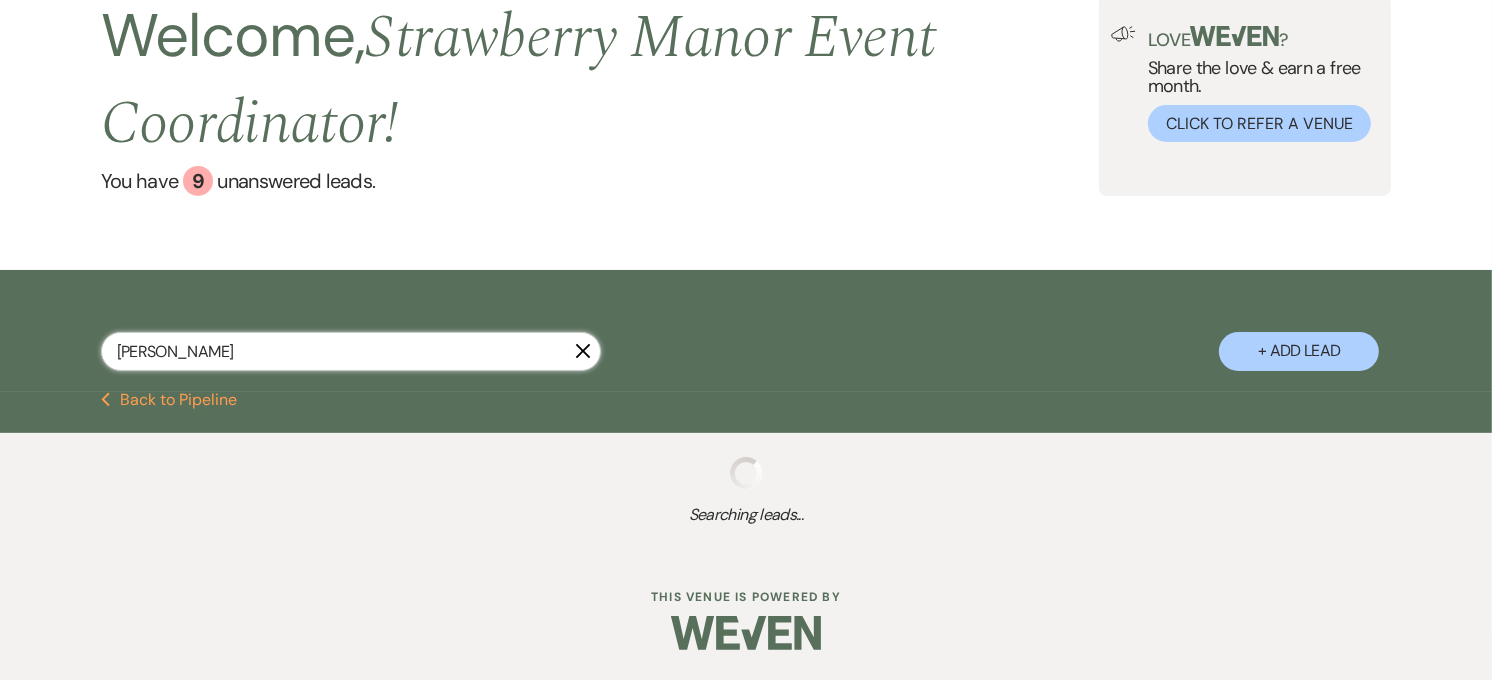 select on "5" 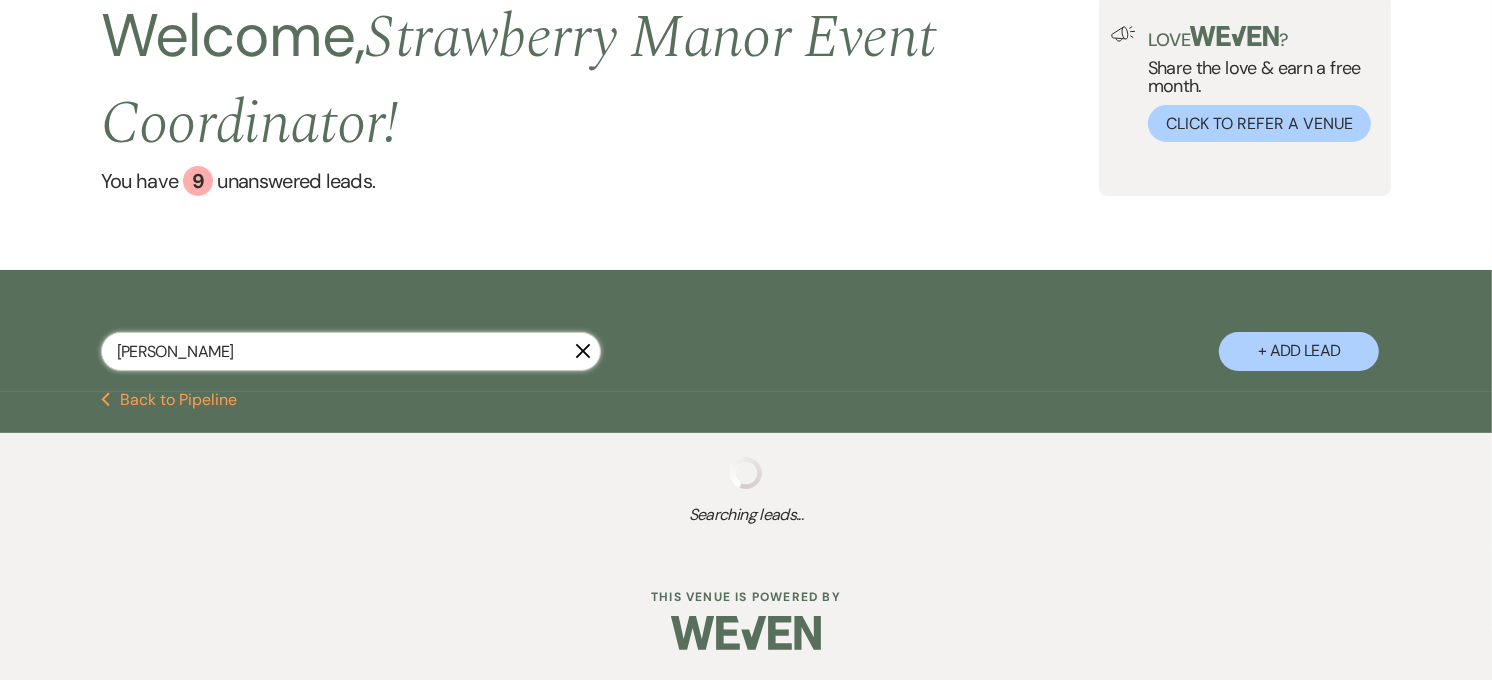 select on "8" 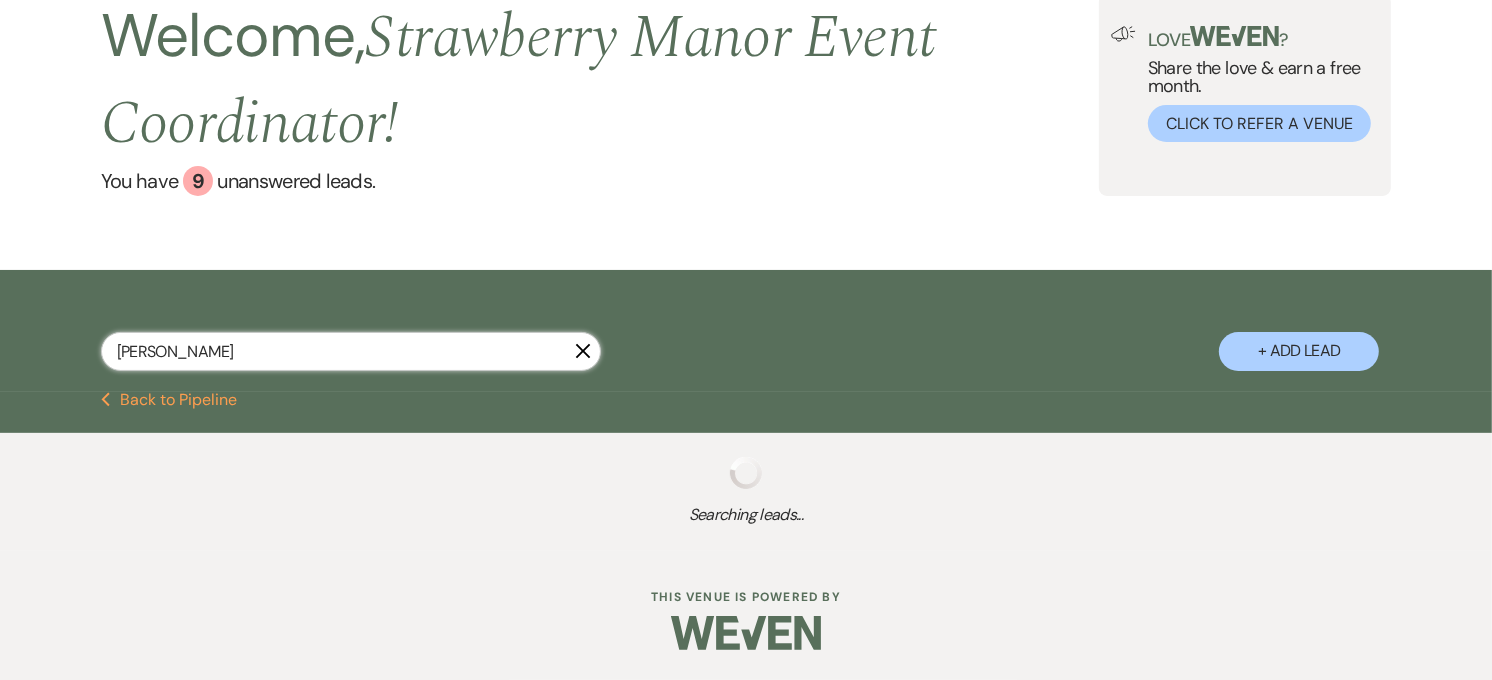 select on "5" 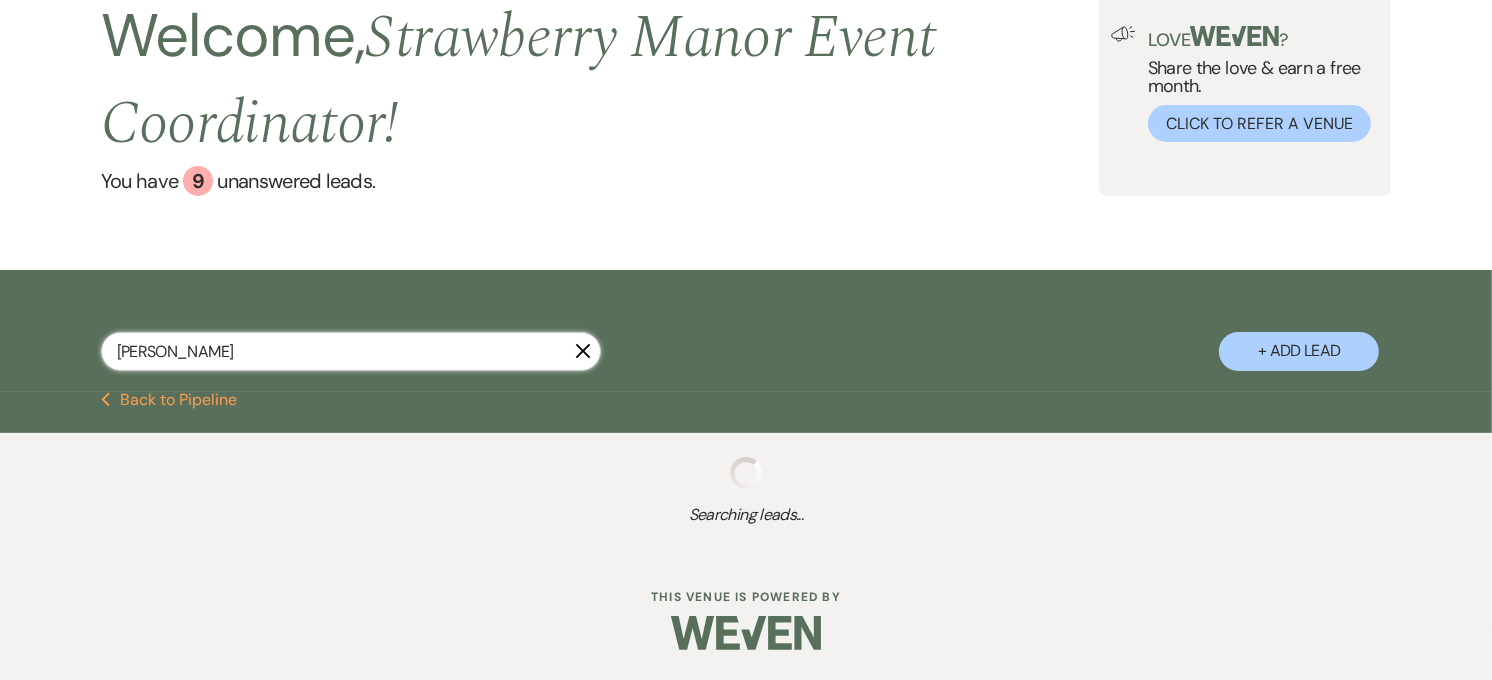 select on "8" 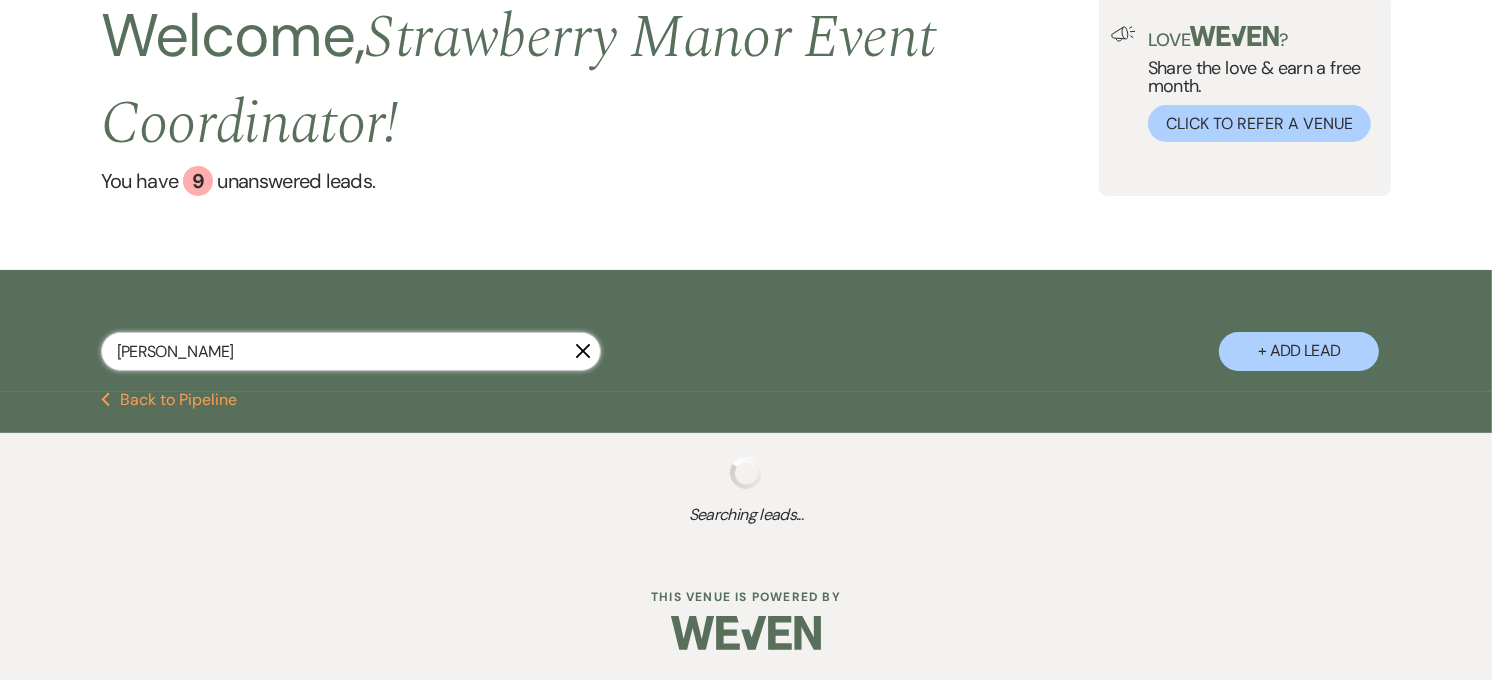 select on "5" 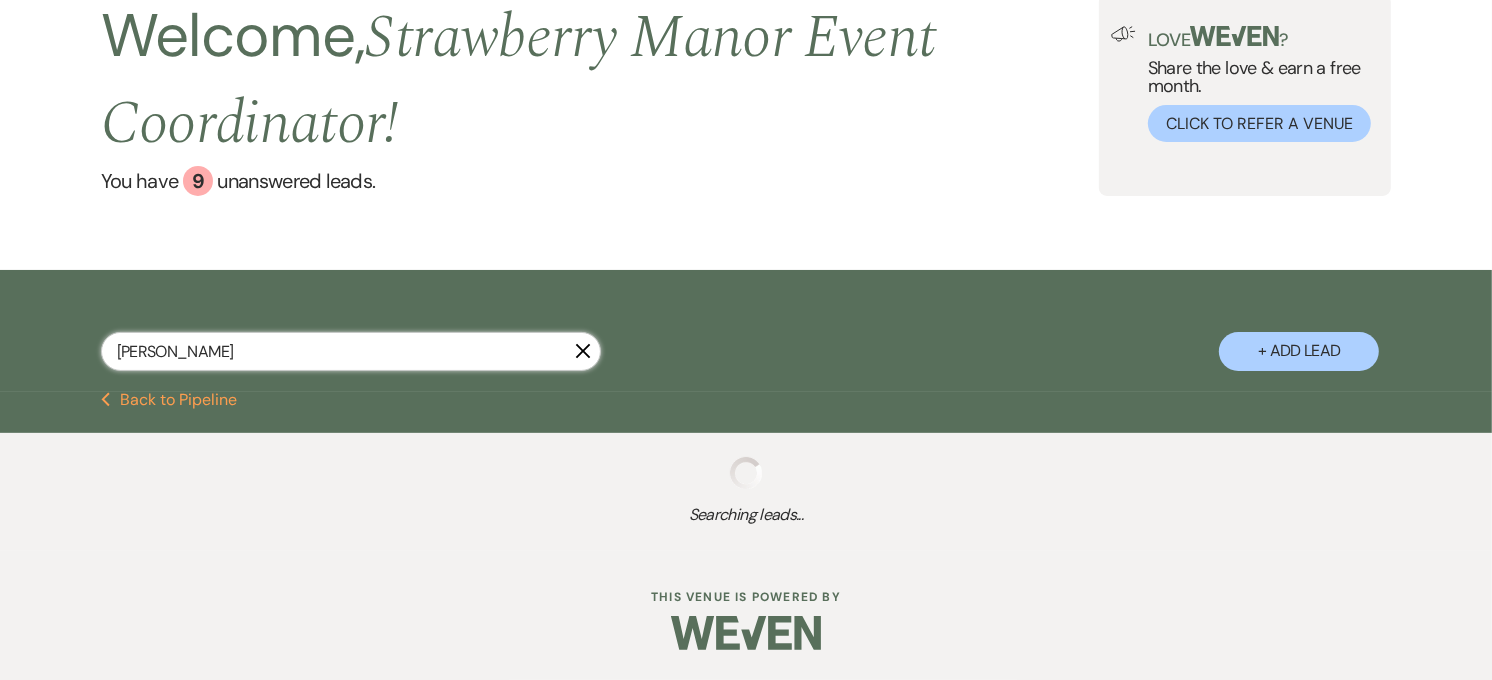 select on "8" 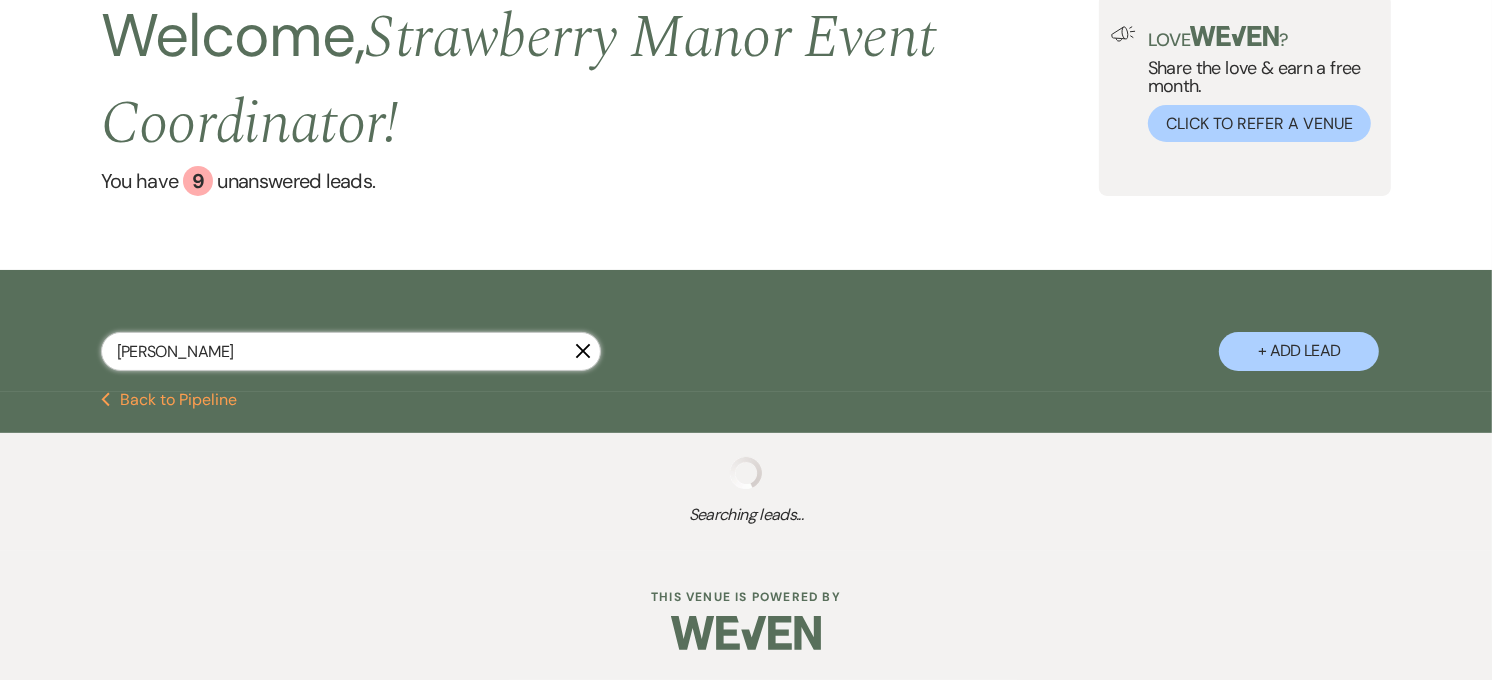select on "5" 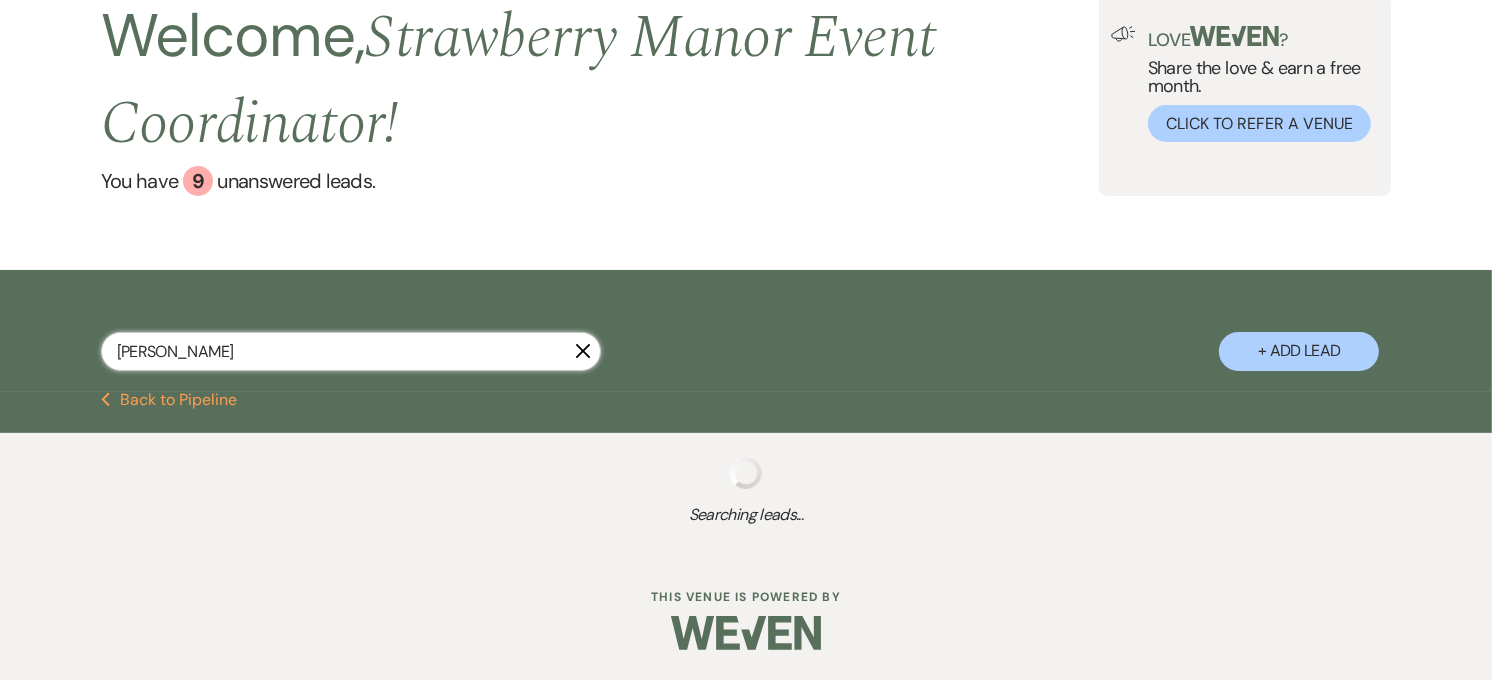 select on "8" 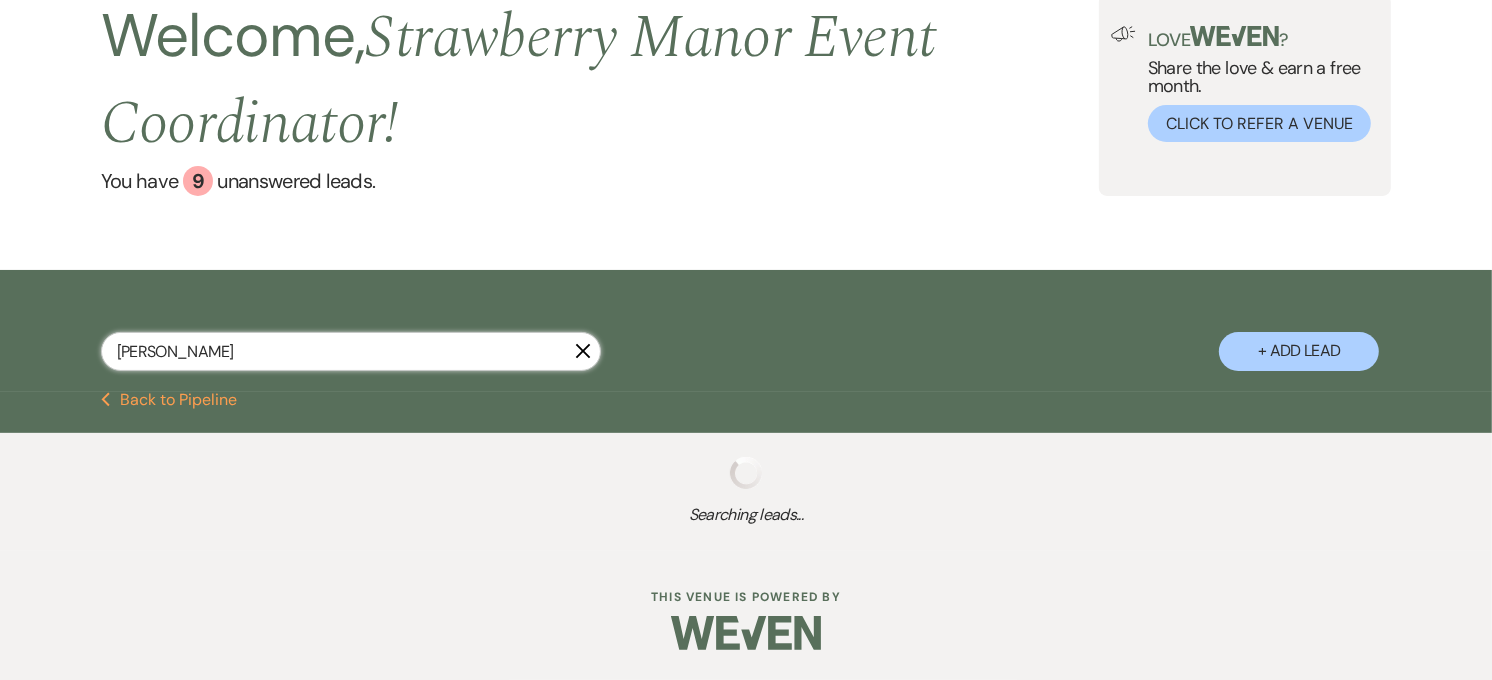 select on "5" 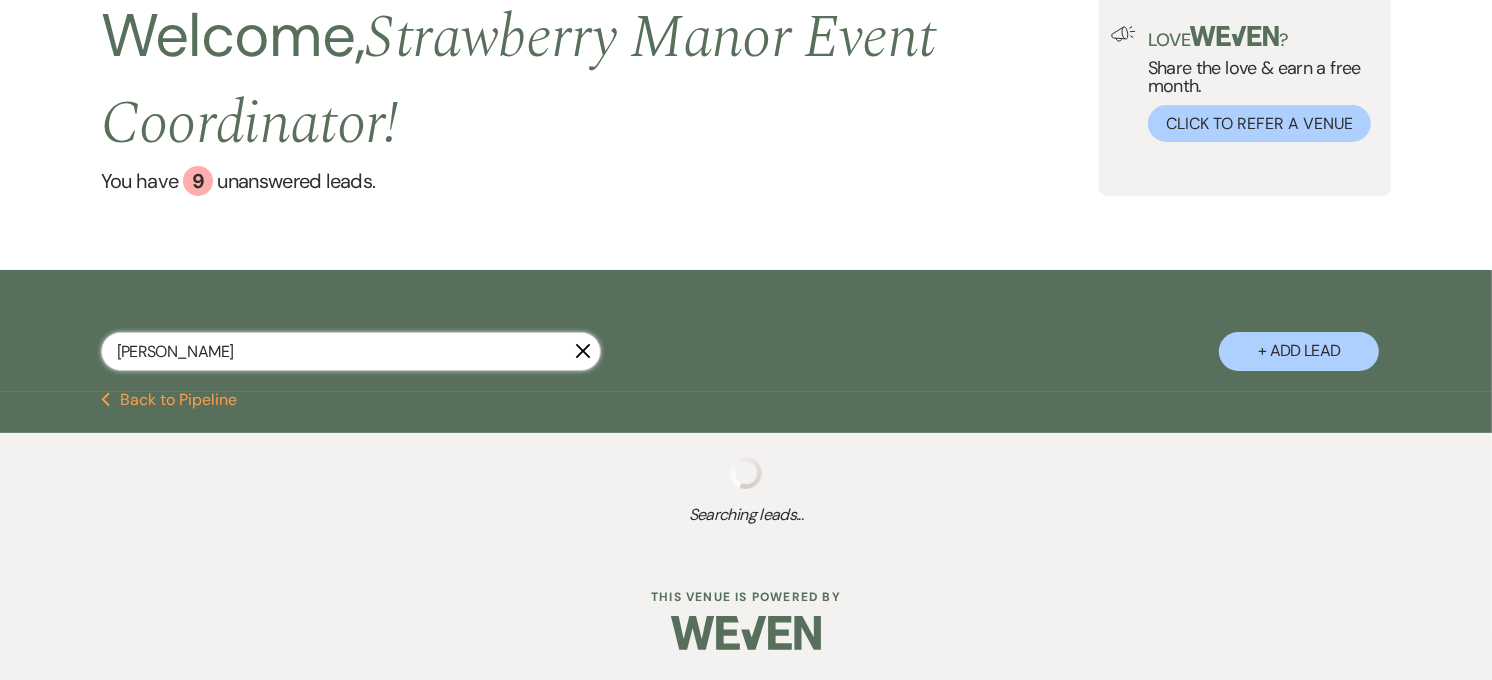 select on "8" 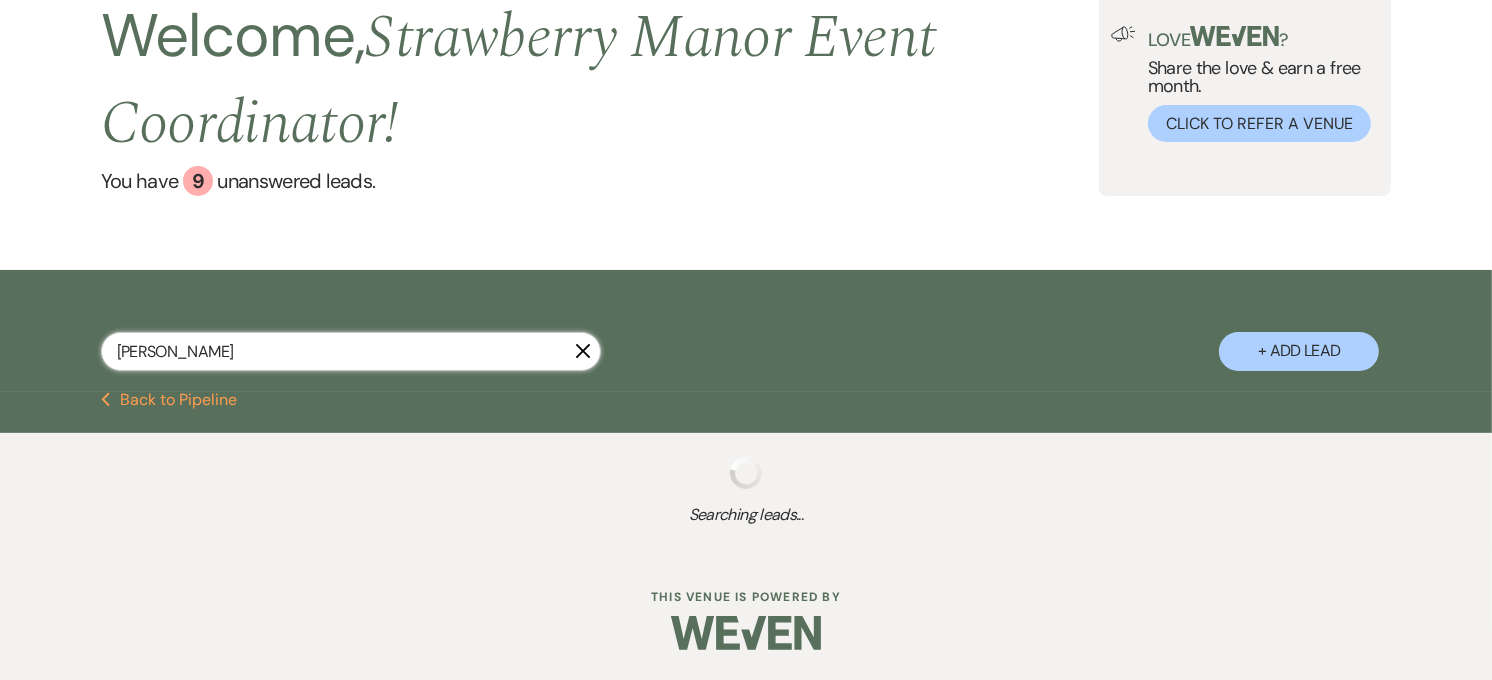 select on "5" 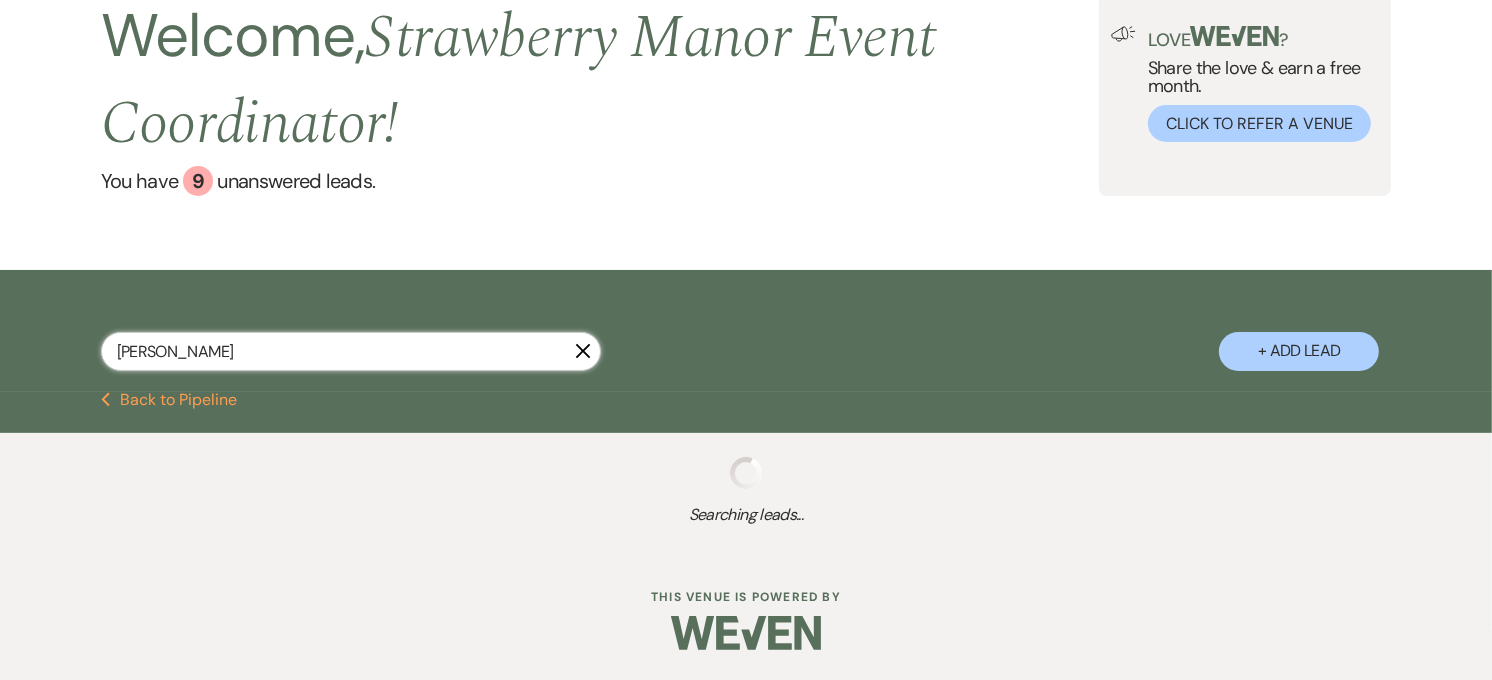 select on "8" 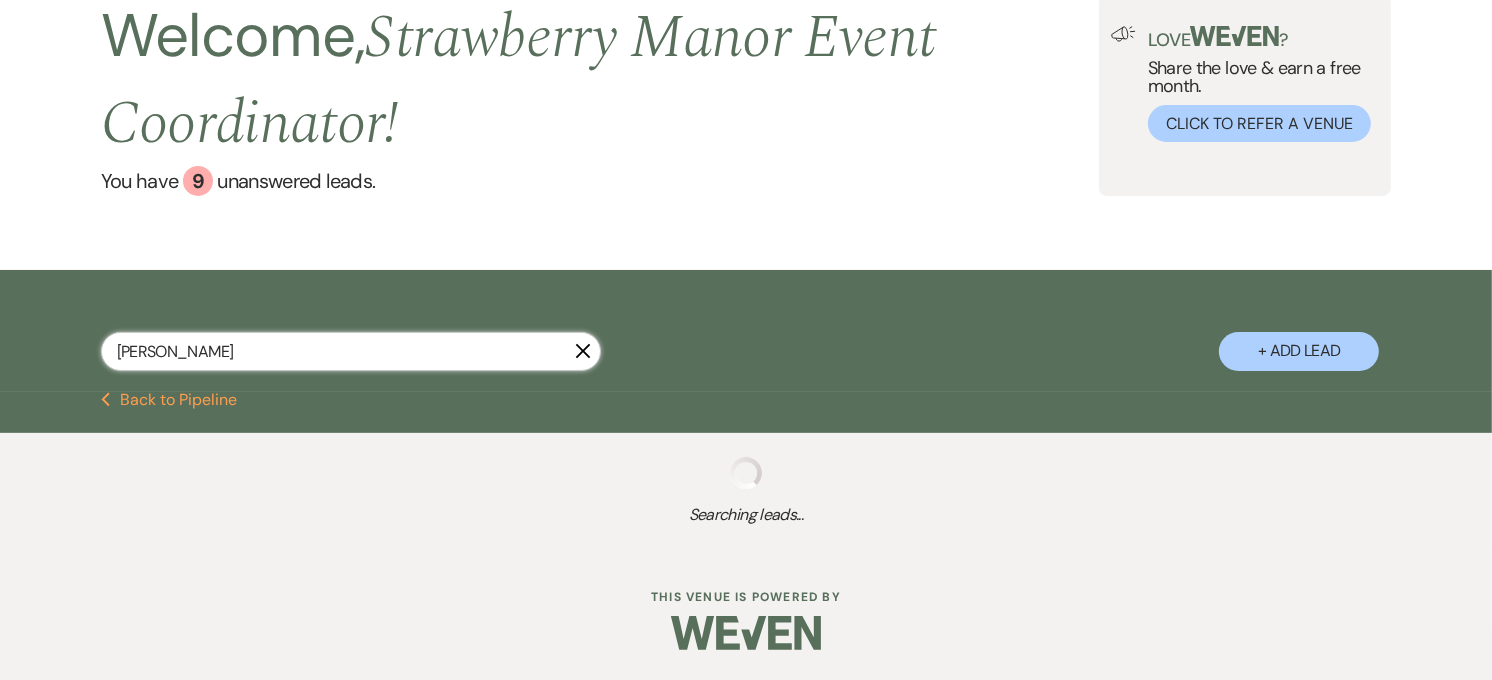 select on "5" 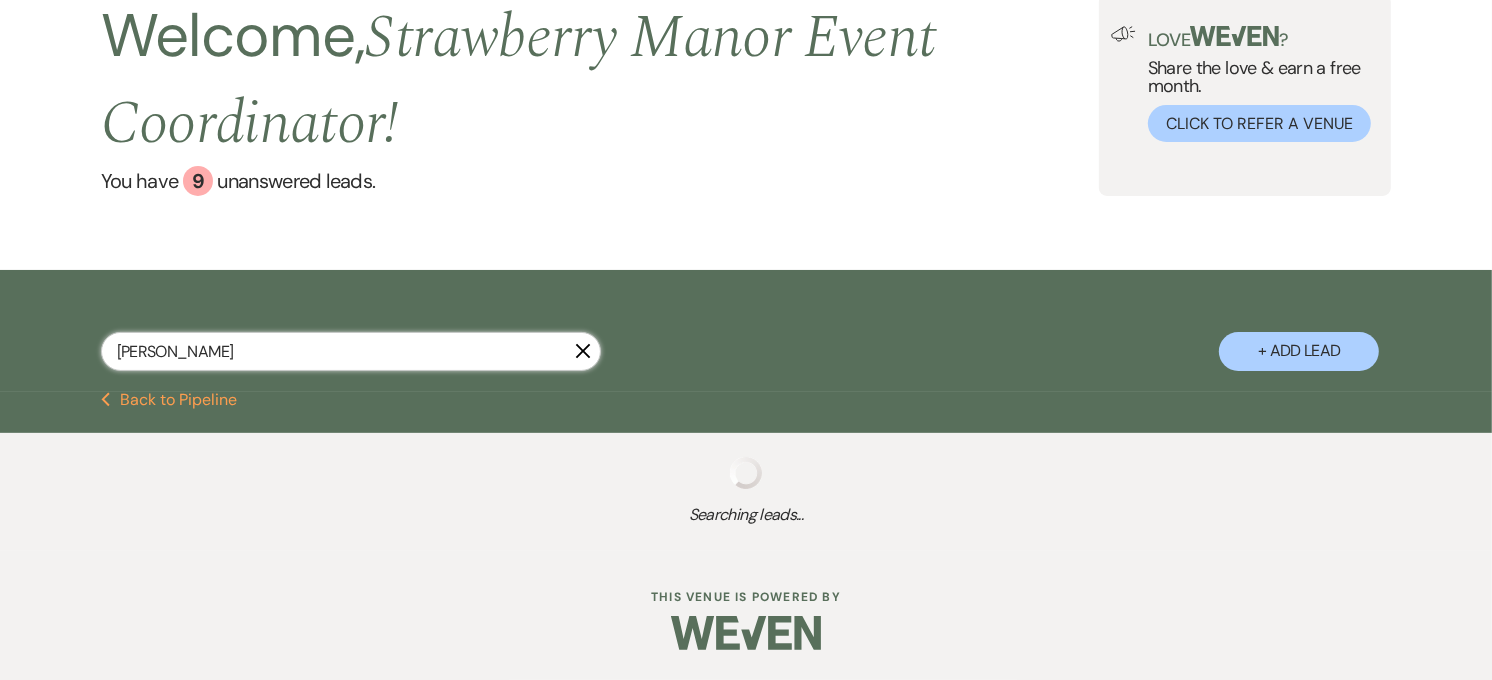 select on "8" 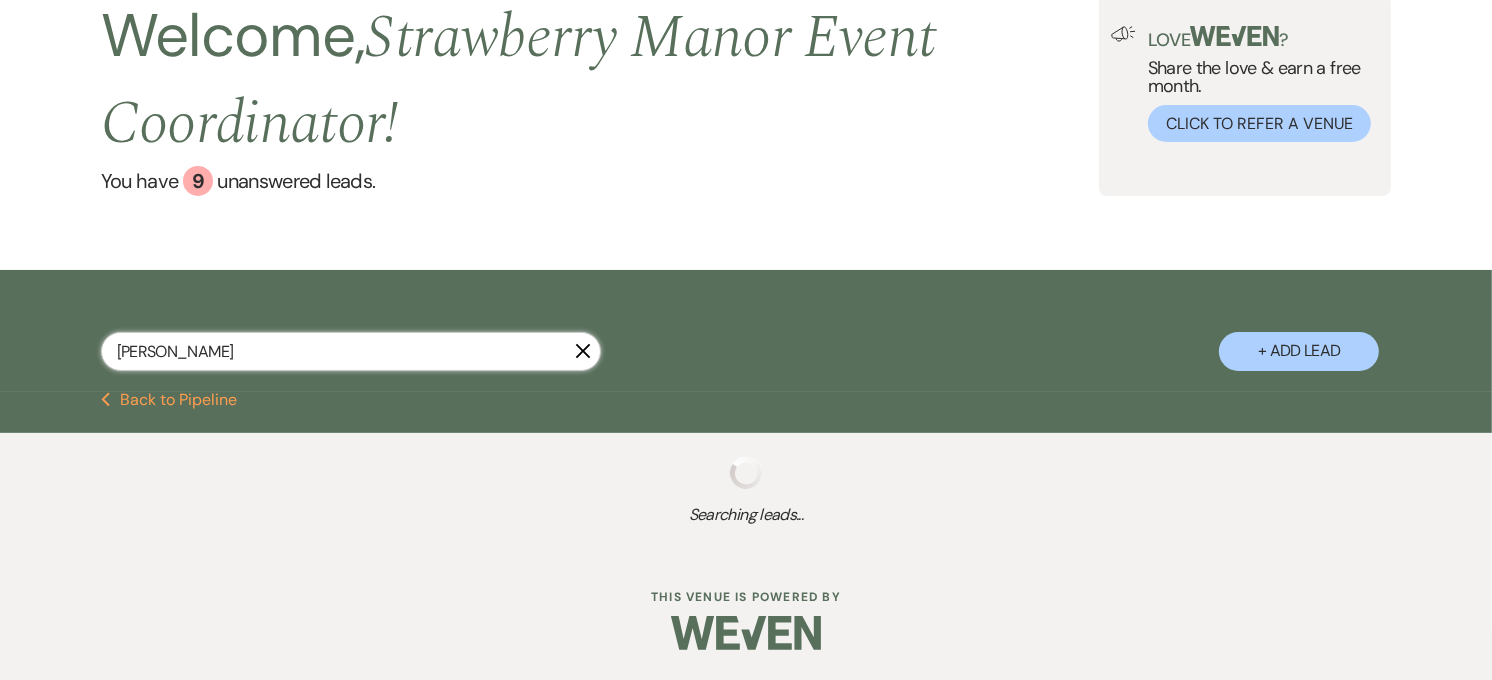 select on "5" 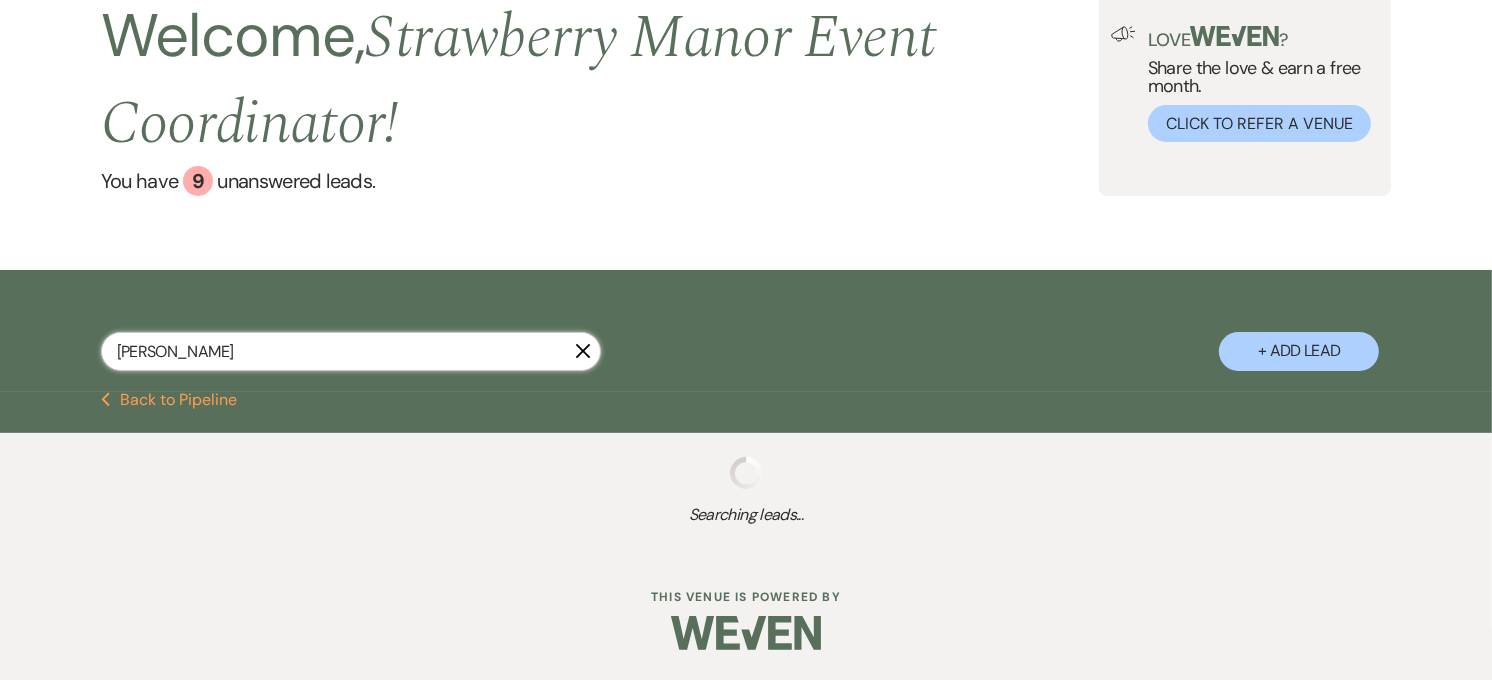 select on "8" 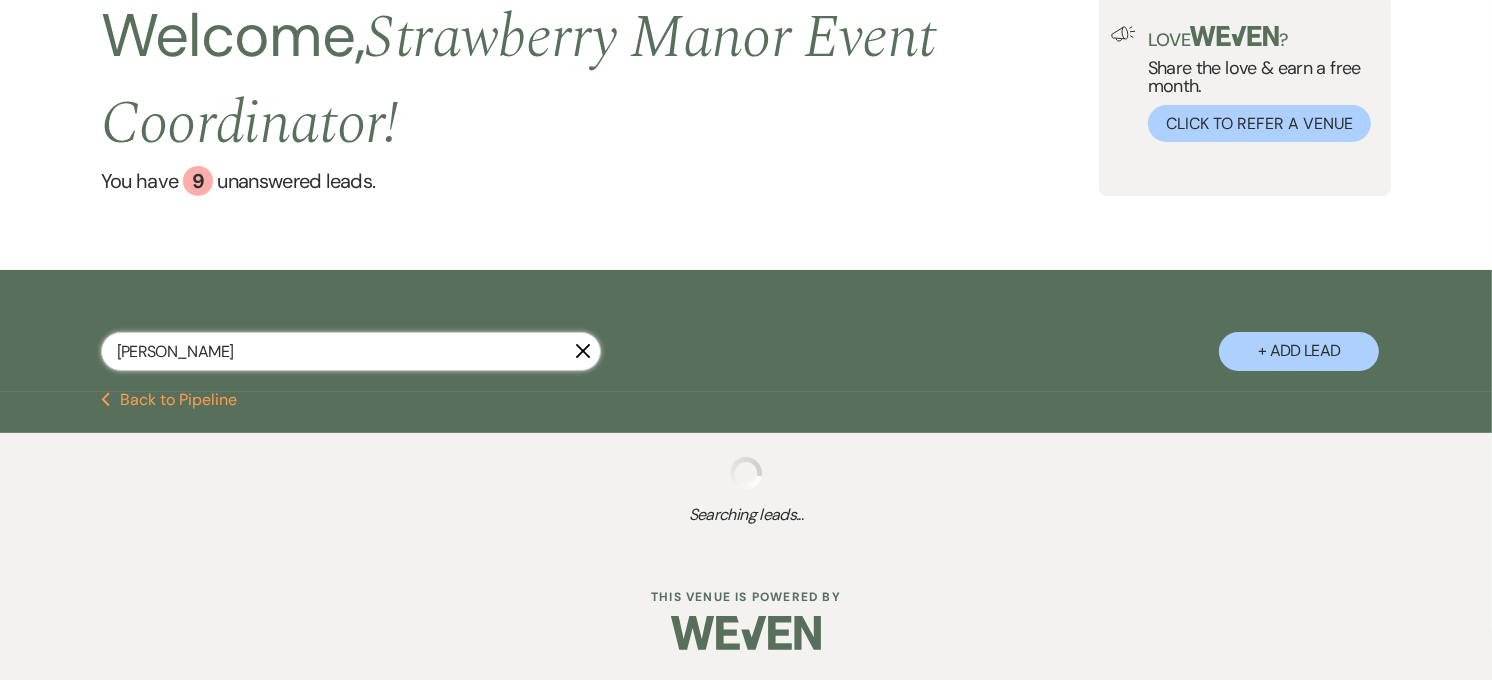 select on "8" 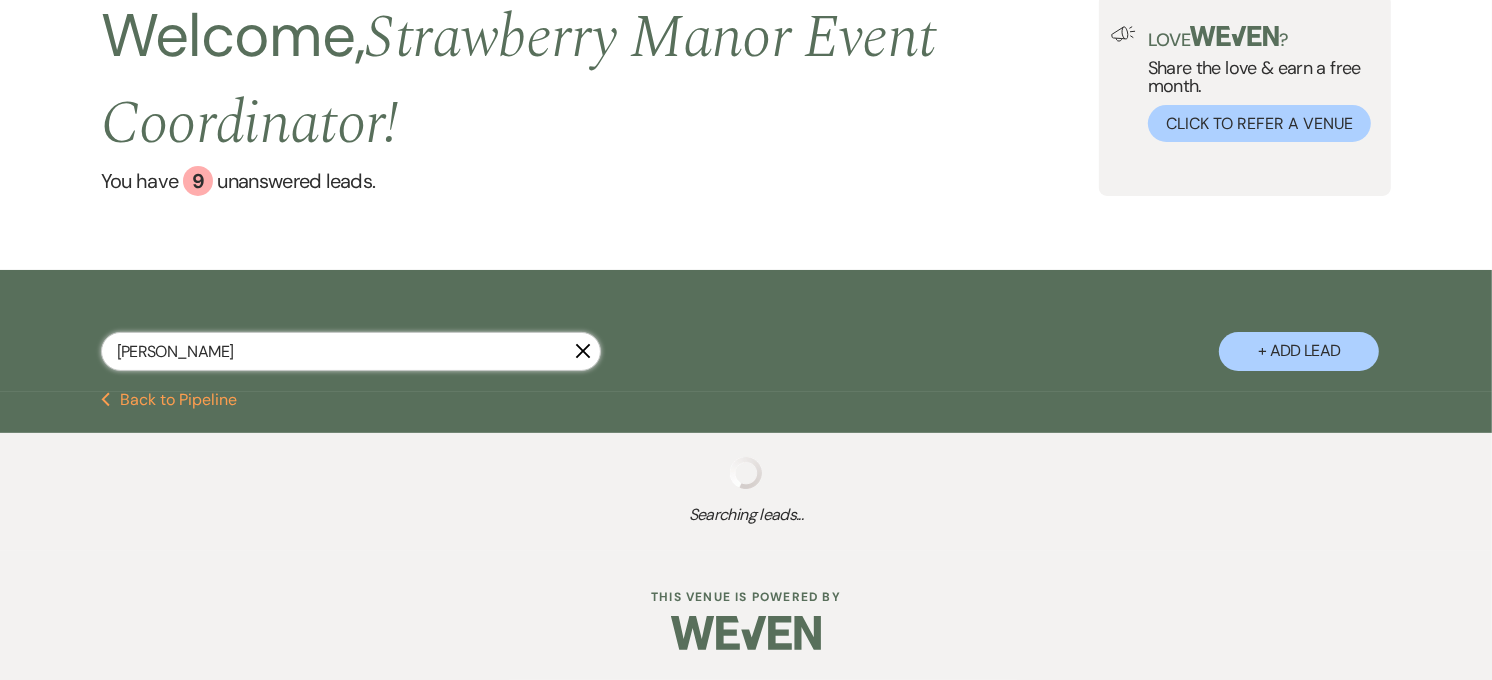 select on "8" 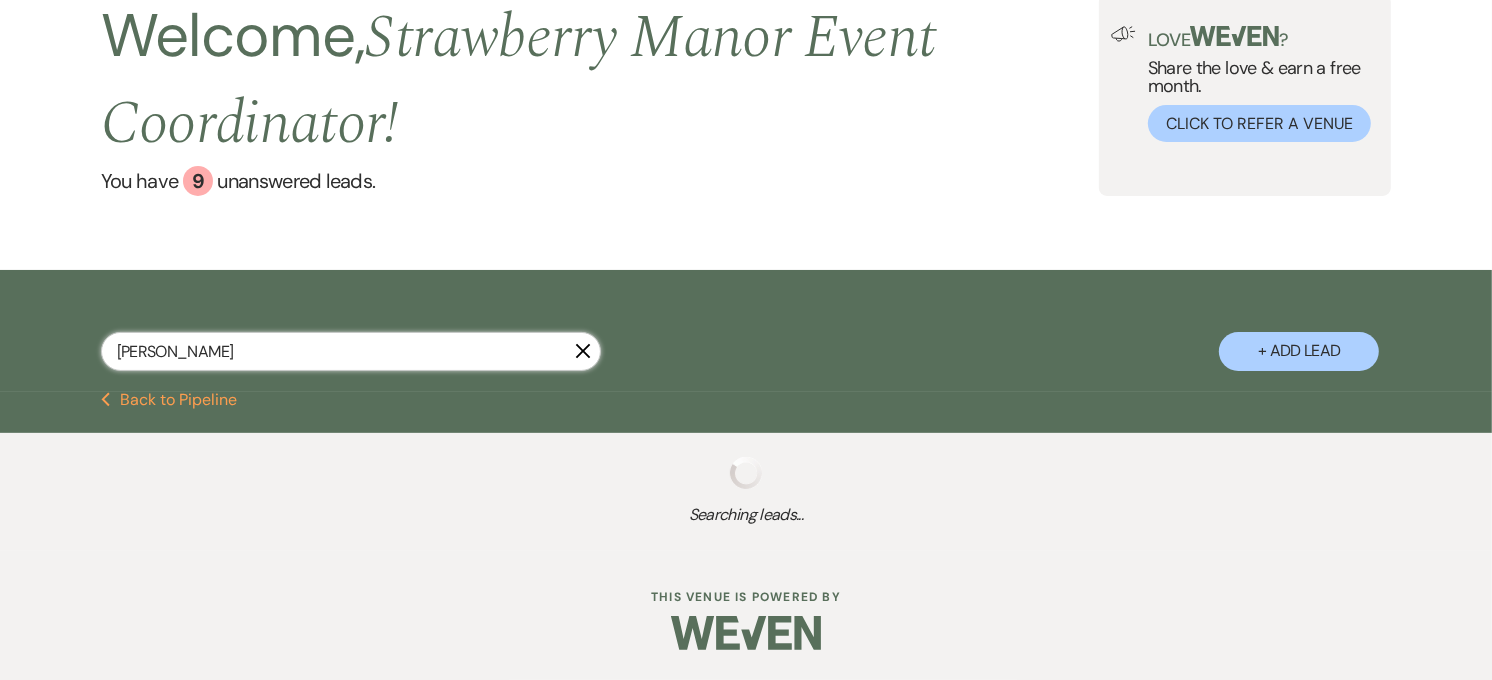 select on "5" 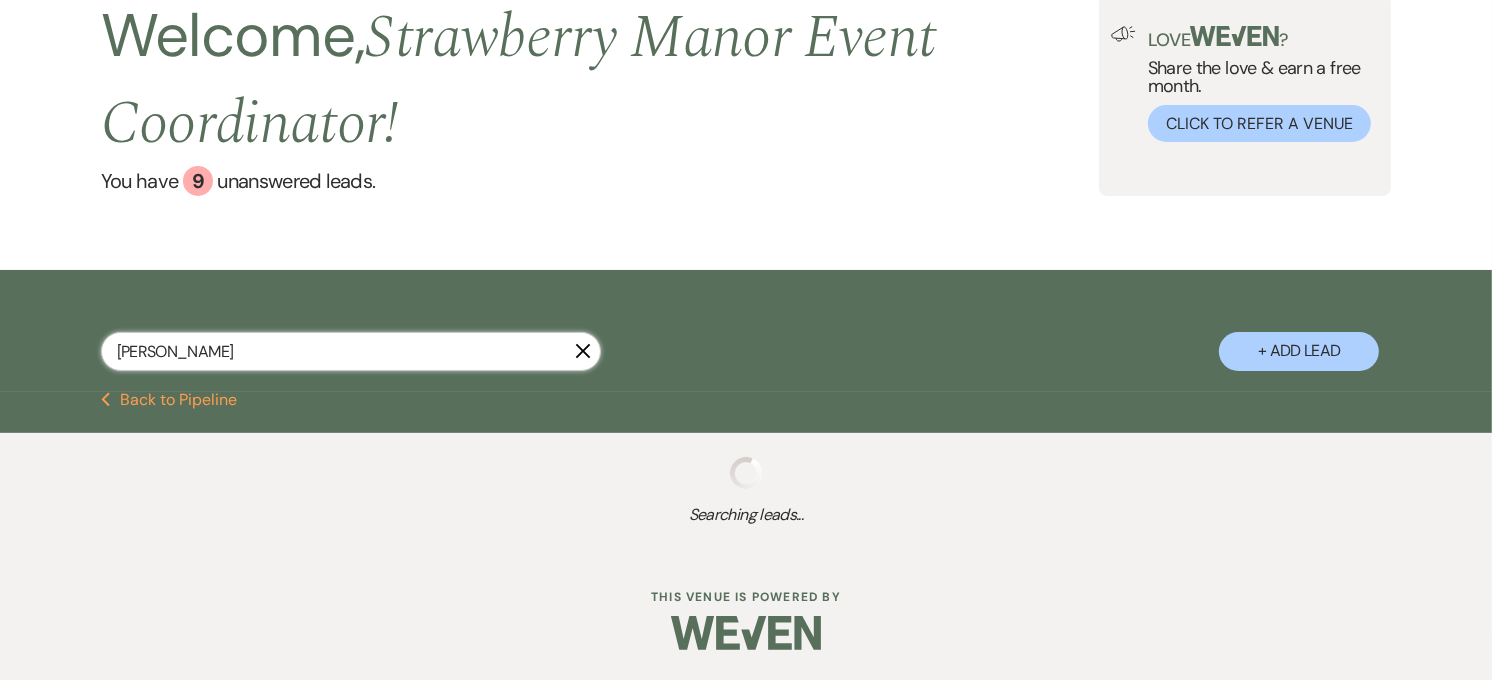 select on "8" 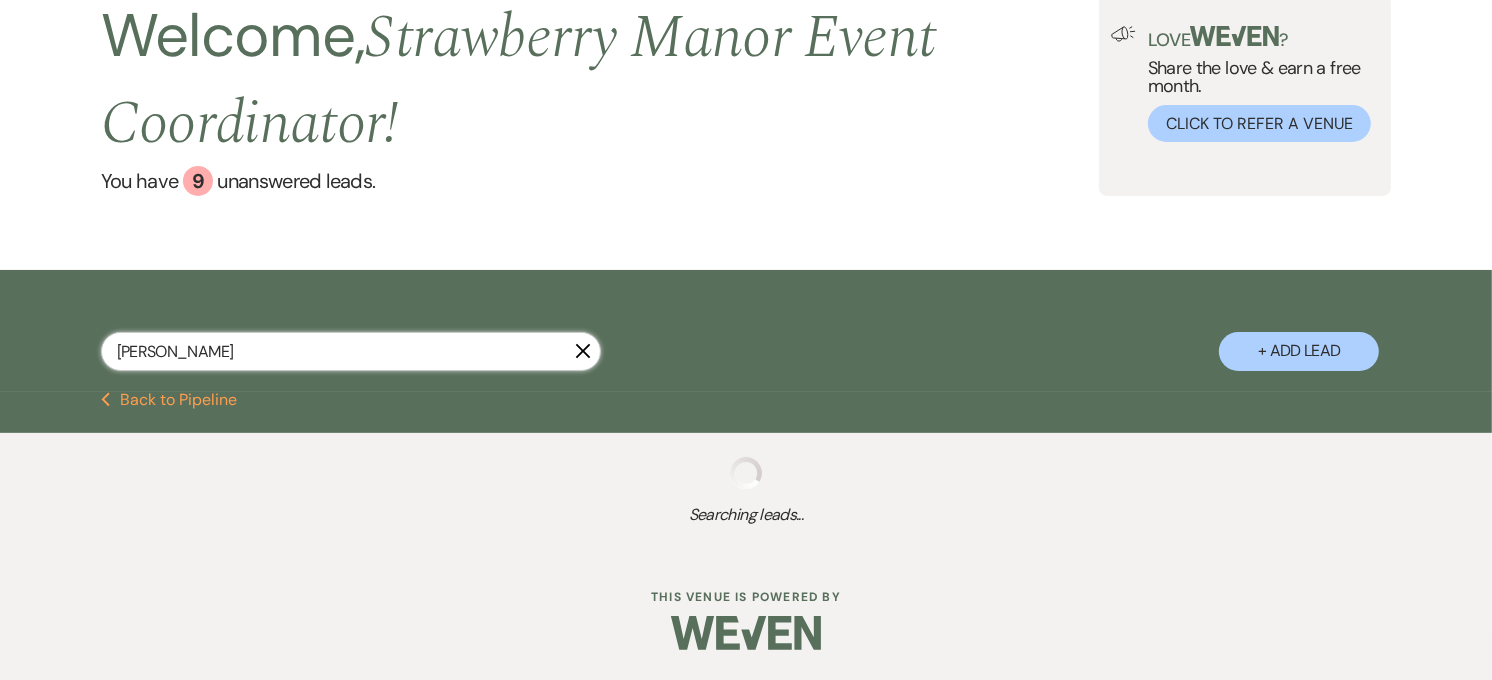 select on "5" 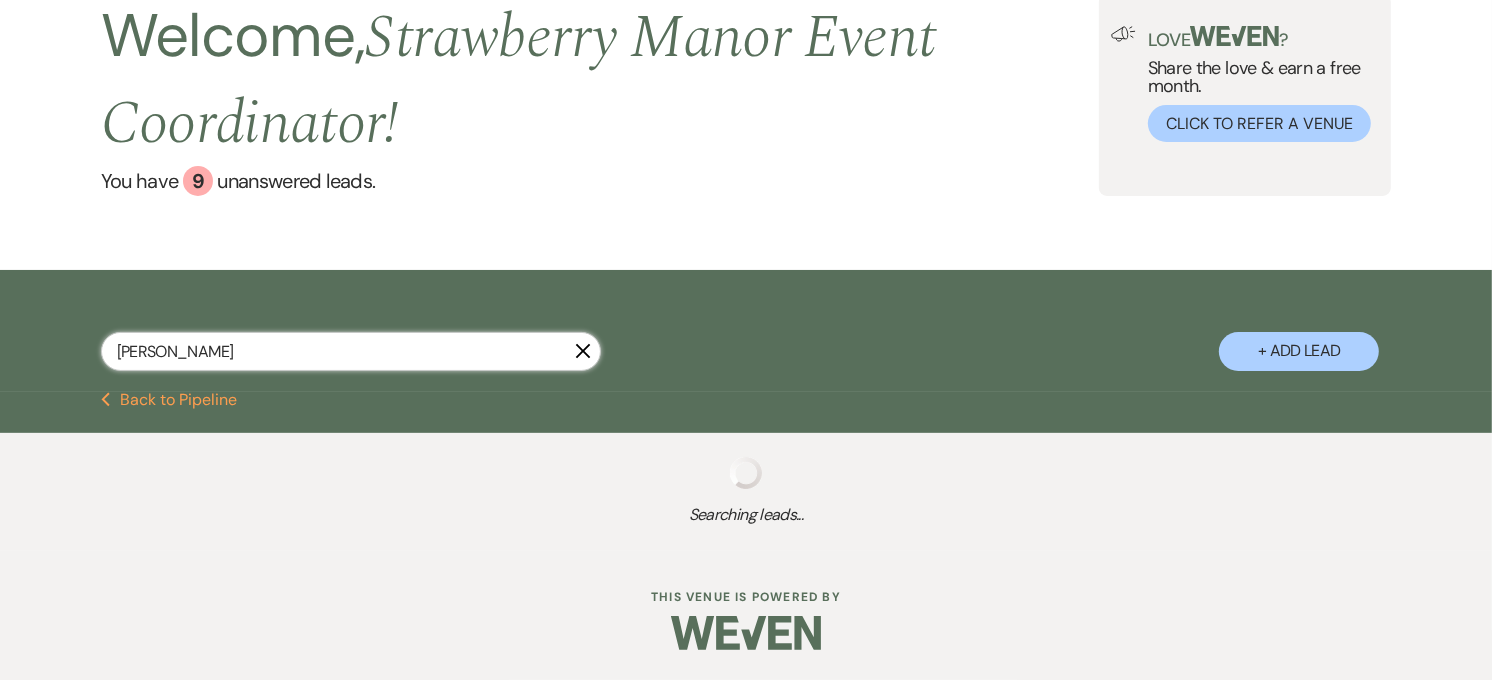 select on "8" 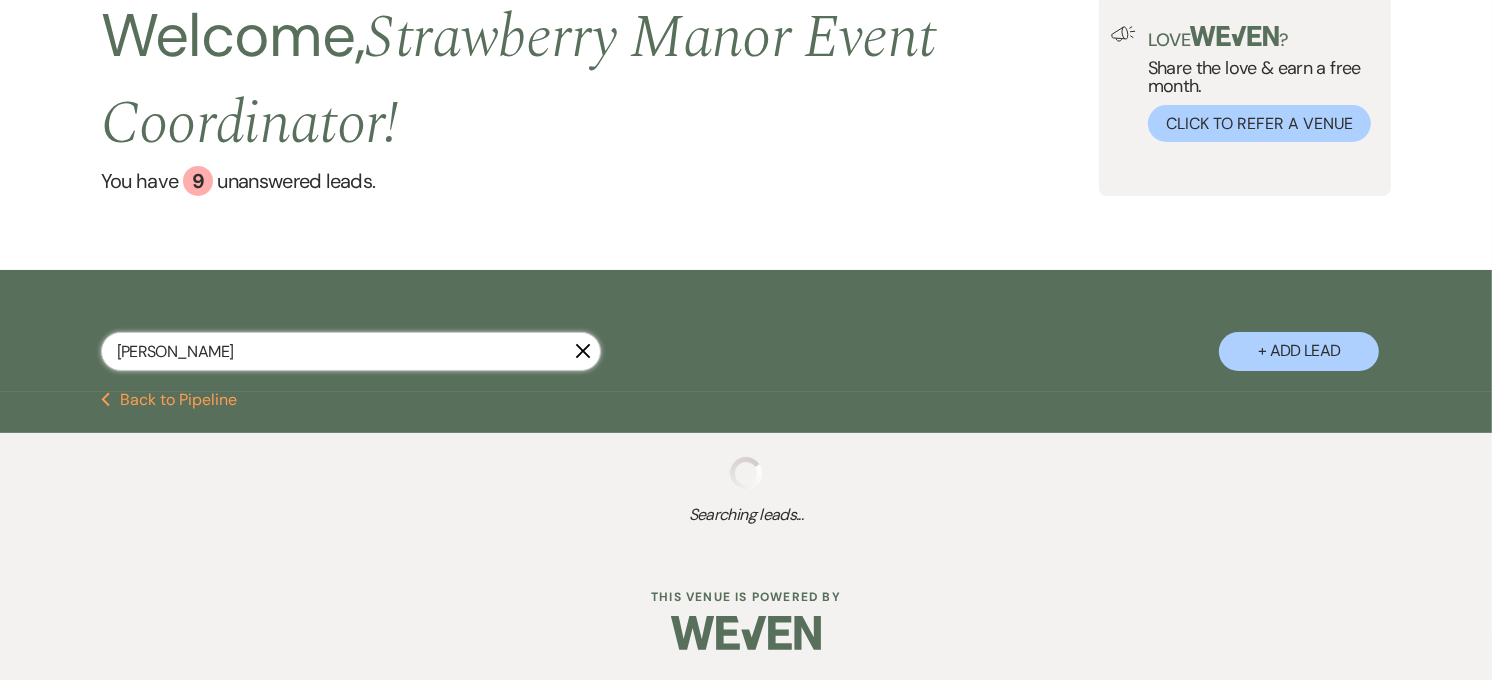 select on "5" 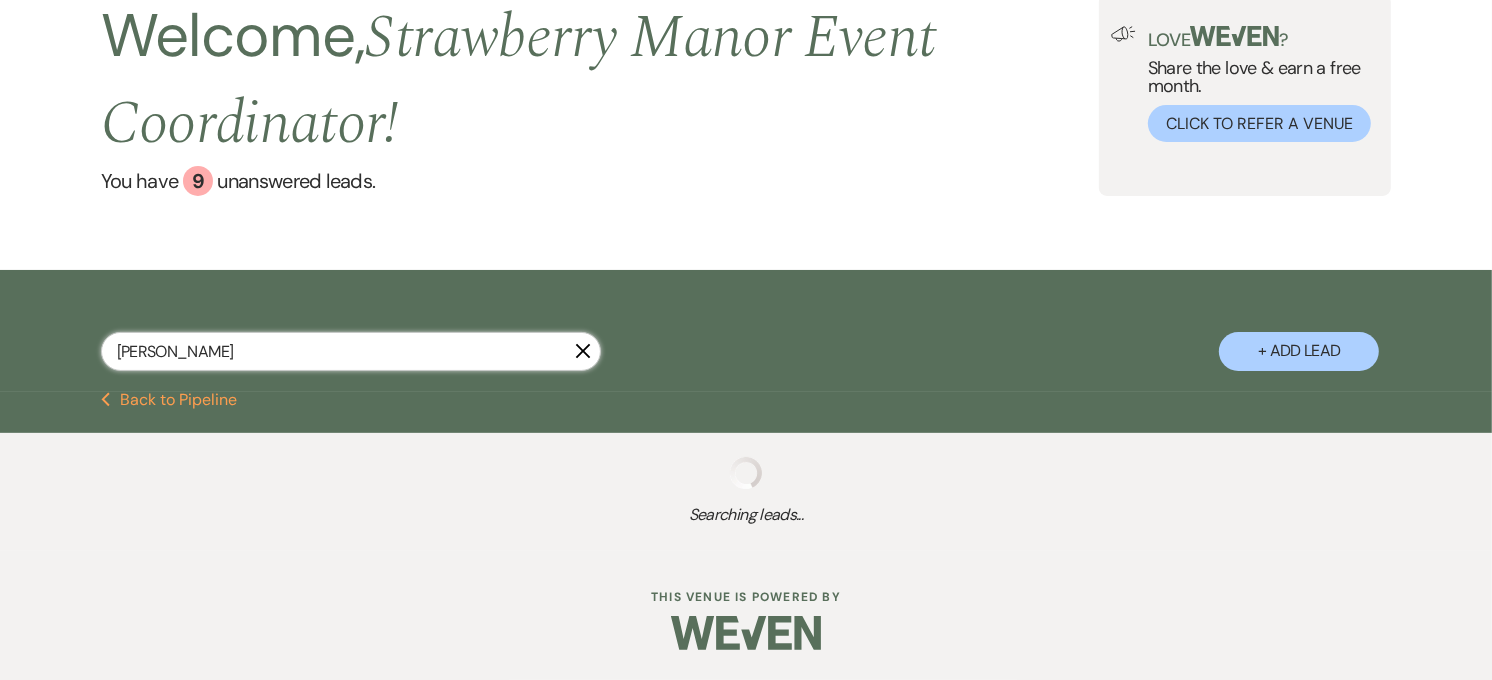 select on "8" 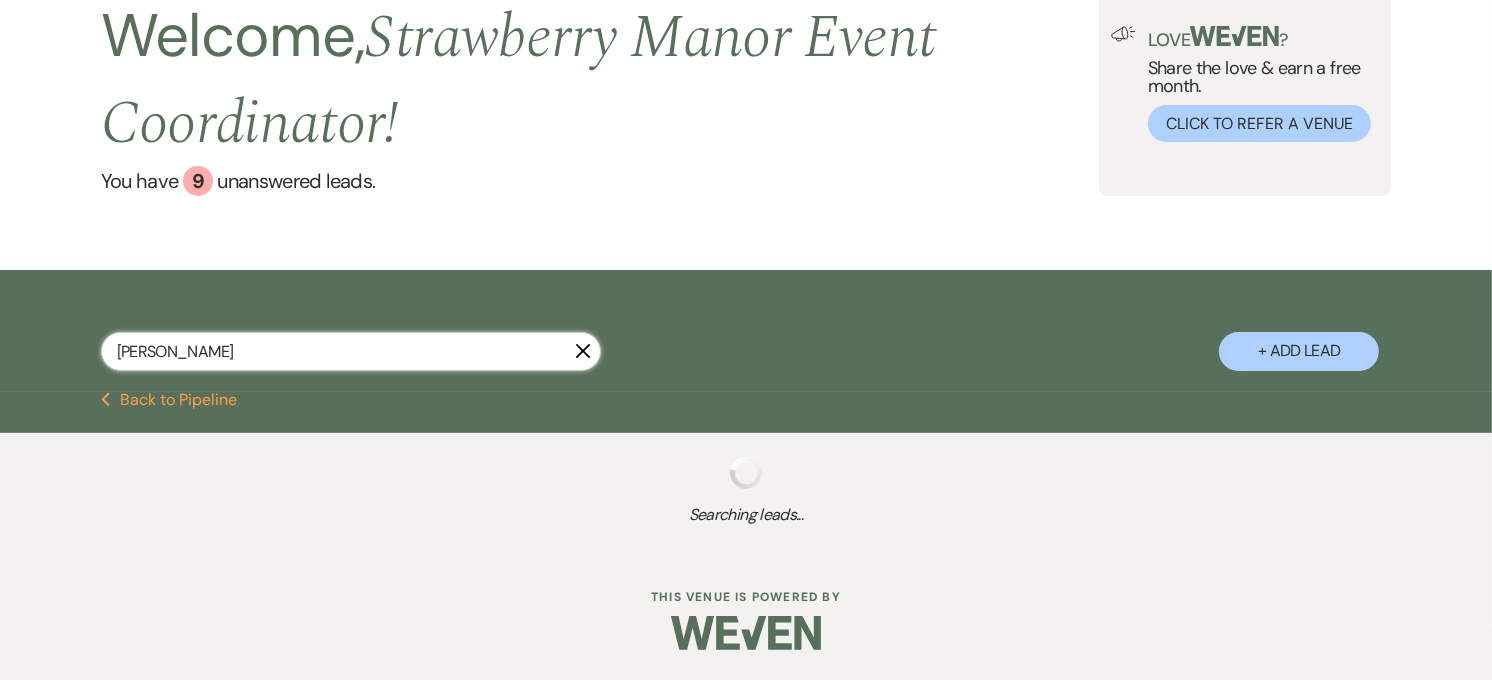 select on "5" 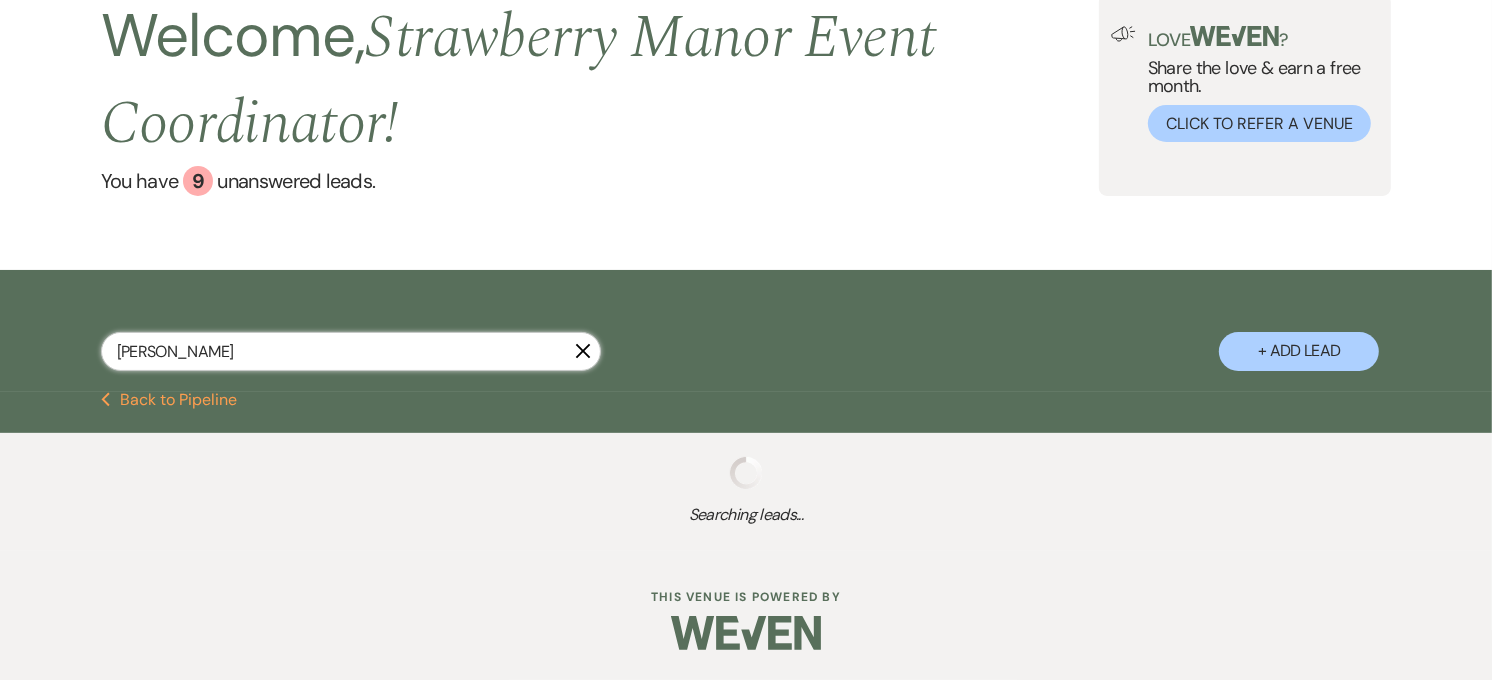 select on "8" 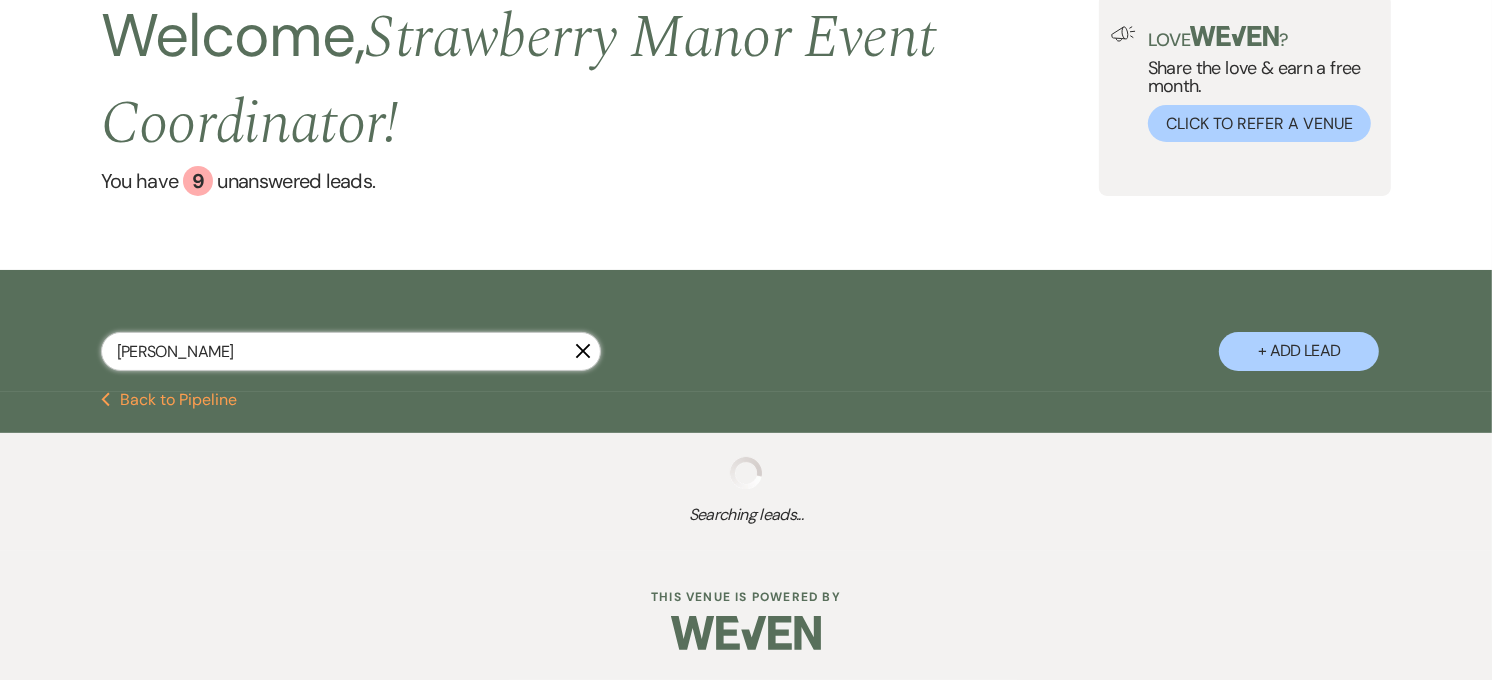 select on "5" 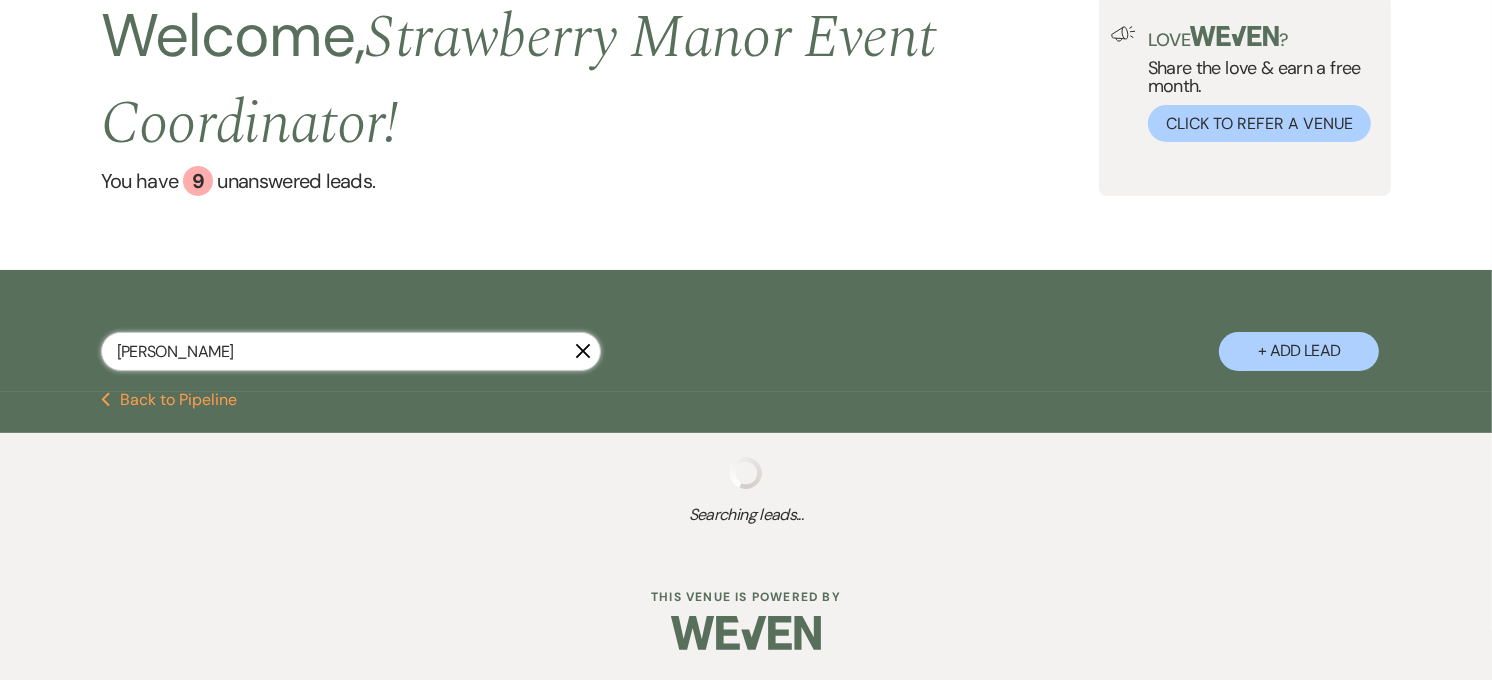 select on "8" 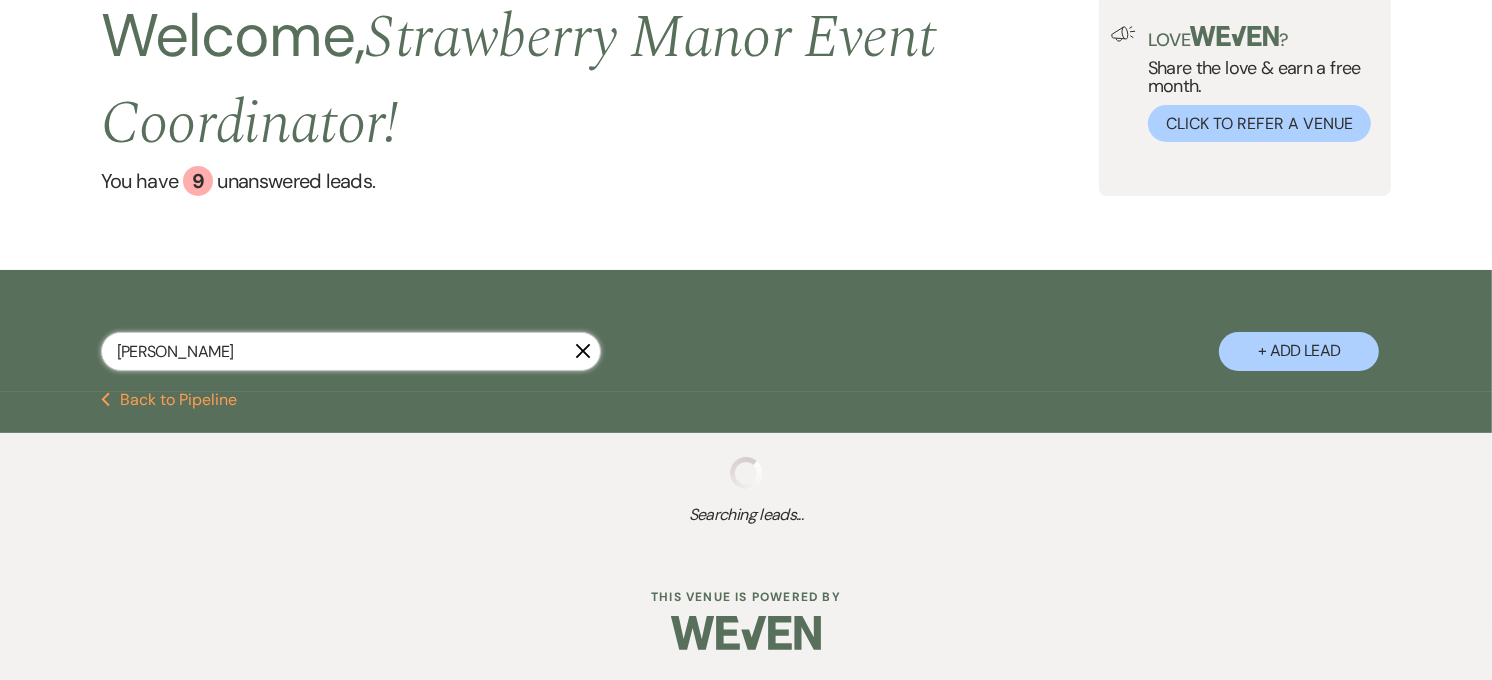 select on "5" 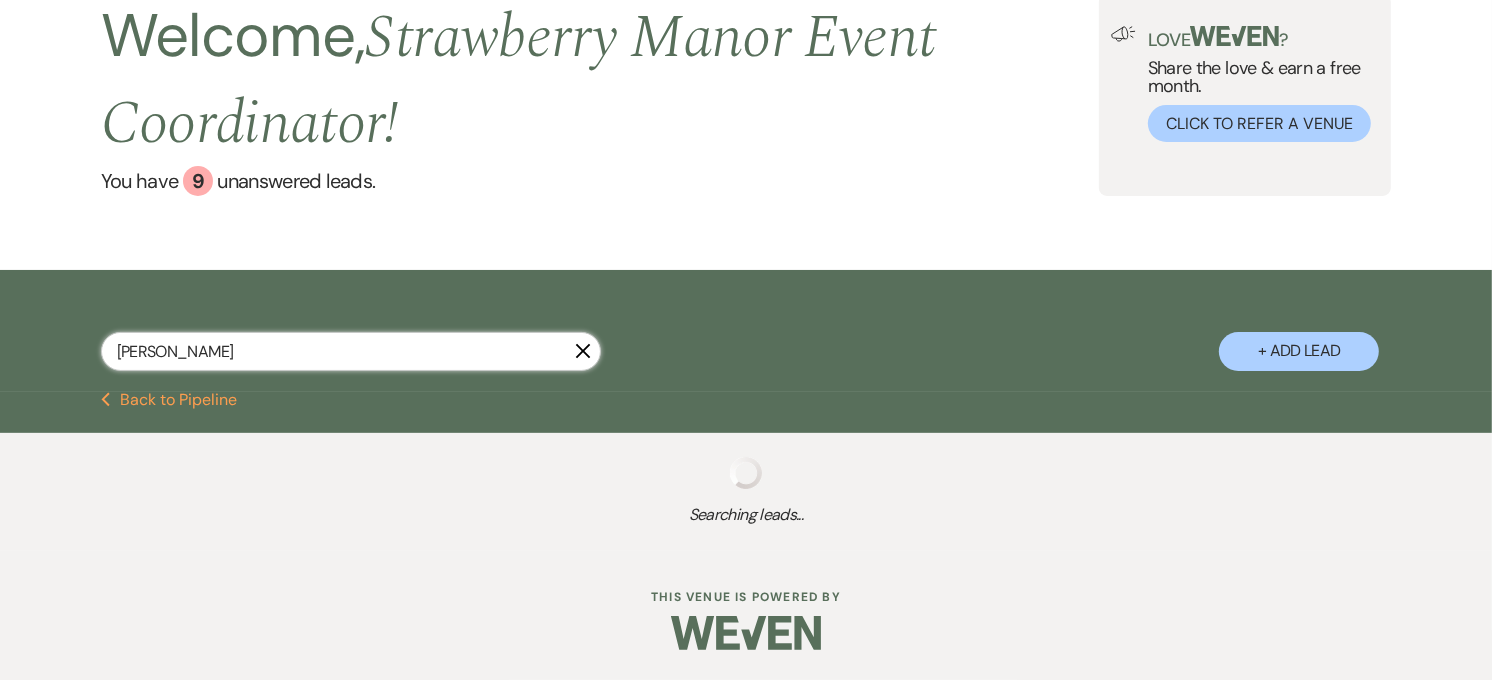 select on "8" 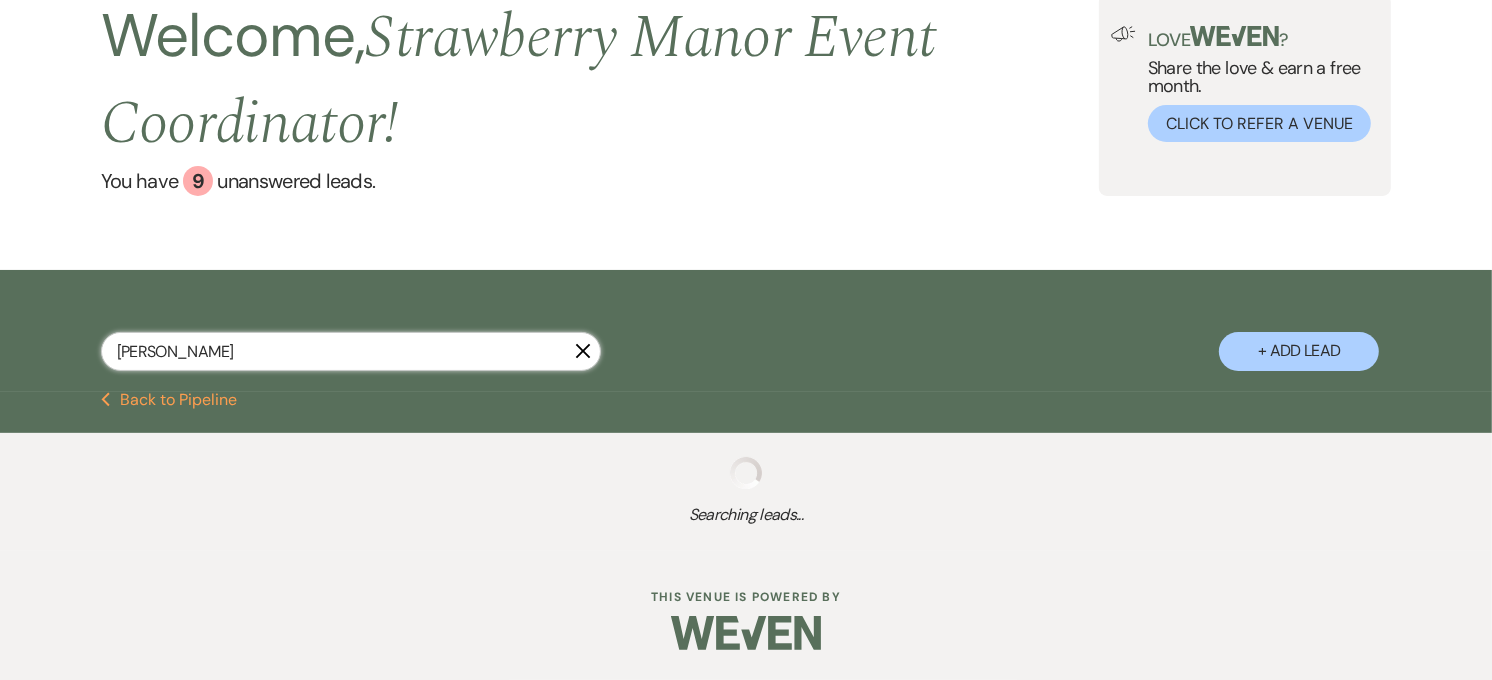 select on "5" 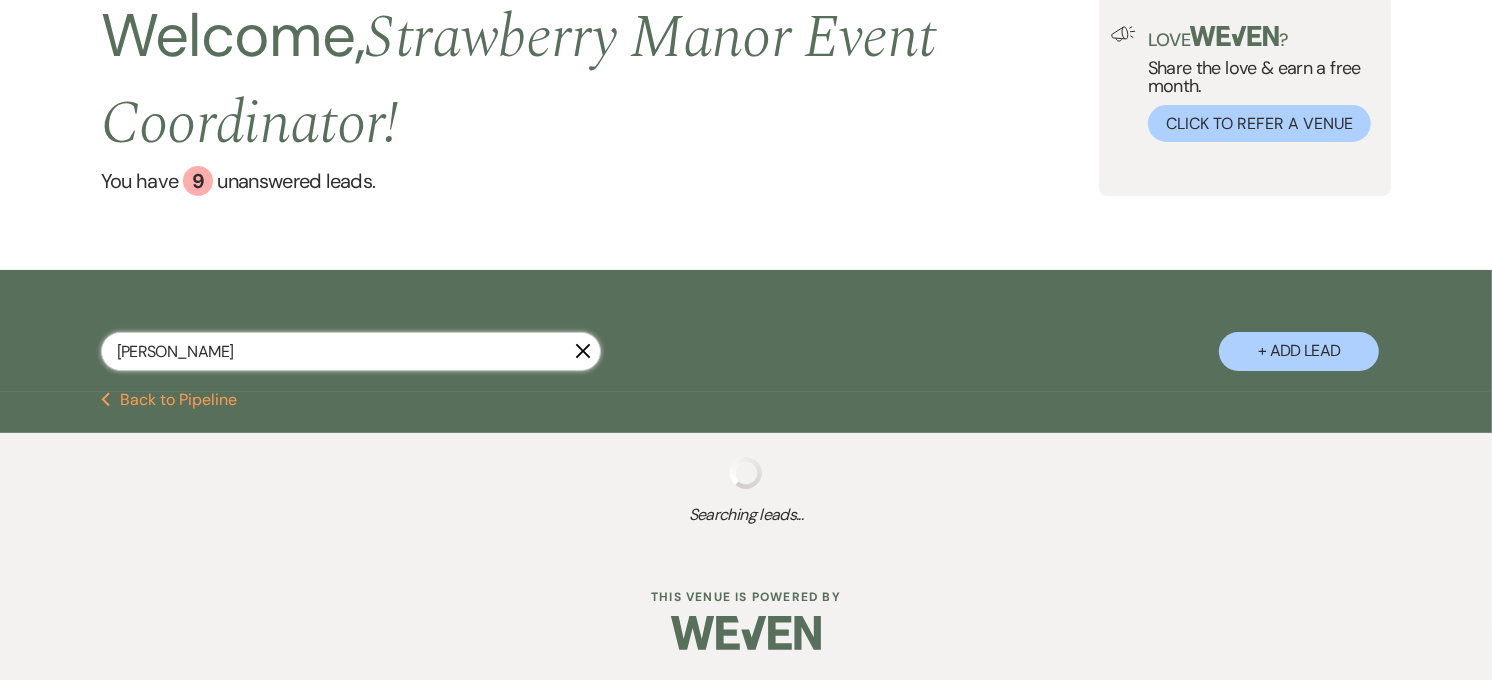 select on "8" 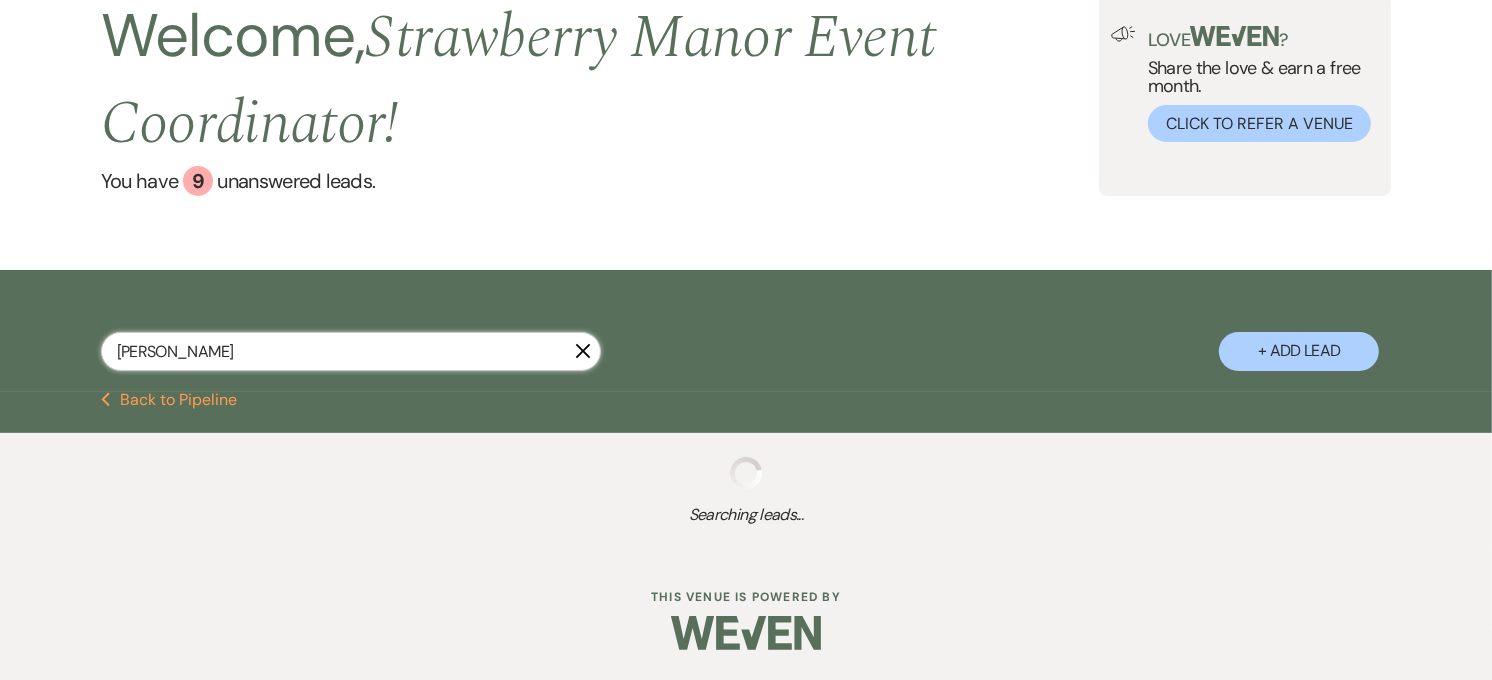 select on "5" 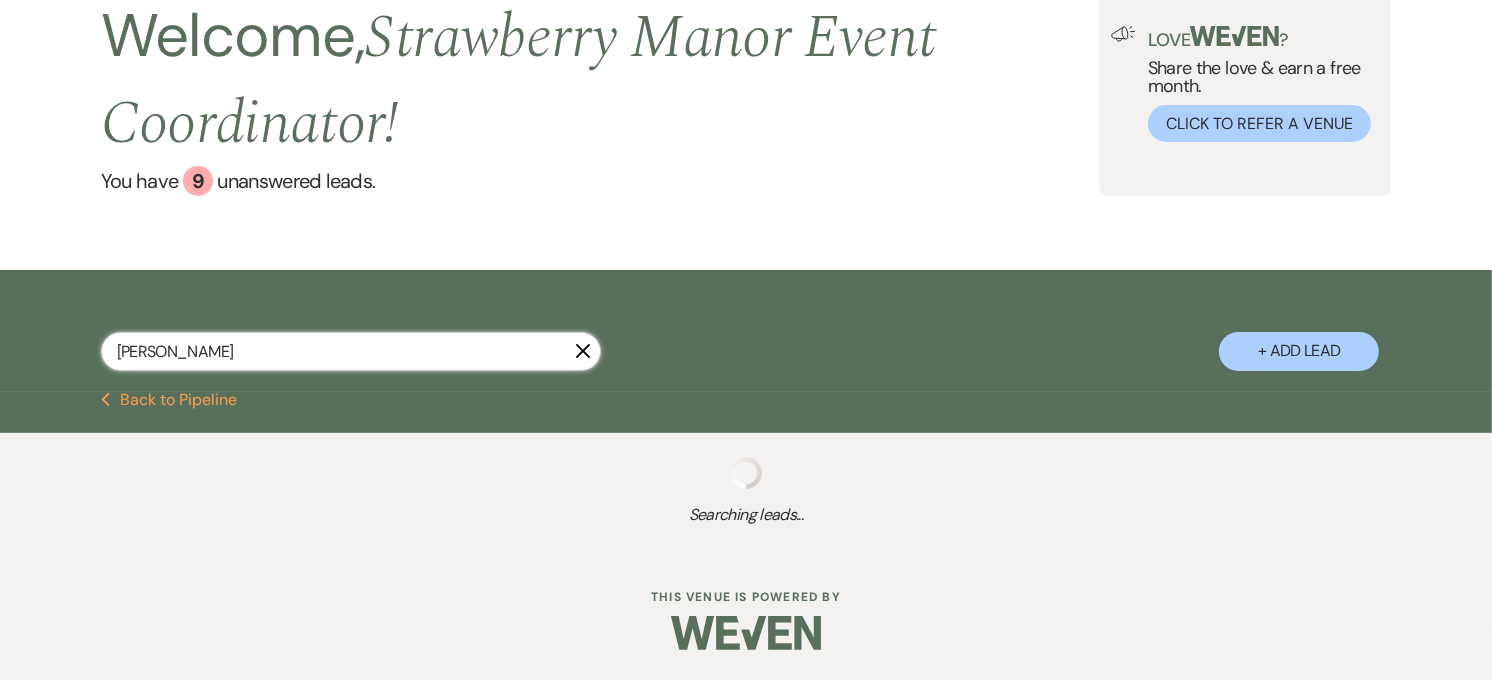 select on "8" 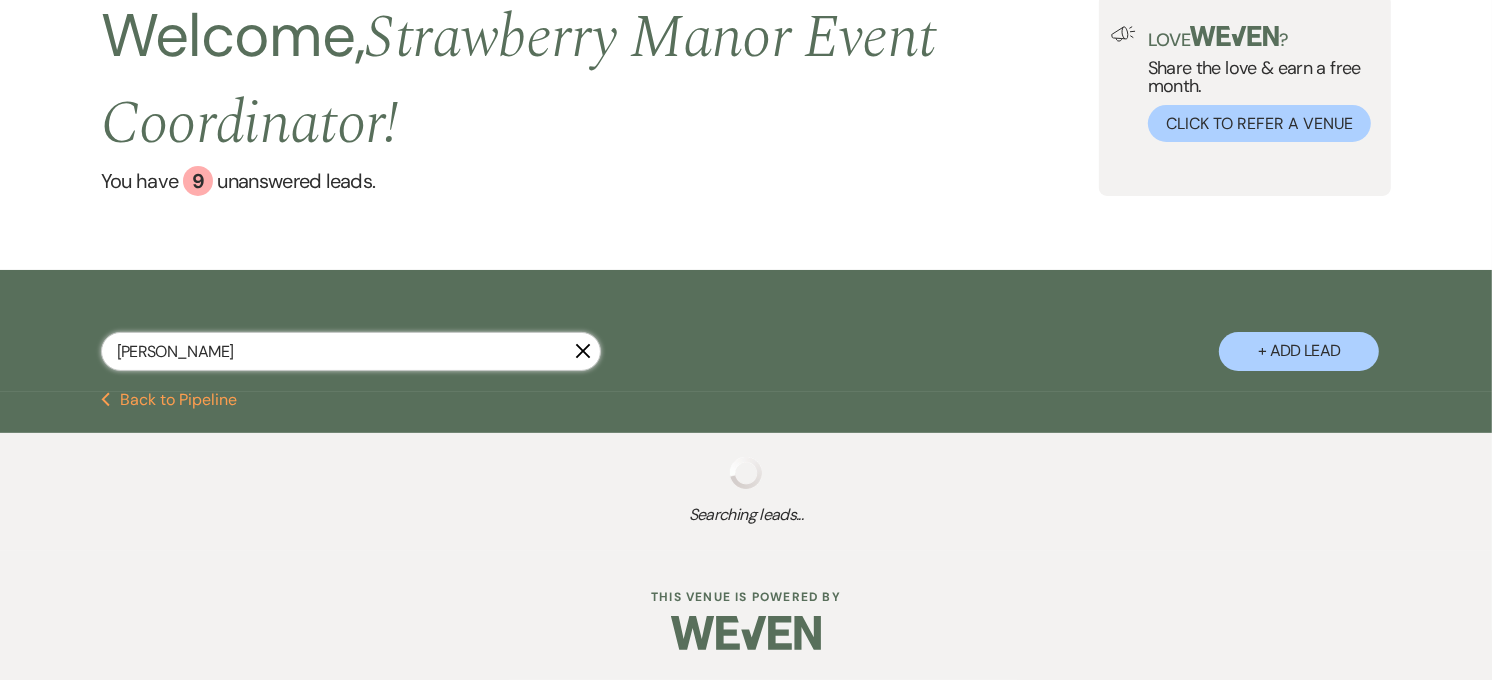 select on "5" 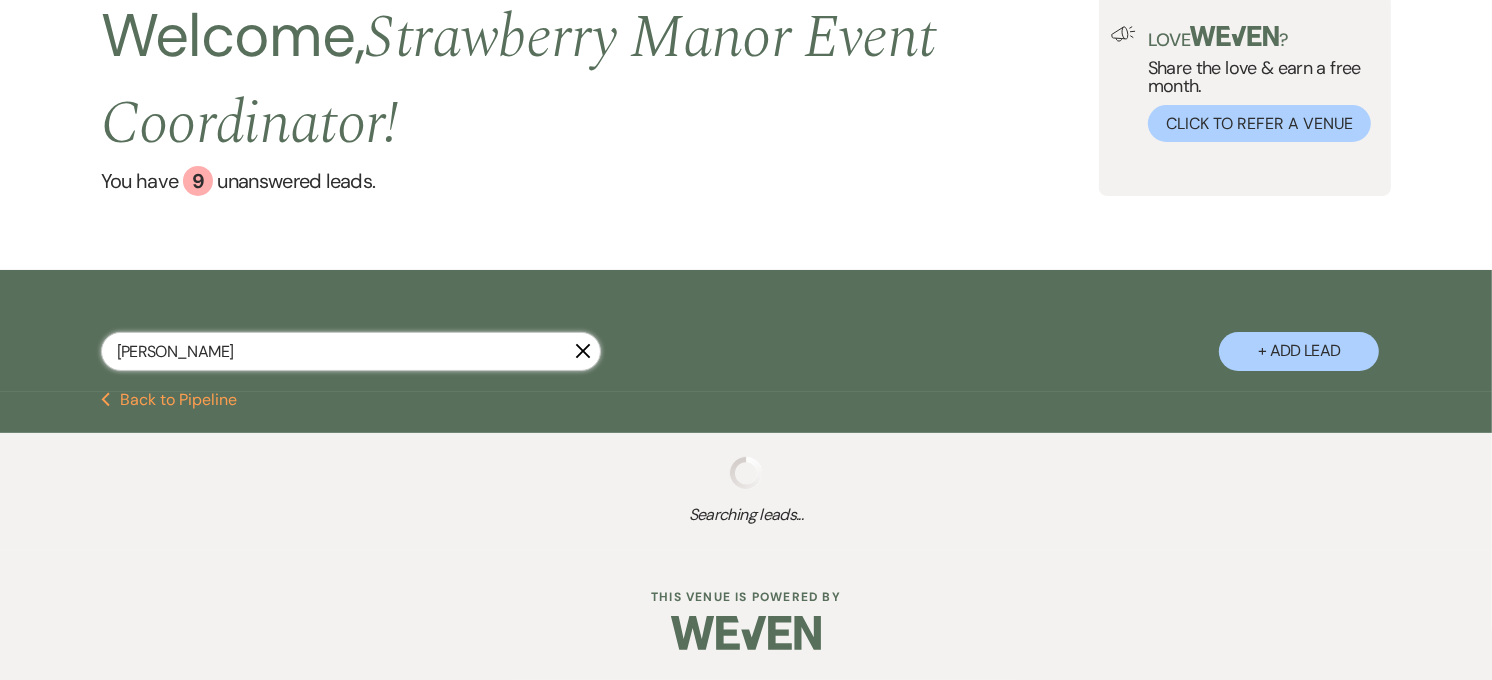select on "8" 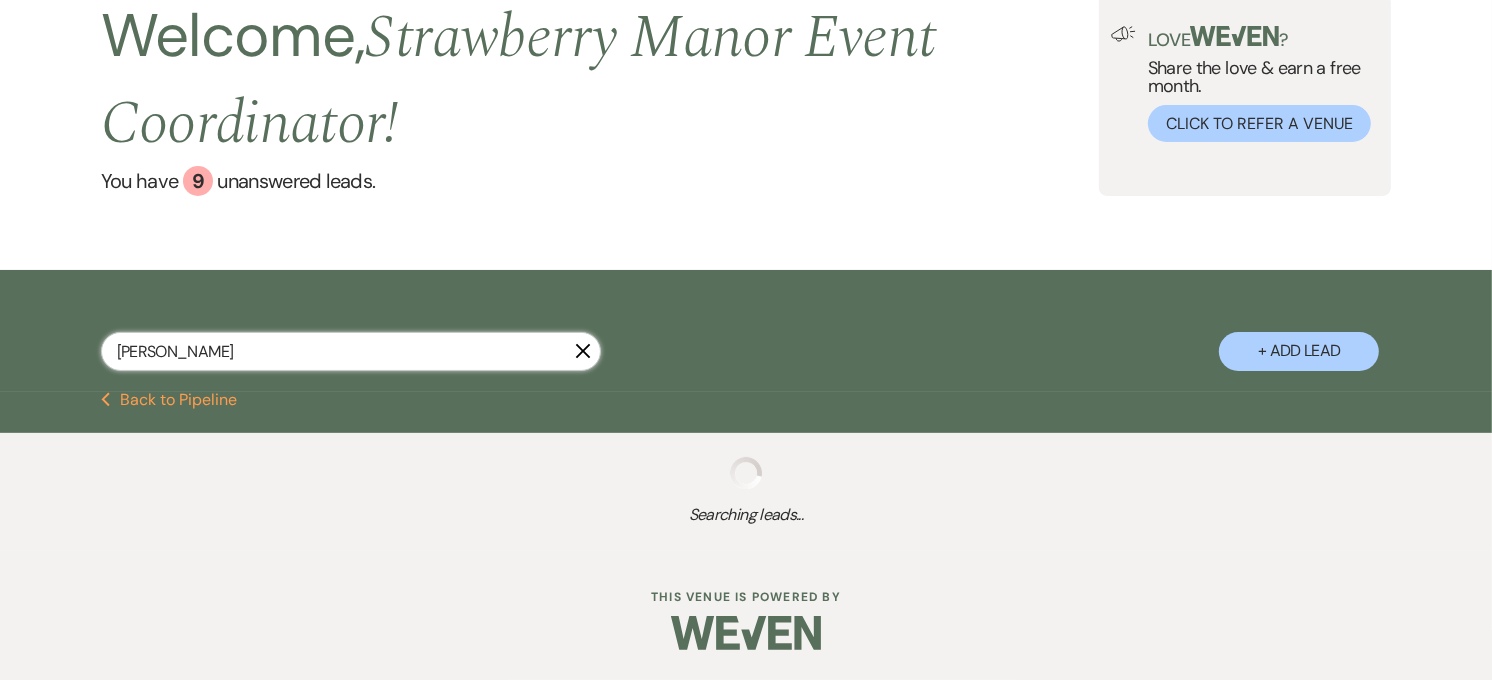 select on "4" 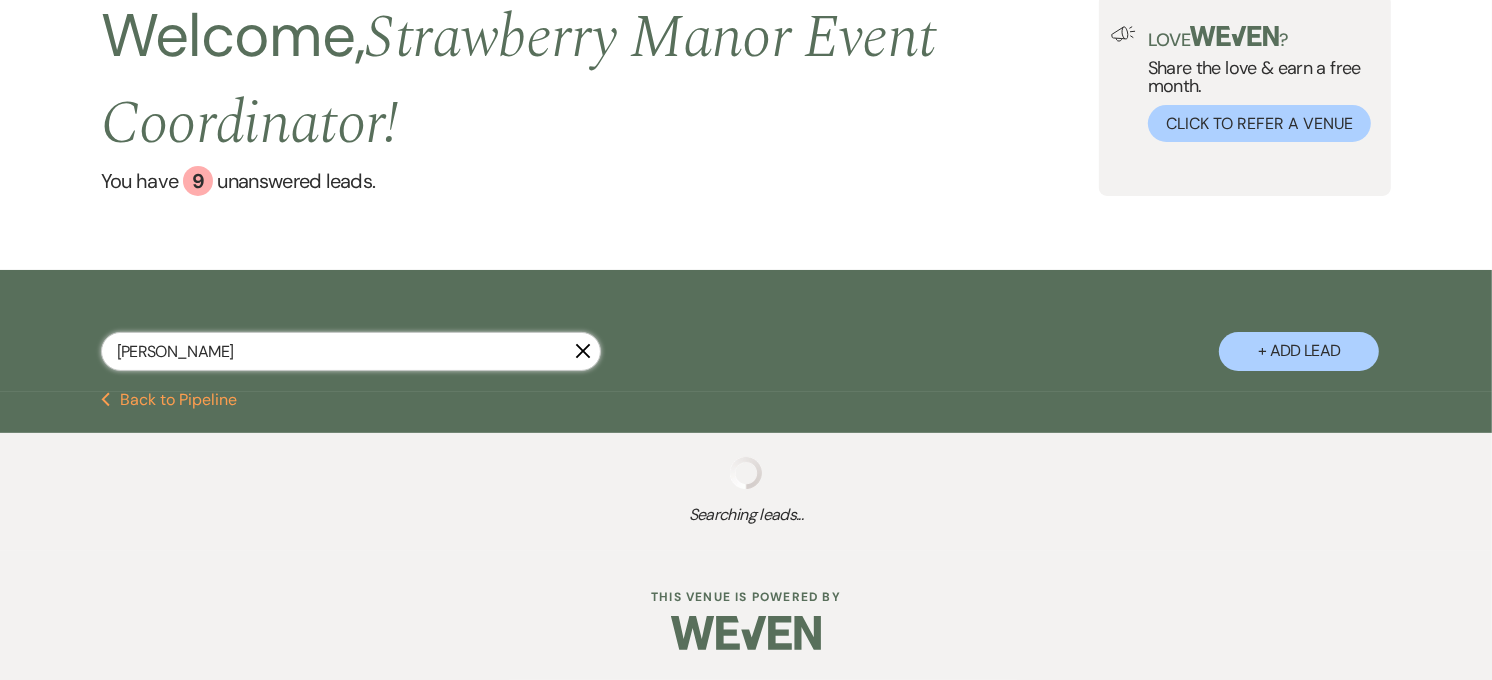 select on "8" 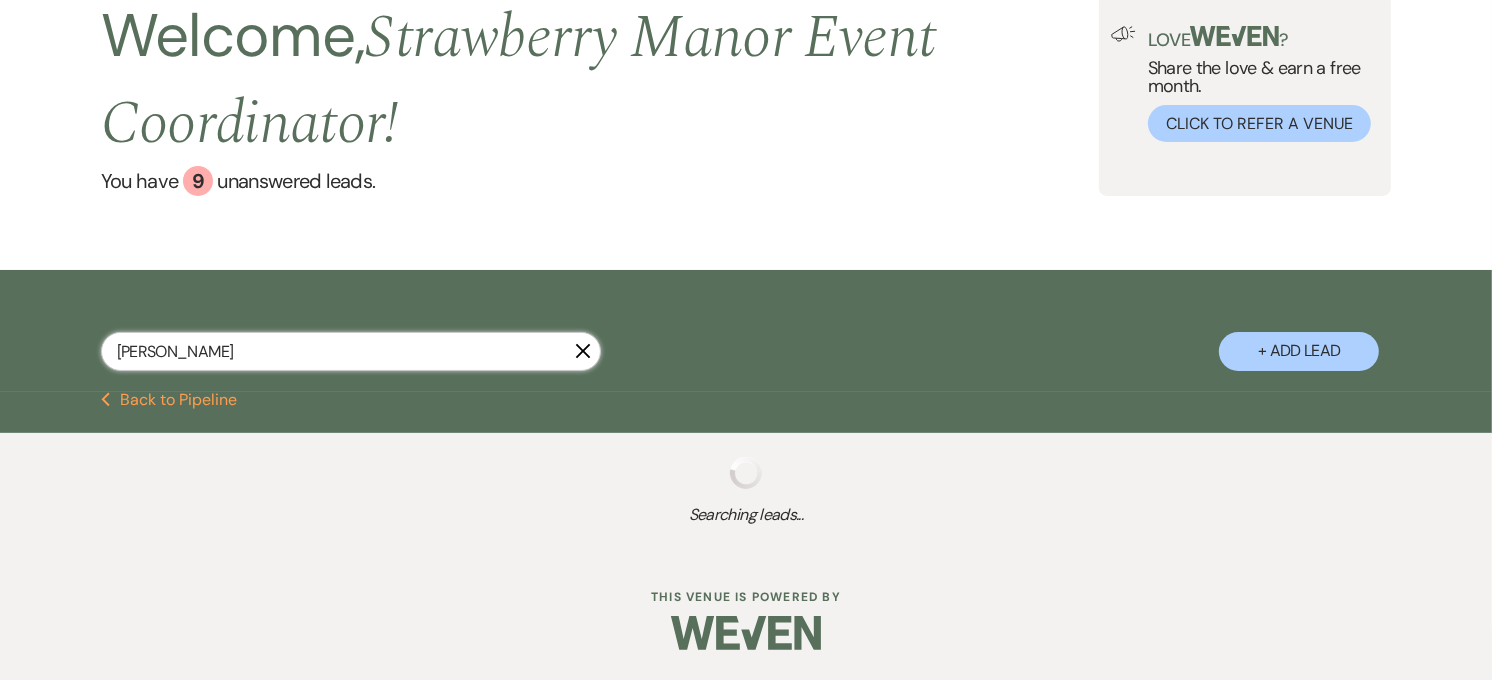 select on "5" 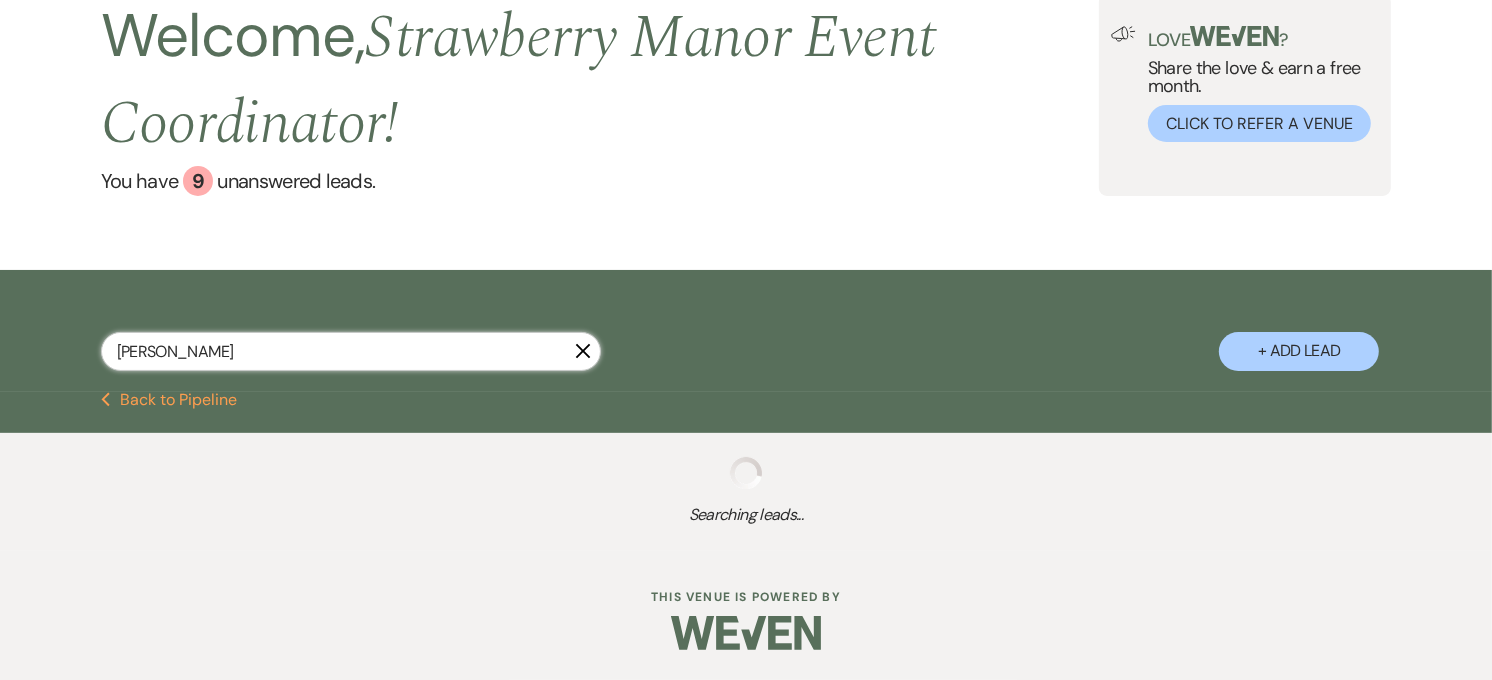 select on "8" 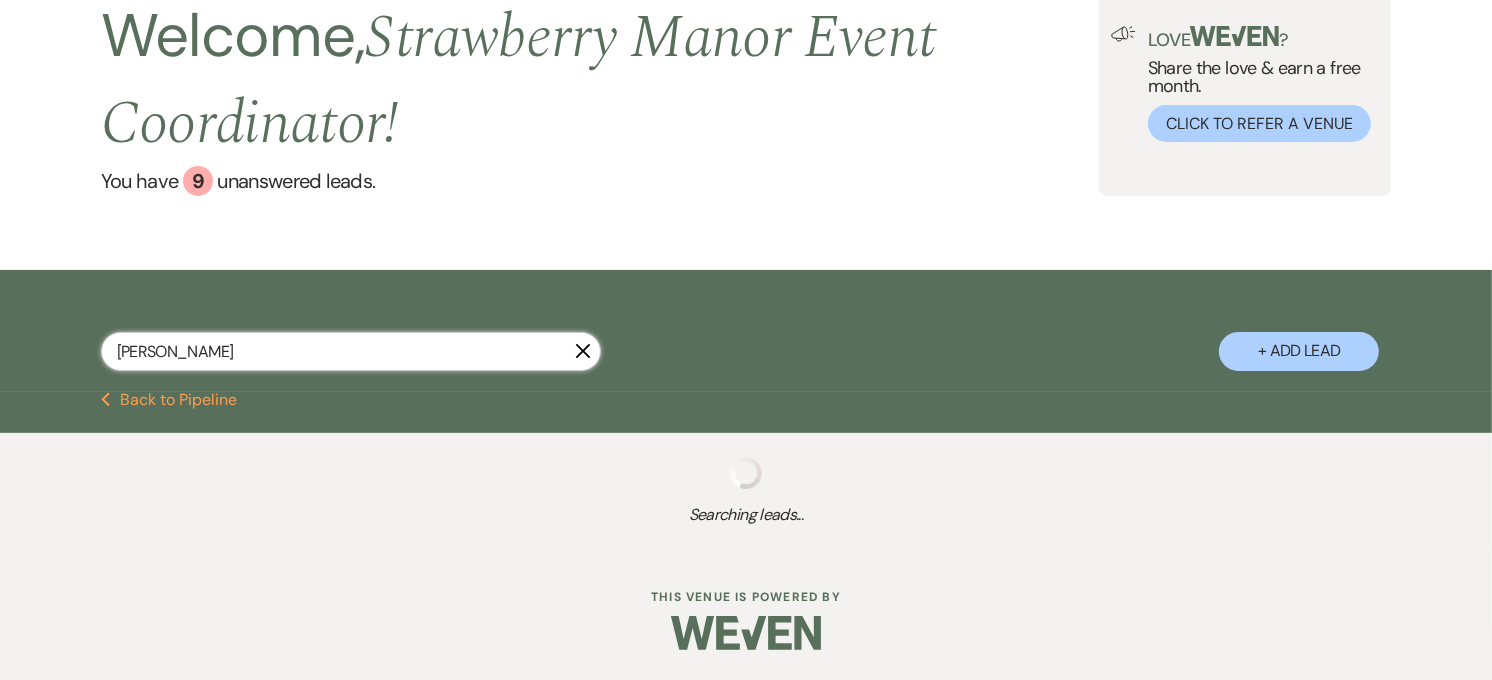 select on "5" 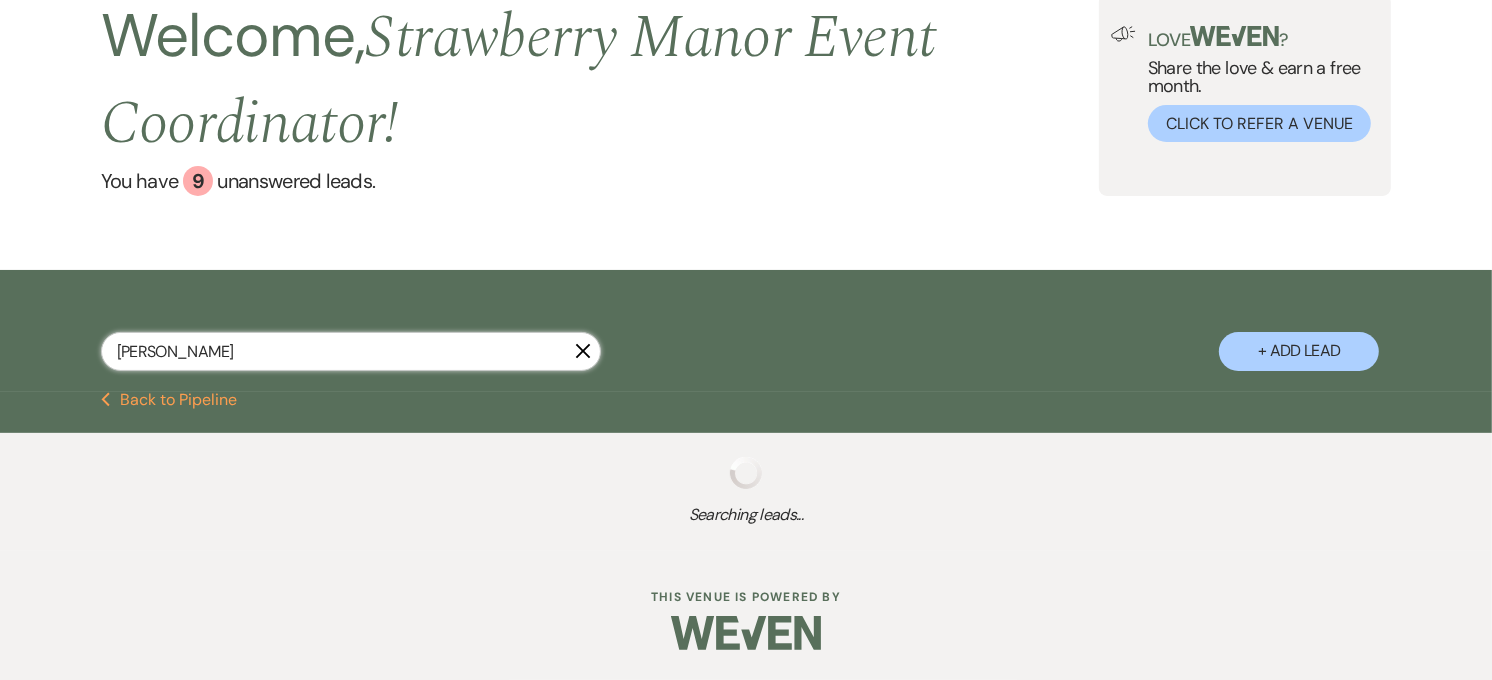 select on "8" 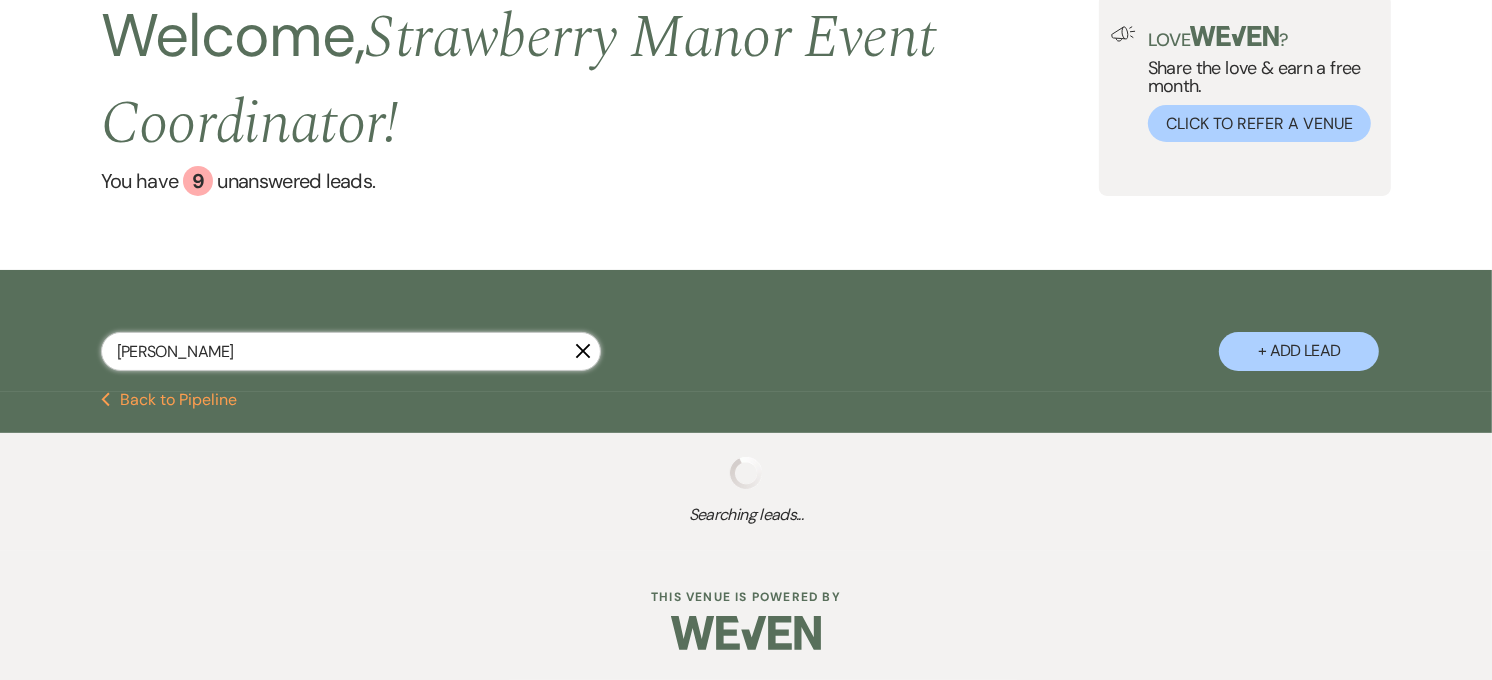 select on "5" 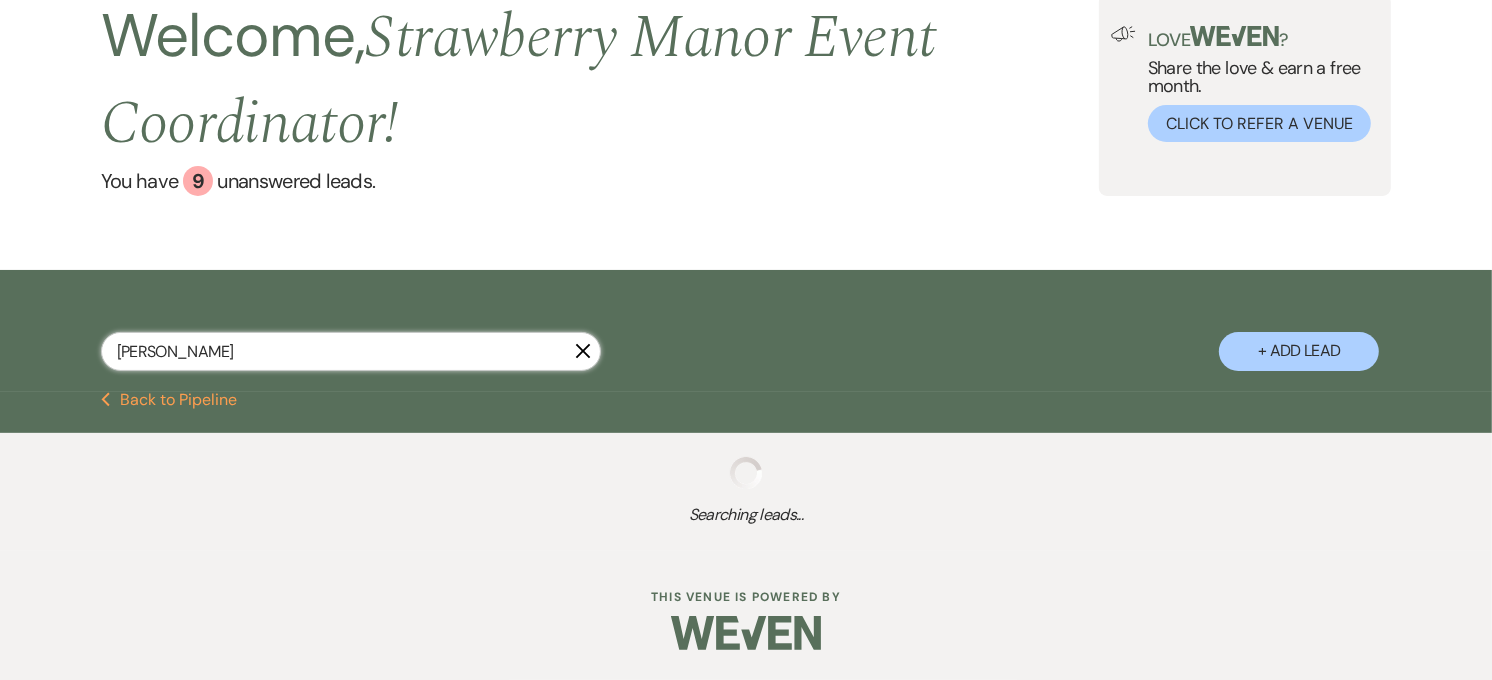 select on "8" 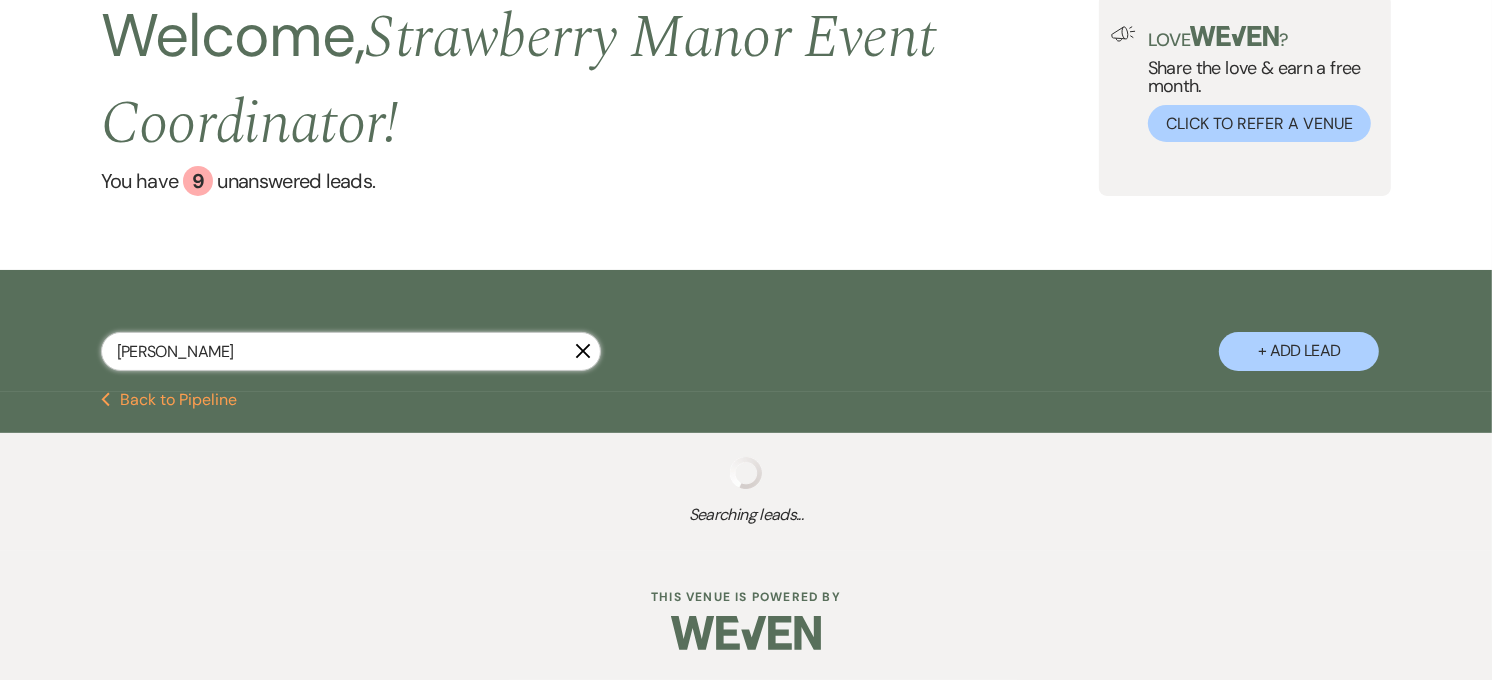 select on "5" 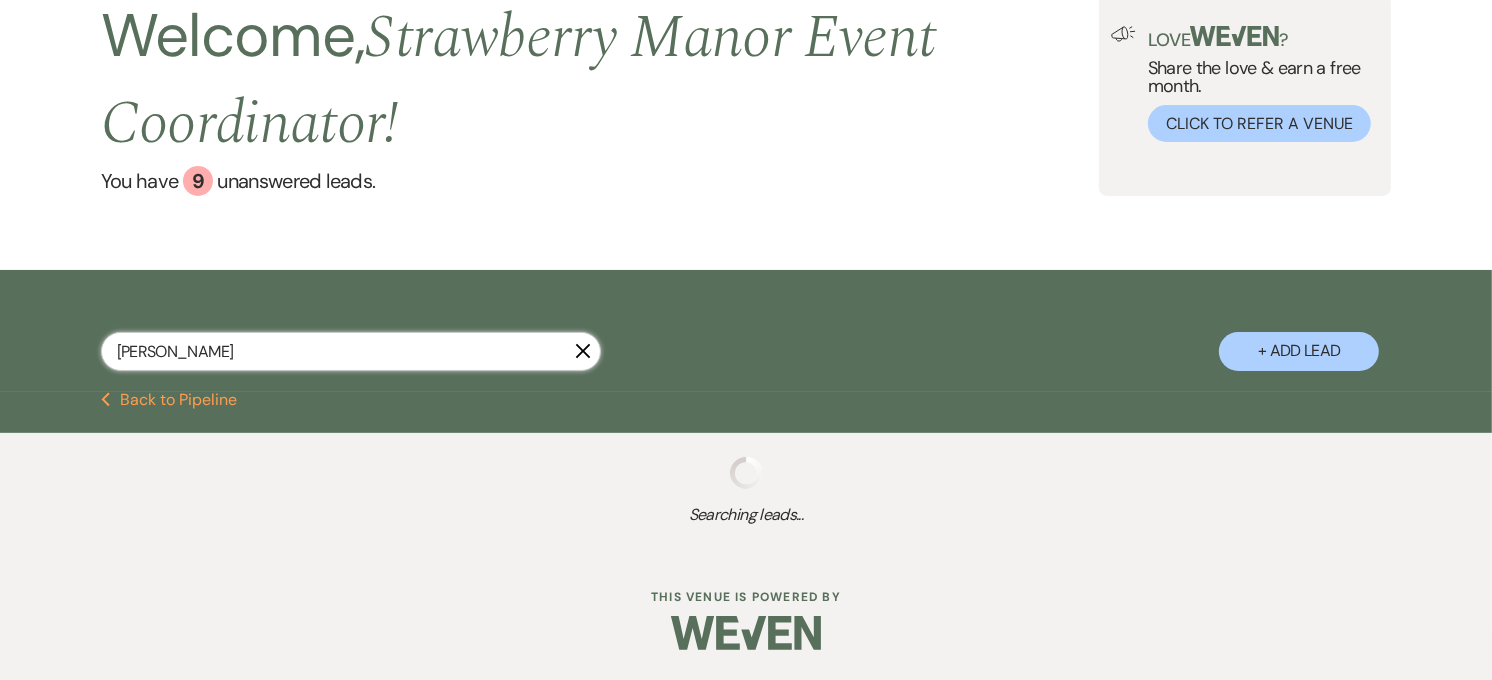 select on "8" 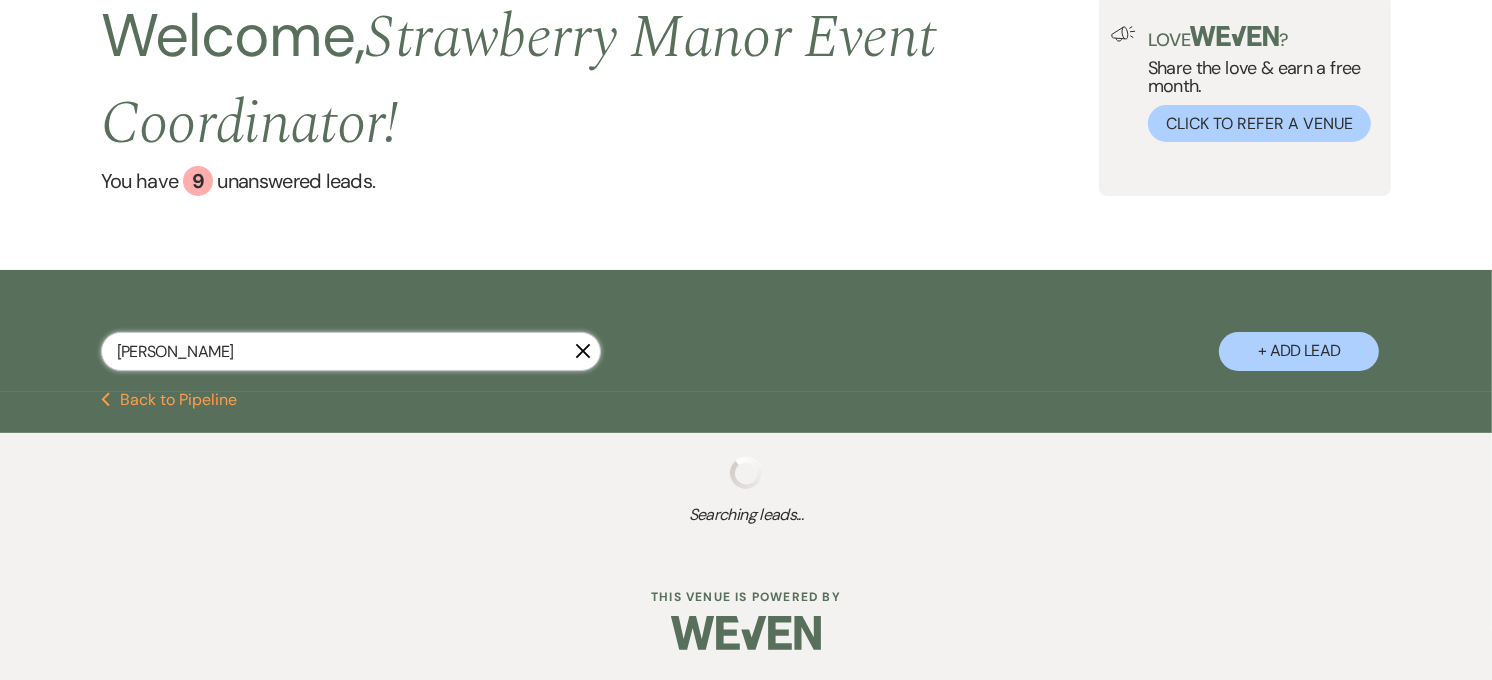 select on "5" 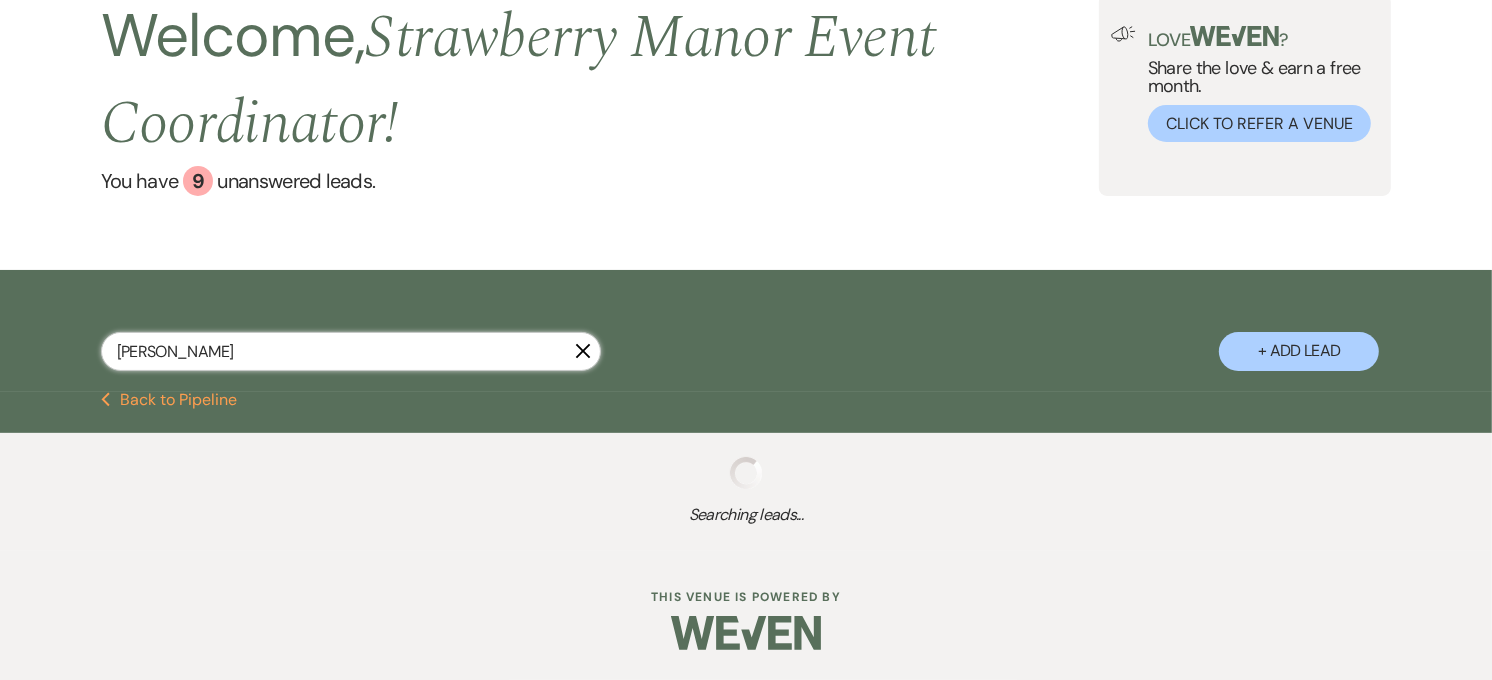 select on "8" 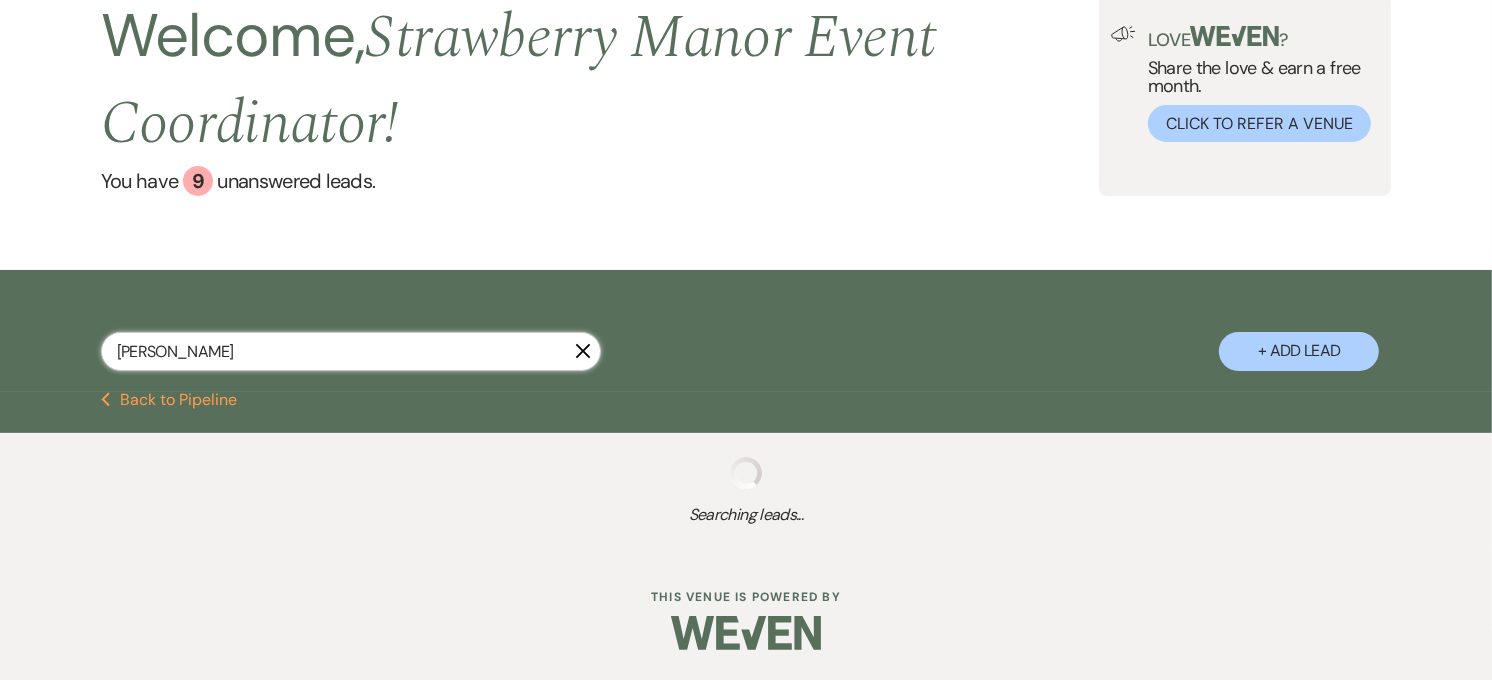 select on "5" 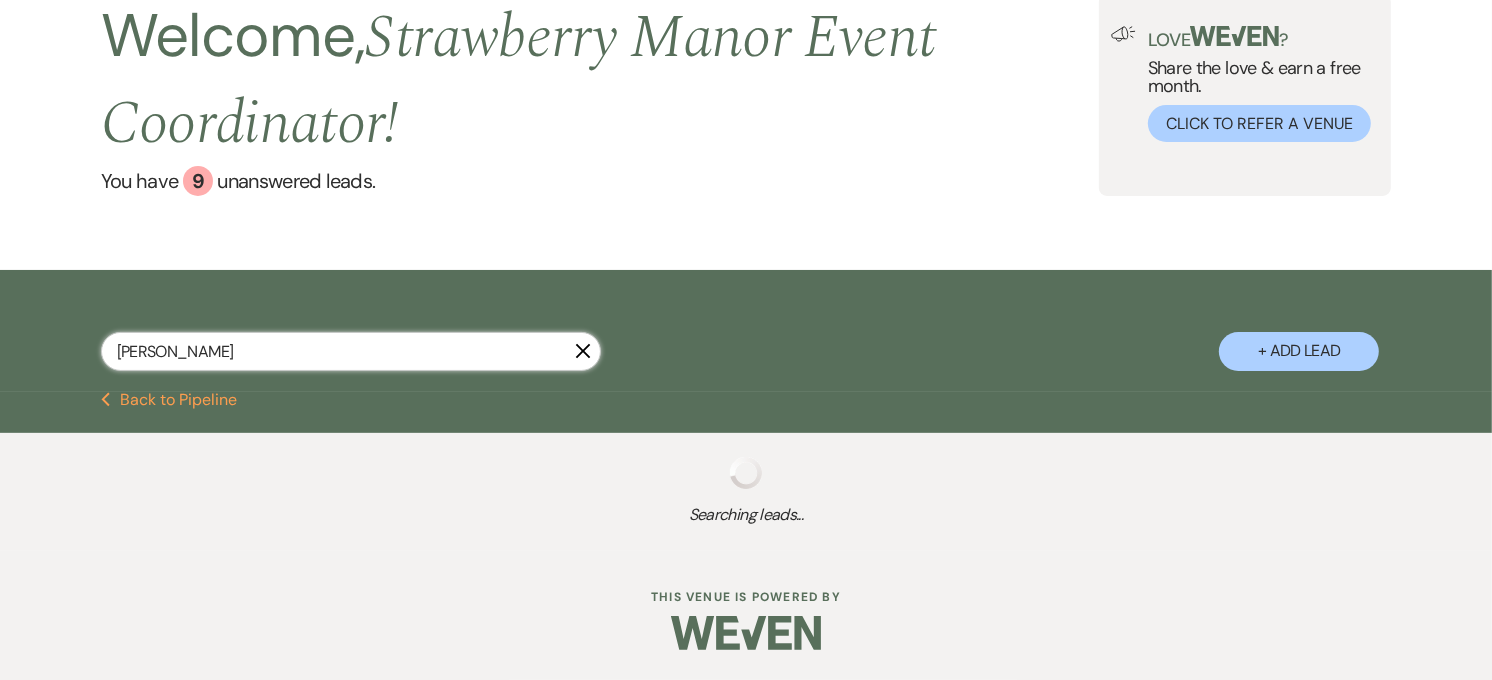 select on "8" 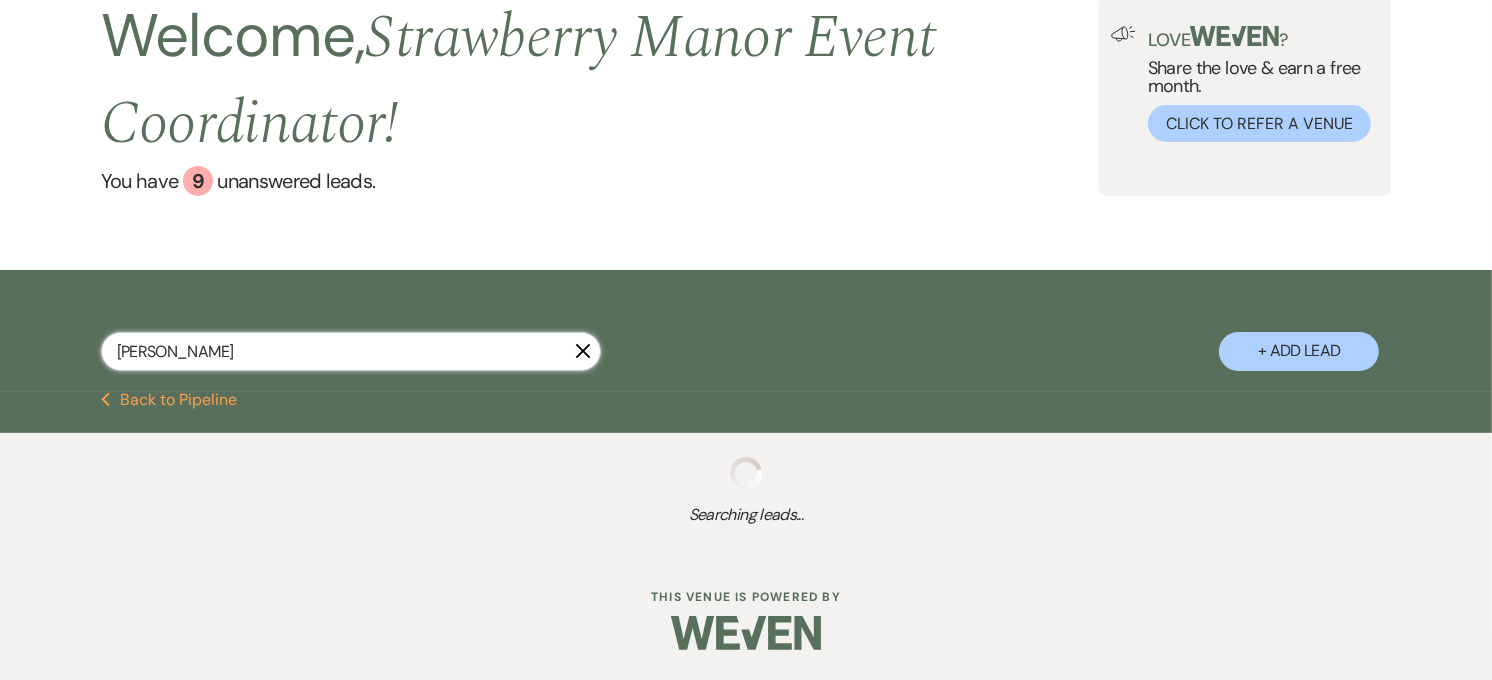 select on "5" 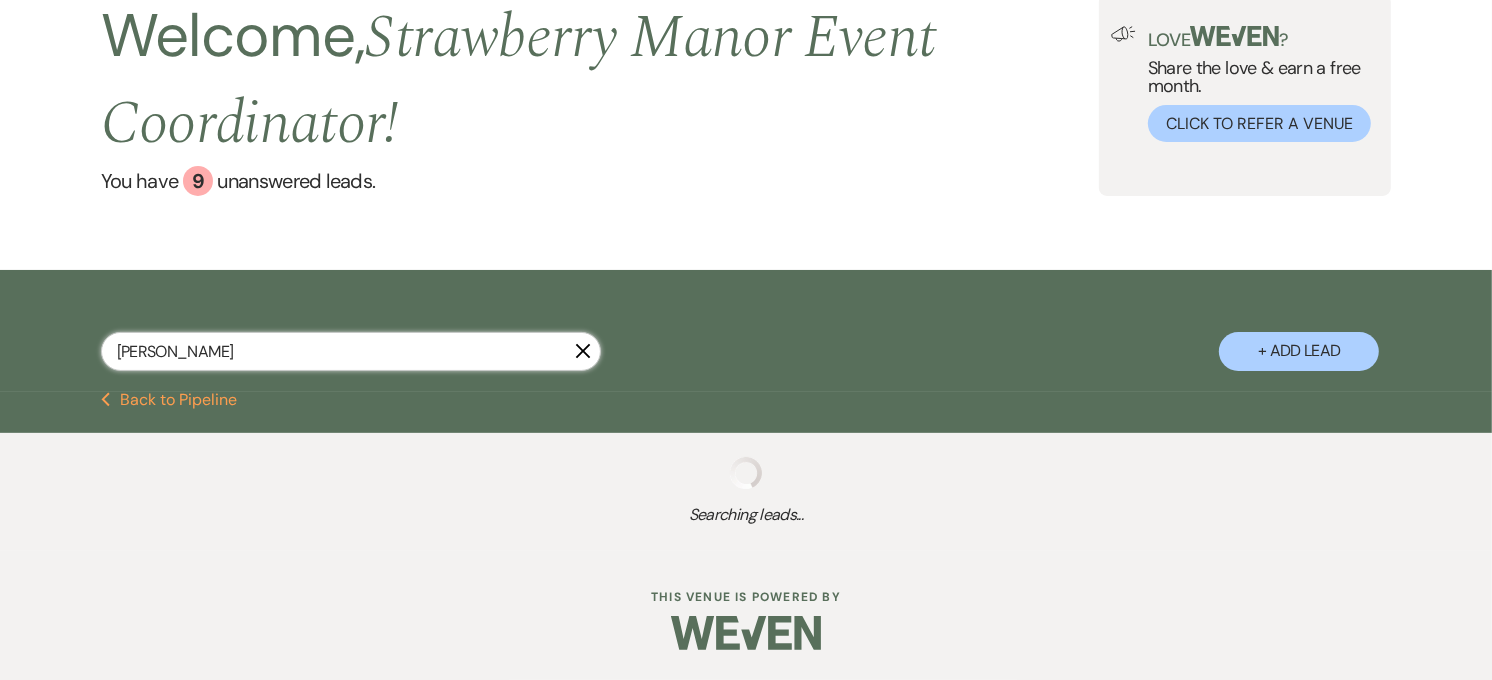 select on "8" 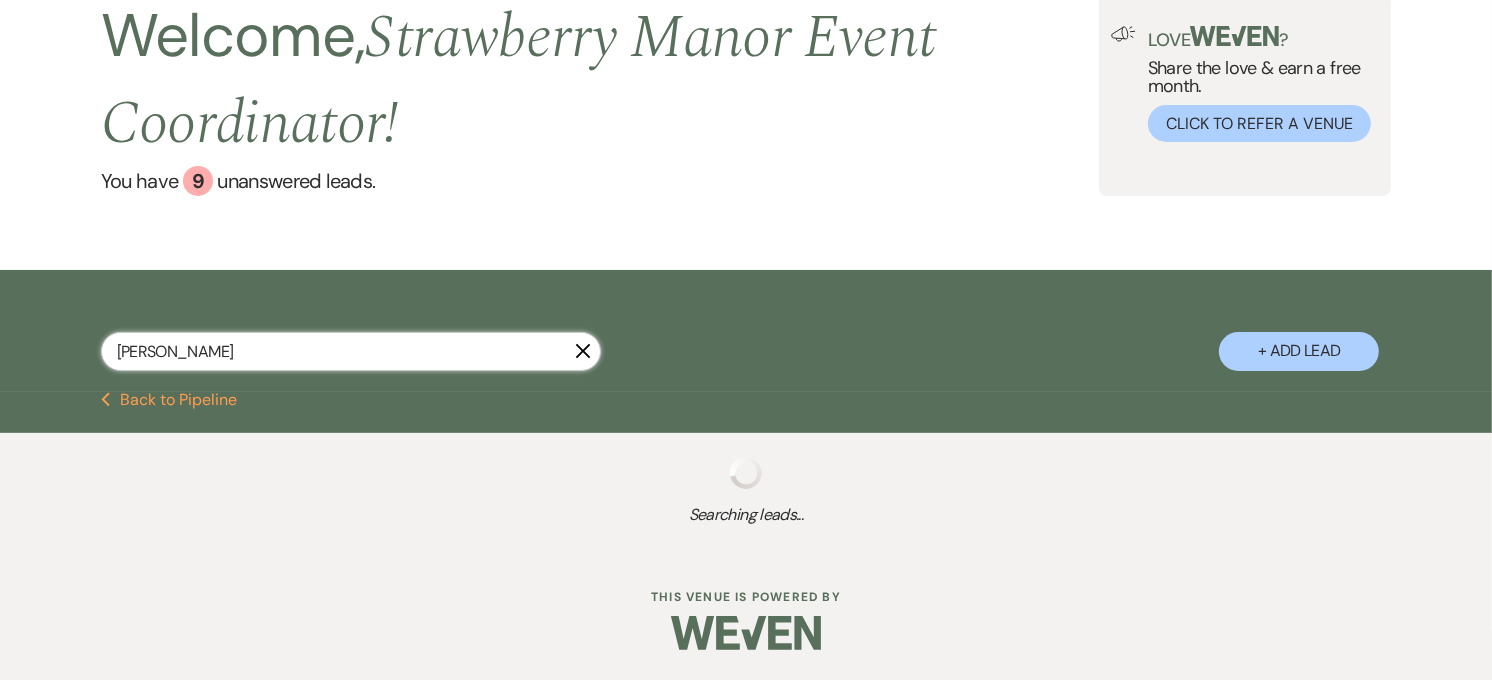 select on "5" 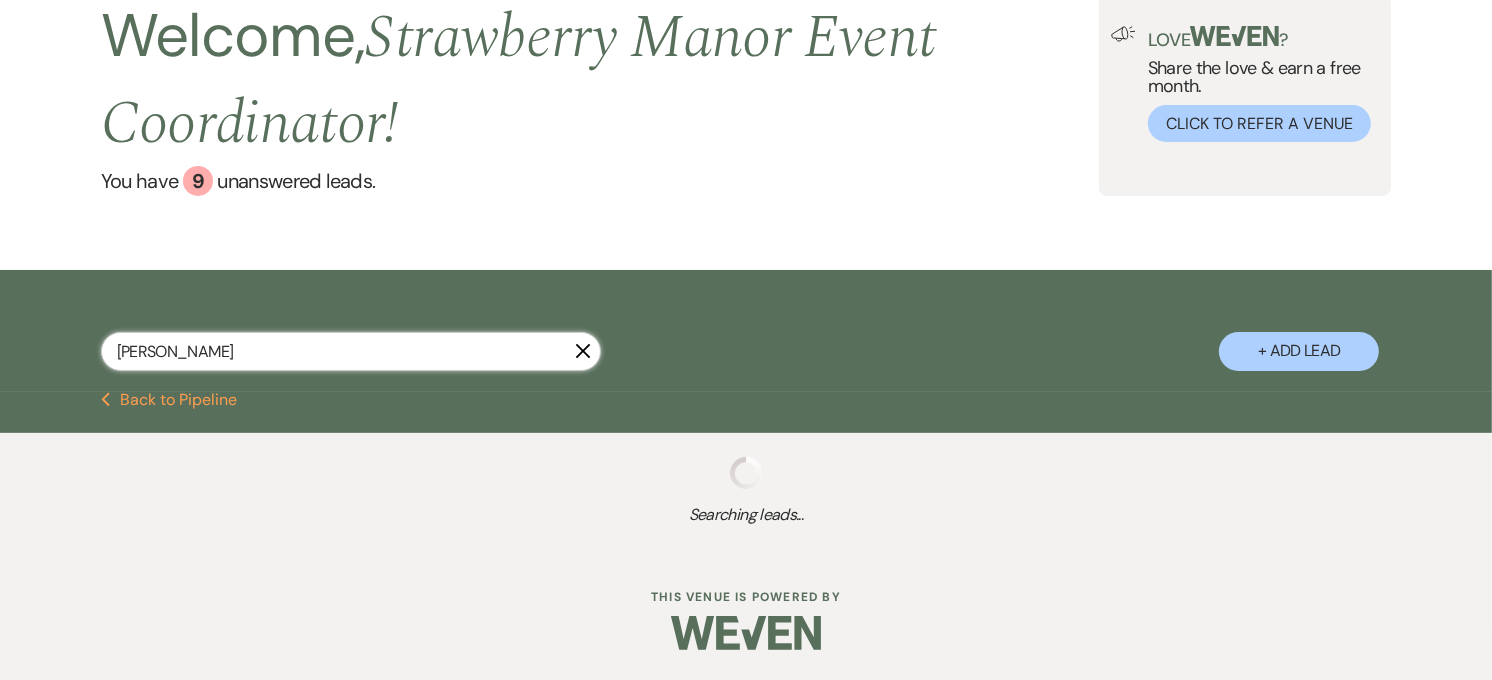 select on "8" 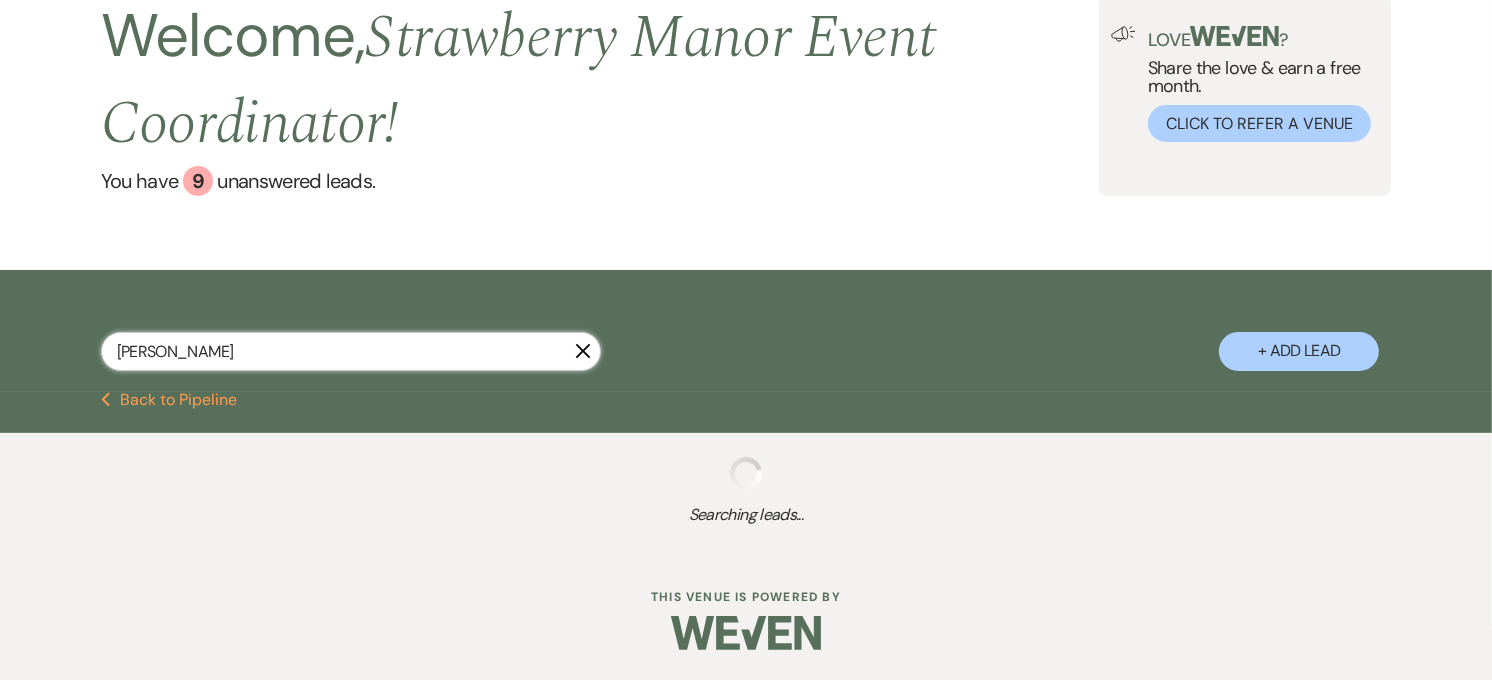 select on "5" 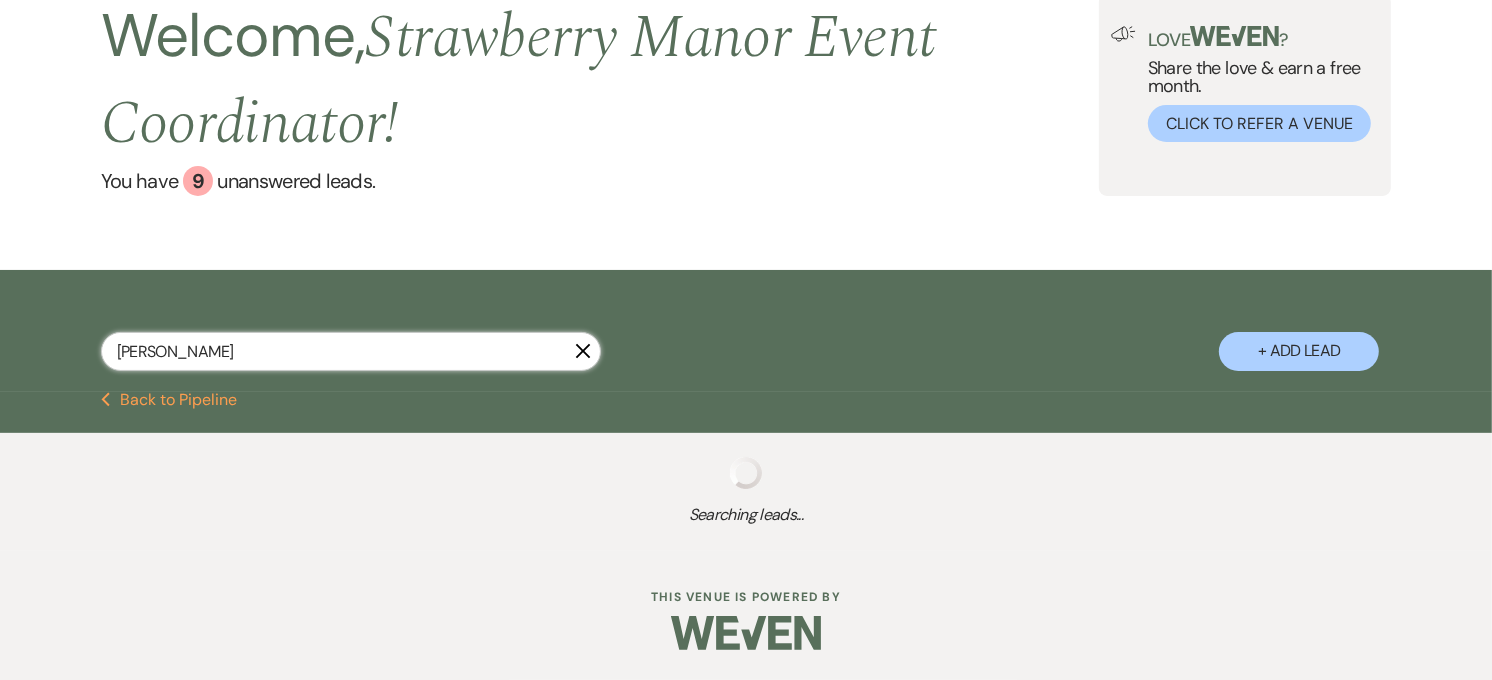 select on "8" 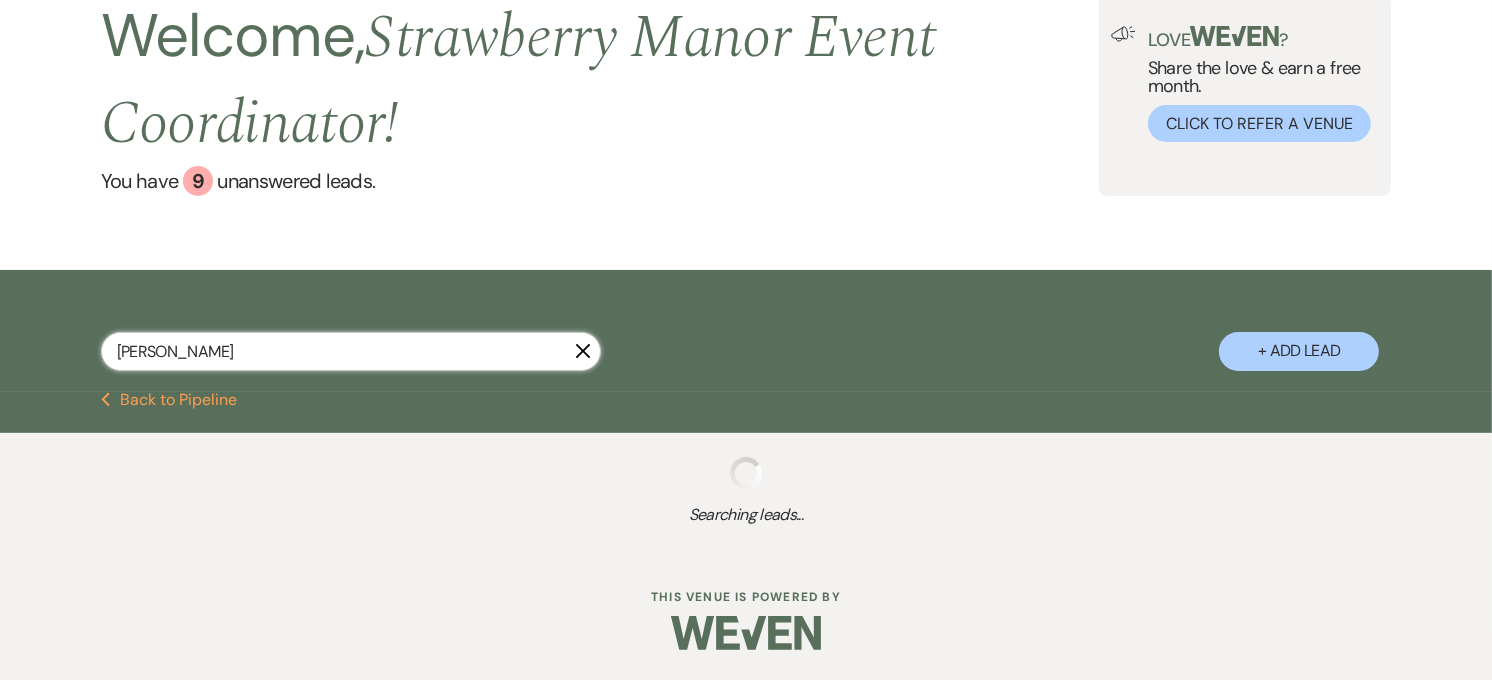 select on "5" 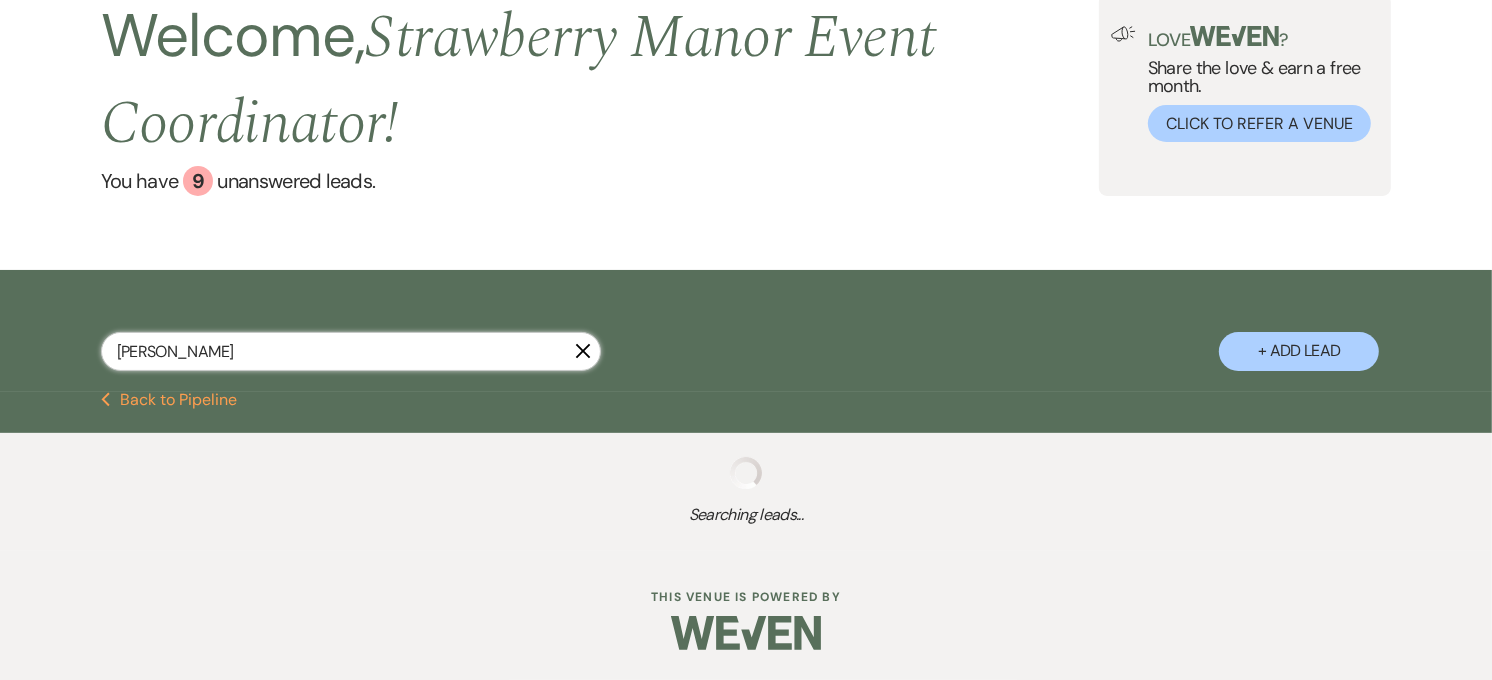 select on "8" 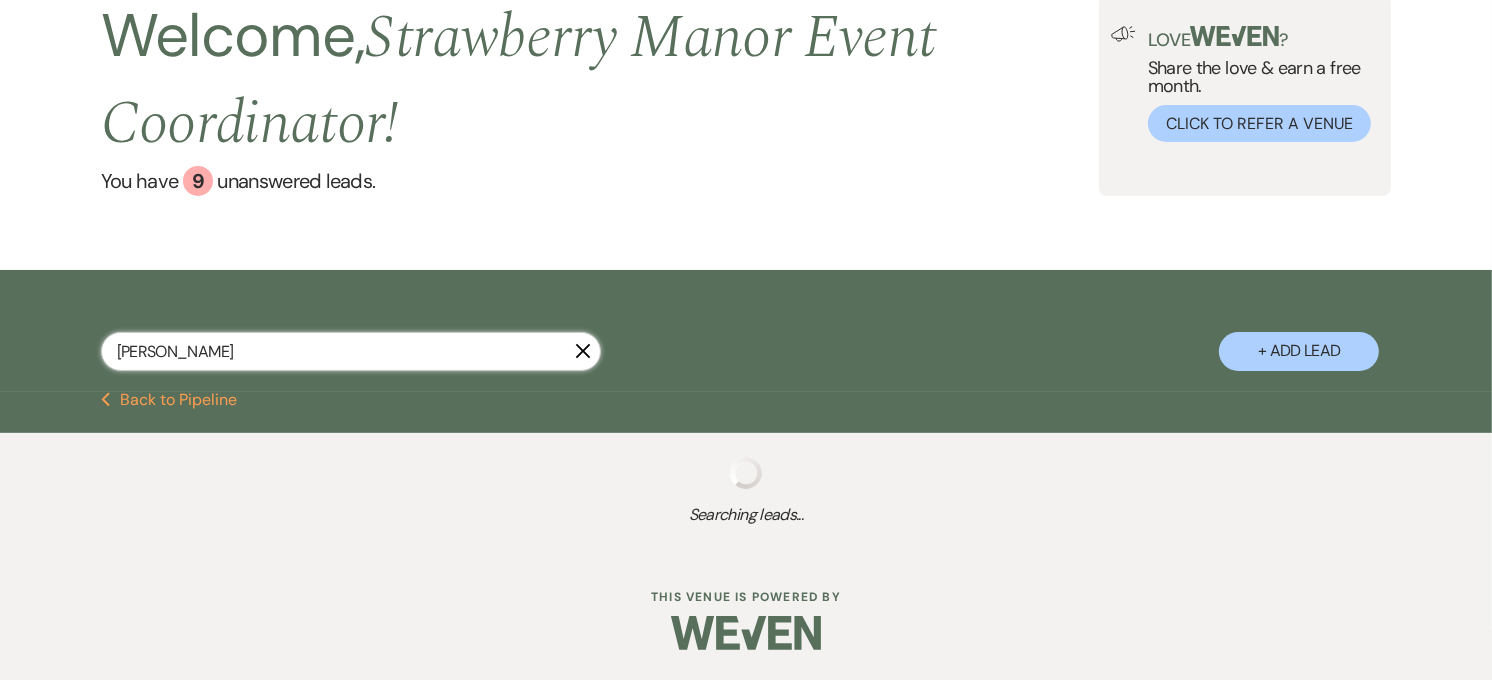 select on "5" 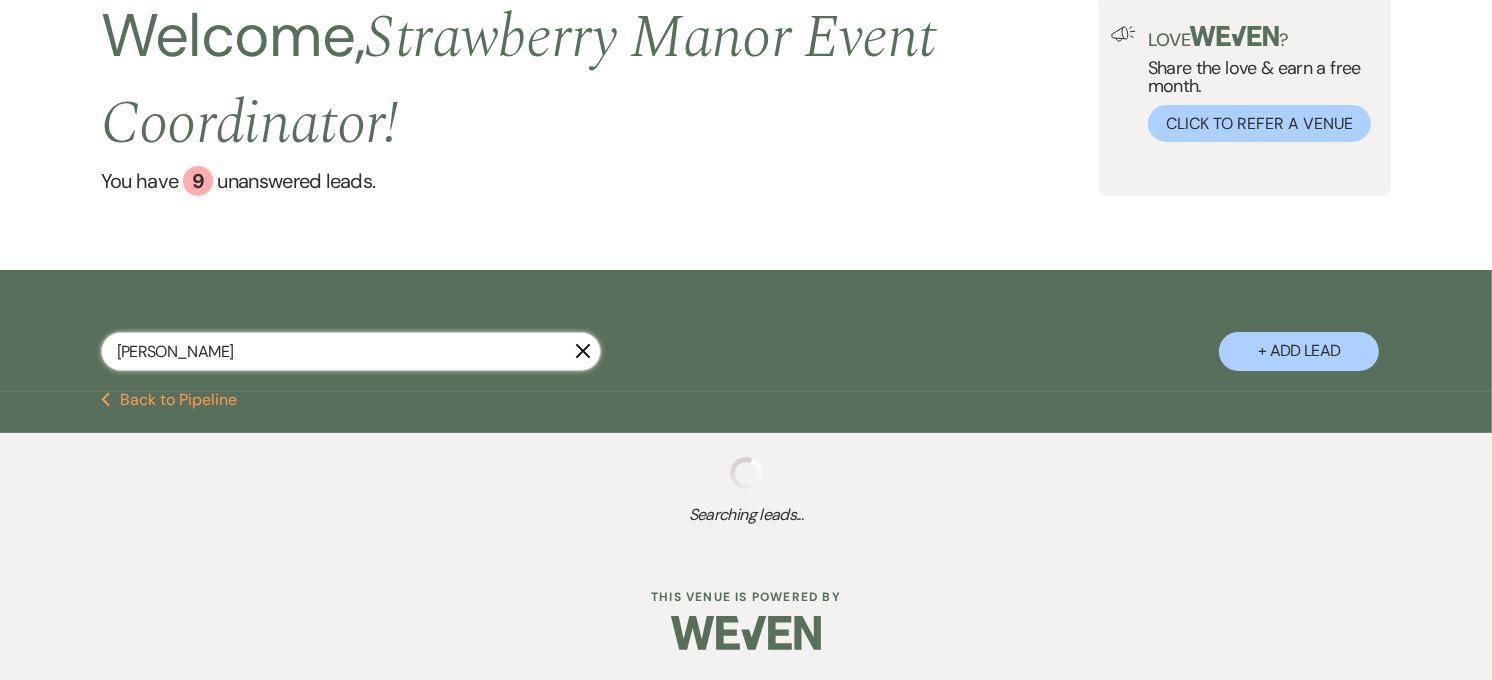 select on "8" 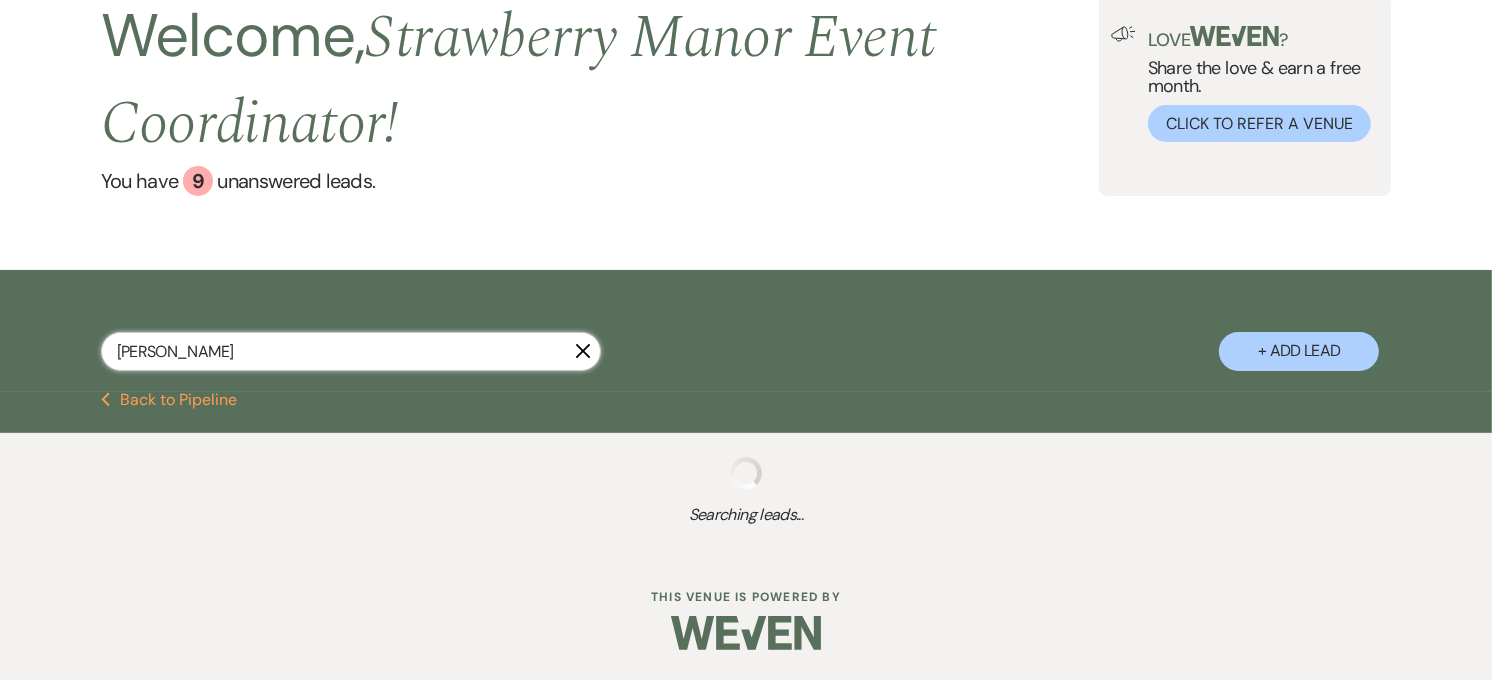 select on "5" 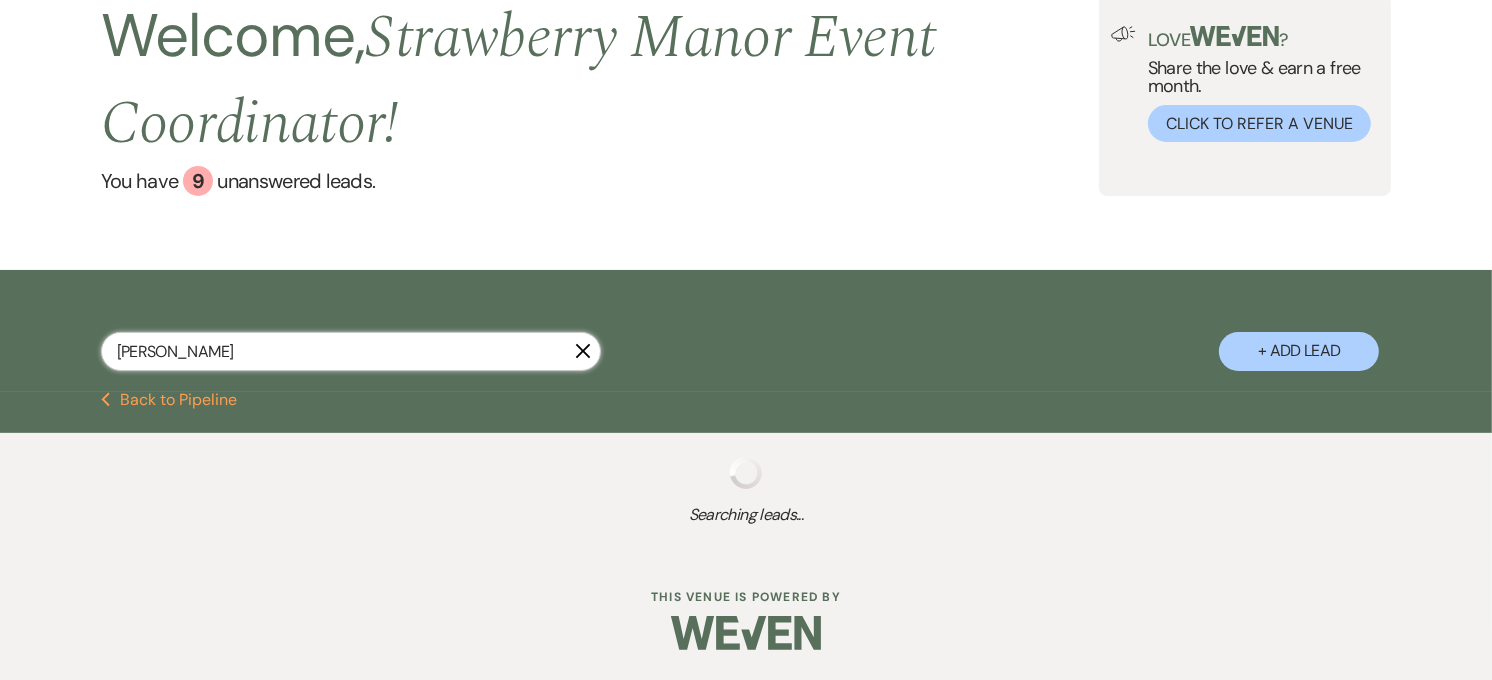 select on "8" 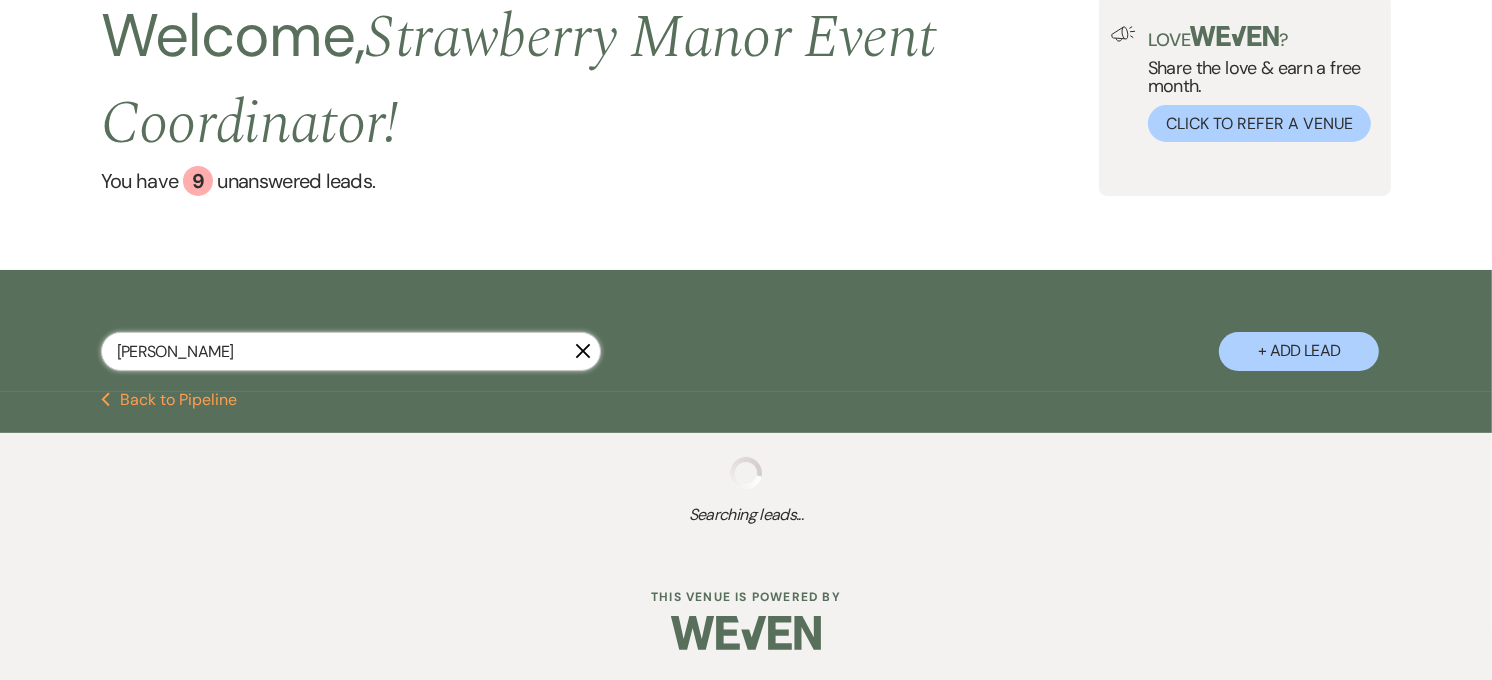 select on "5" 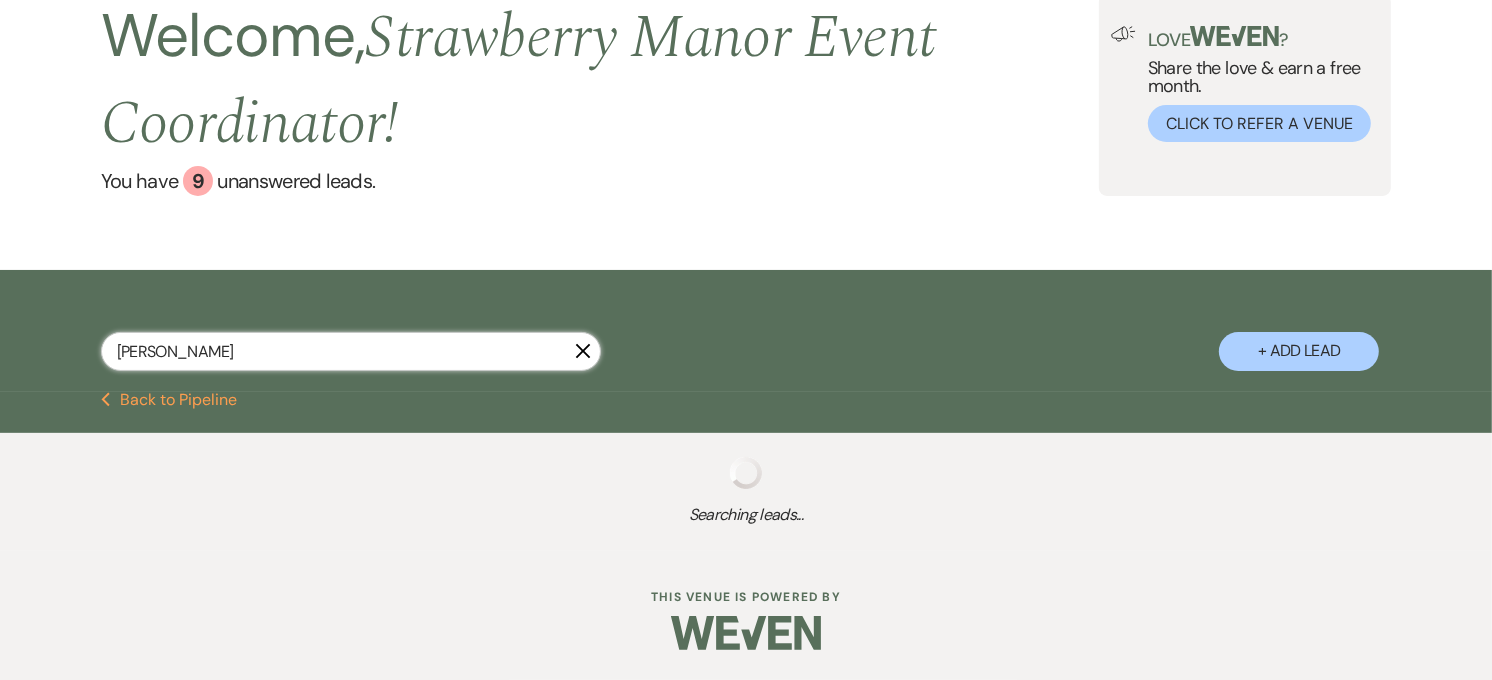 select on "8" 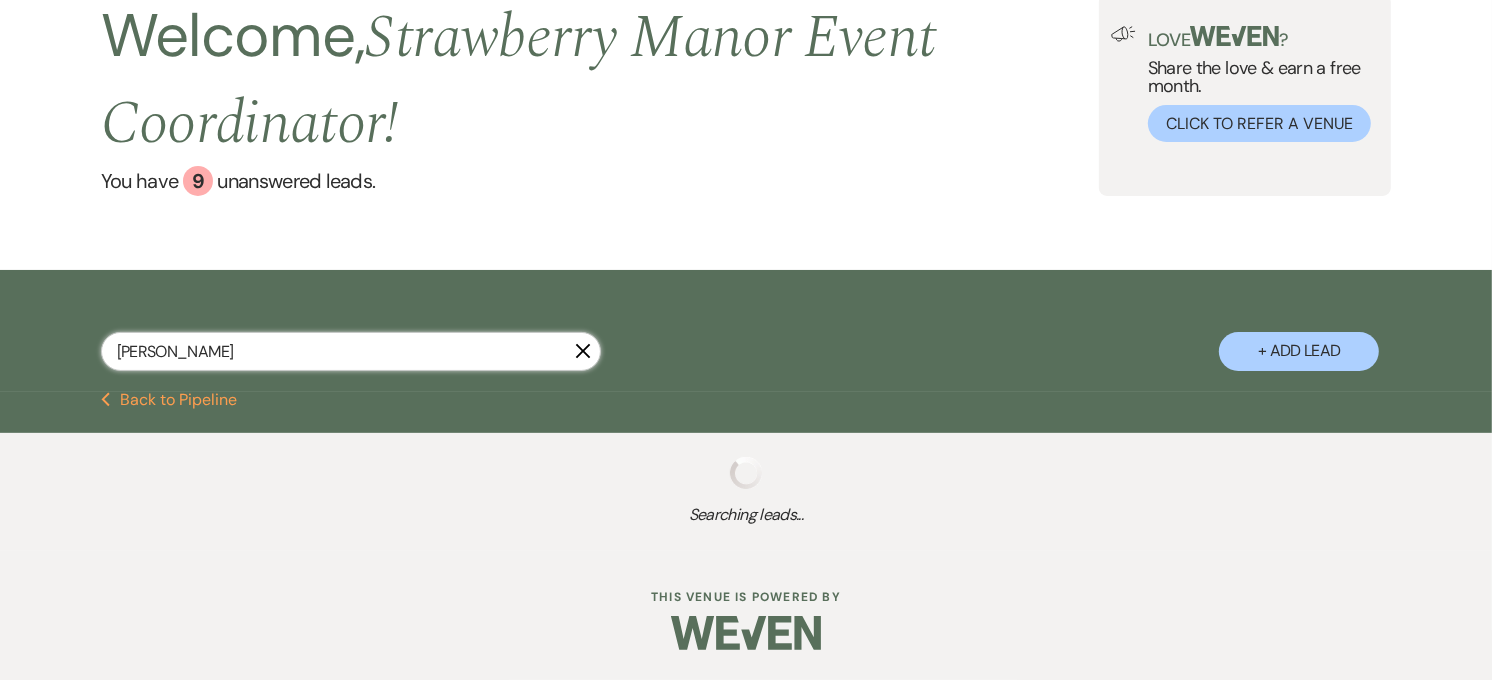 select on "5" 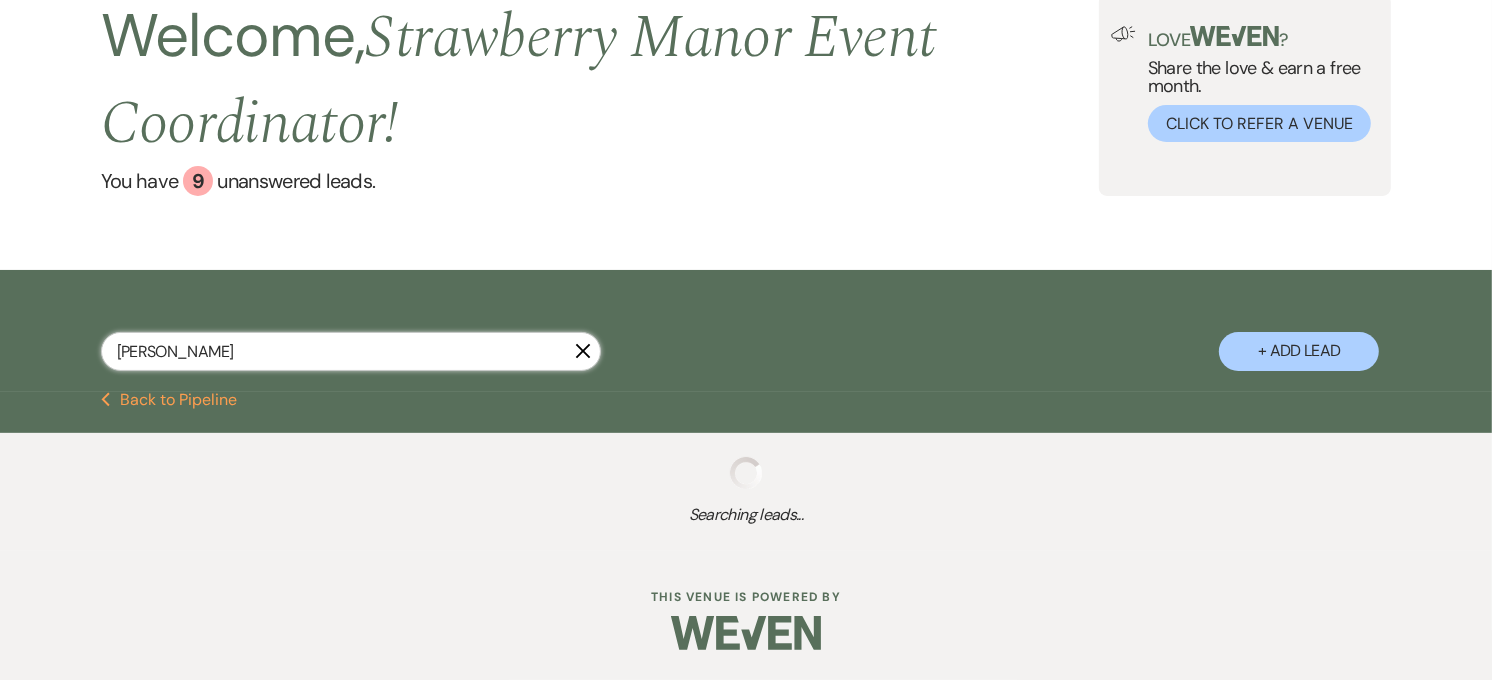 select on "8" 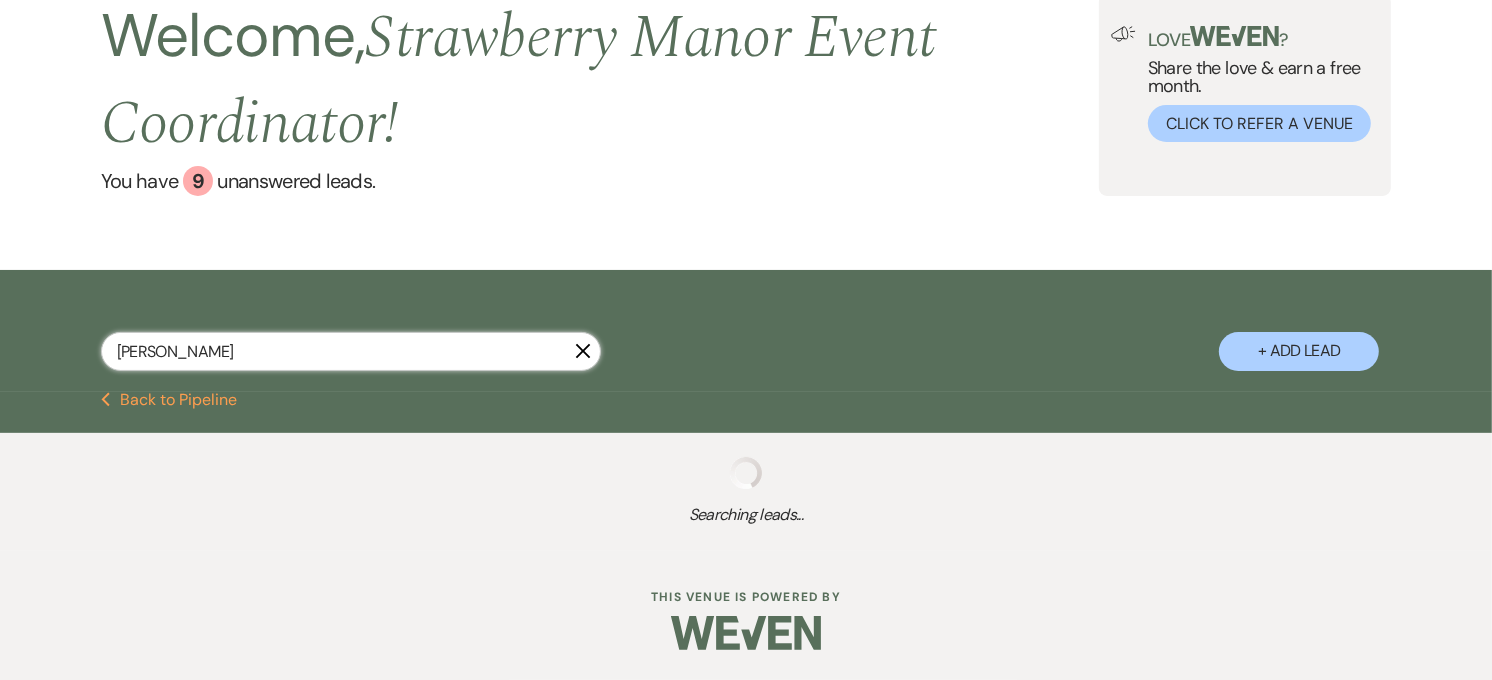 select on "5" 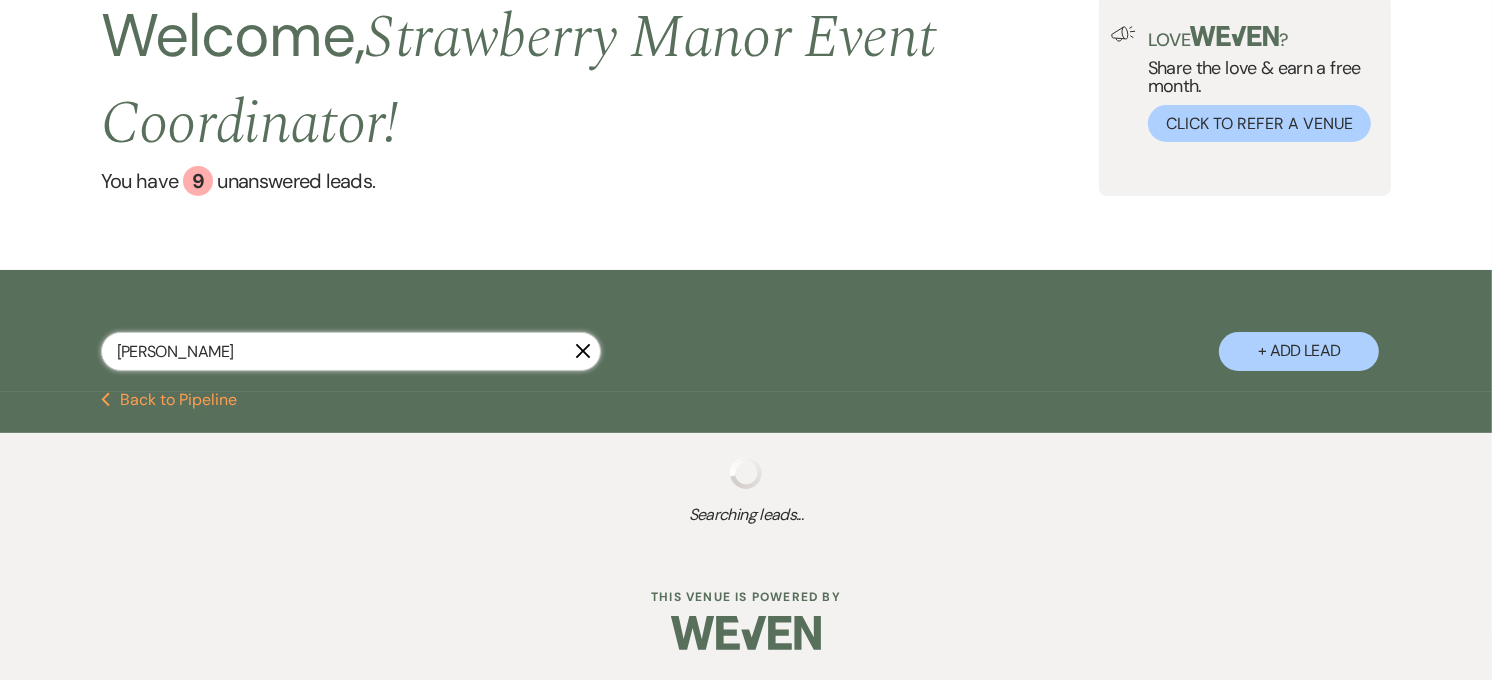 select on "8" 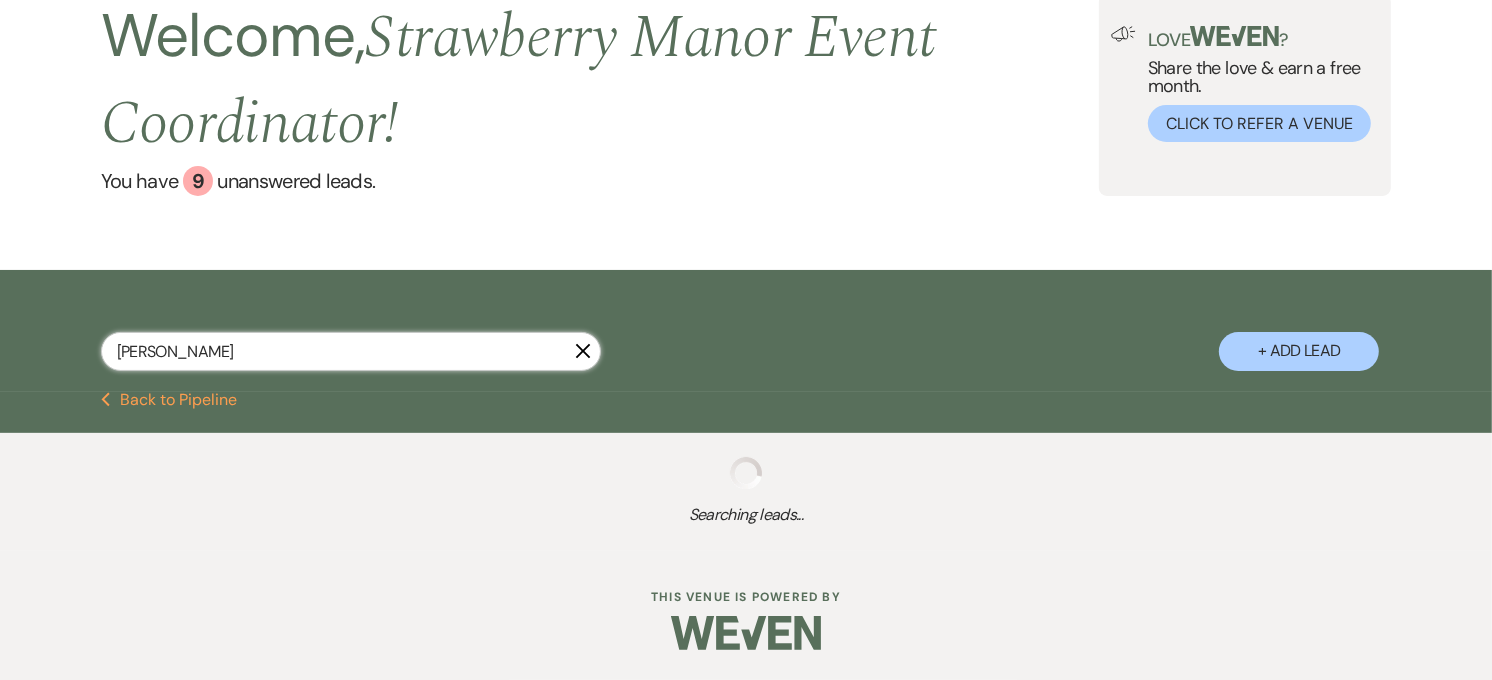 select on "5" 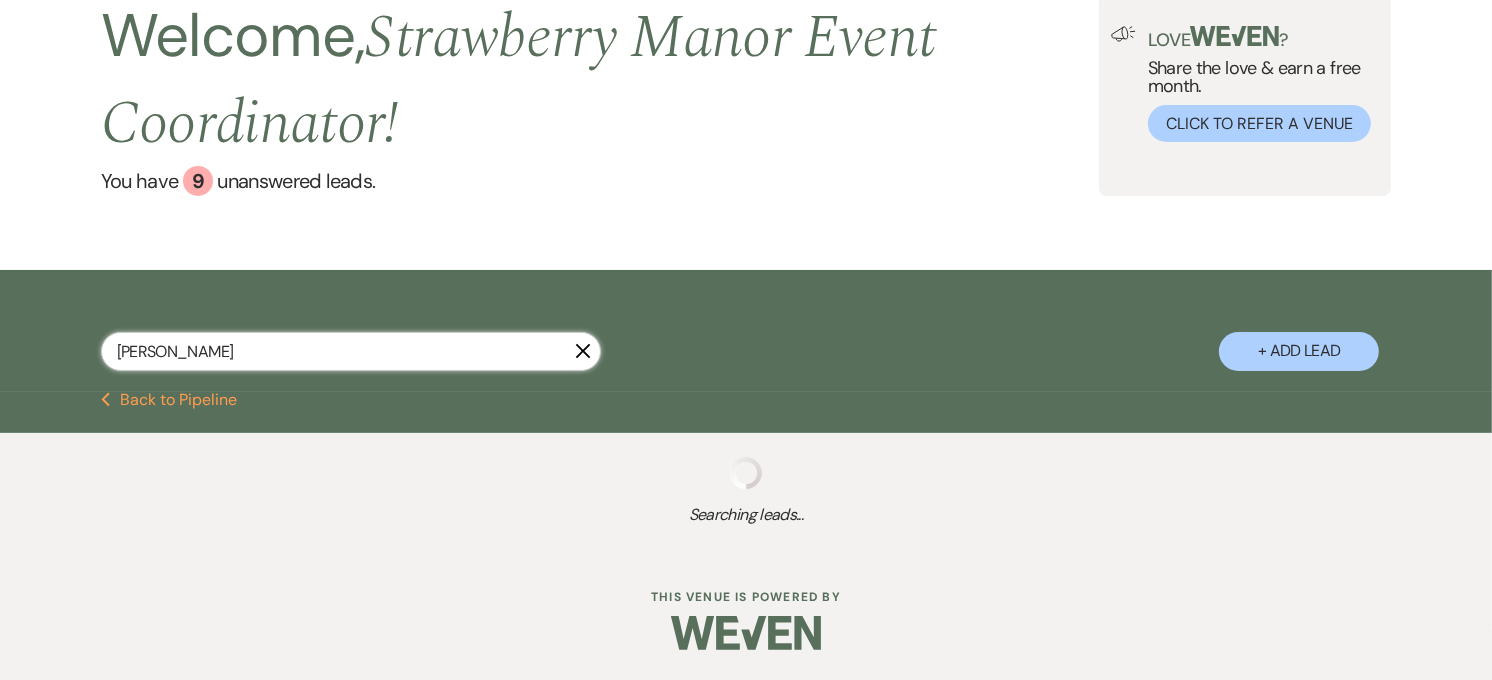 select on "8" 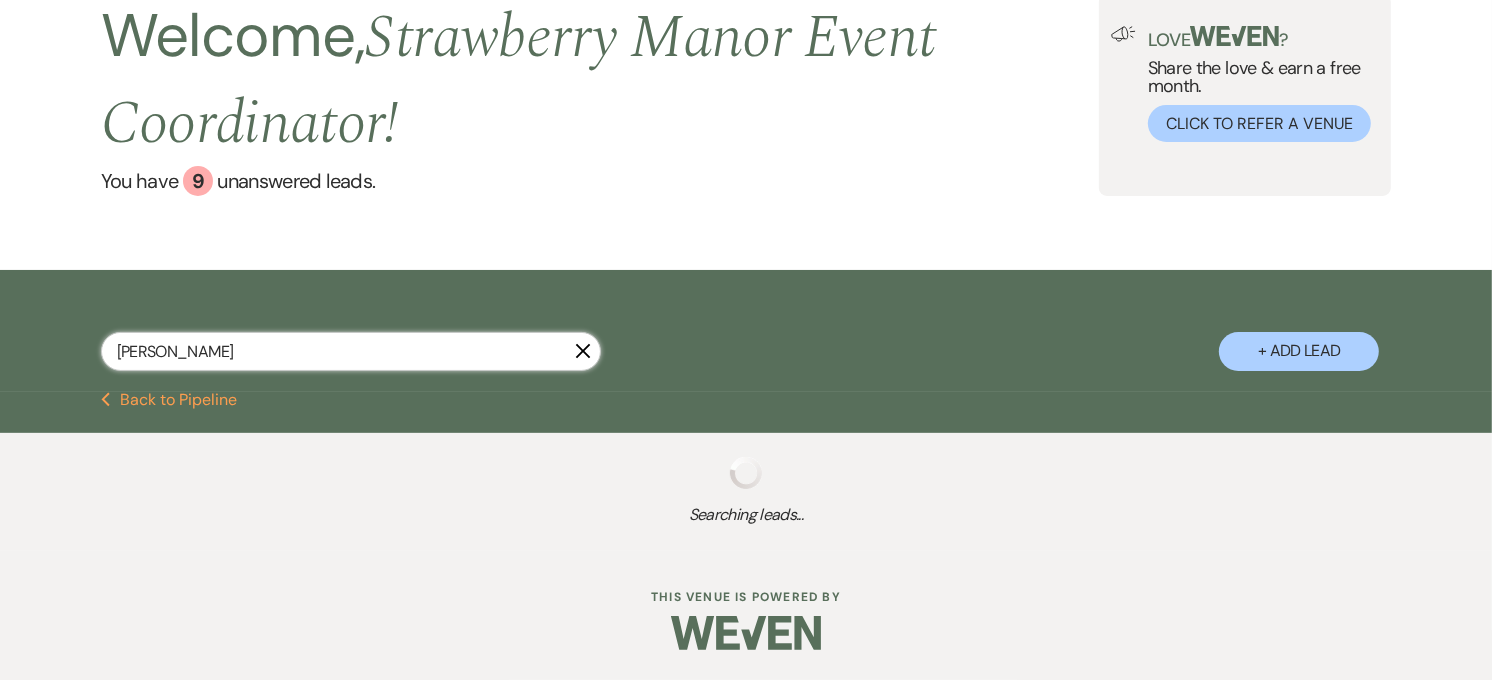 select on "5" 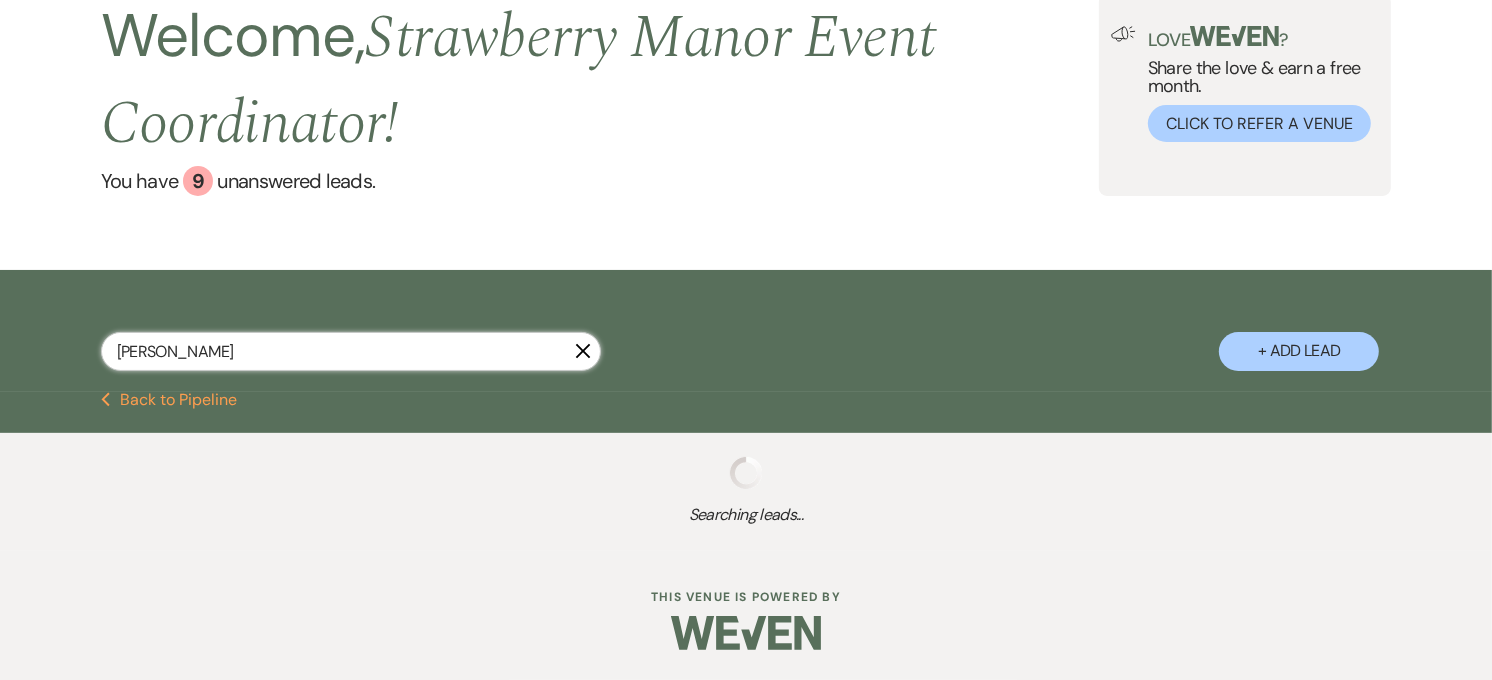 select on "8" 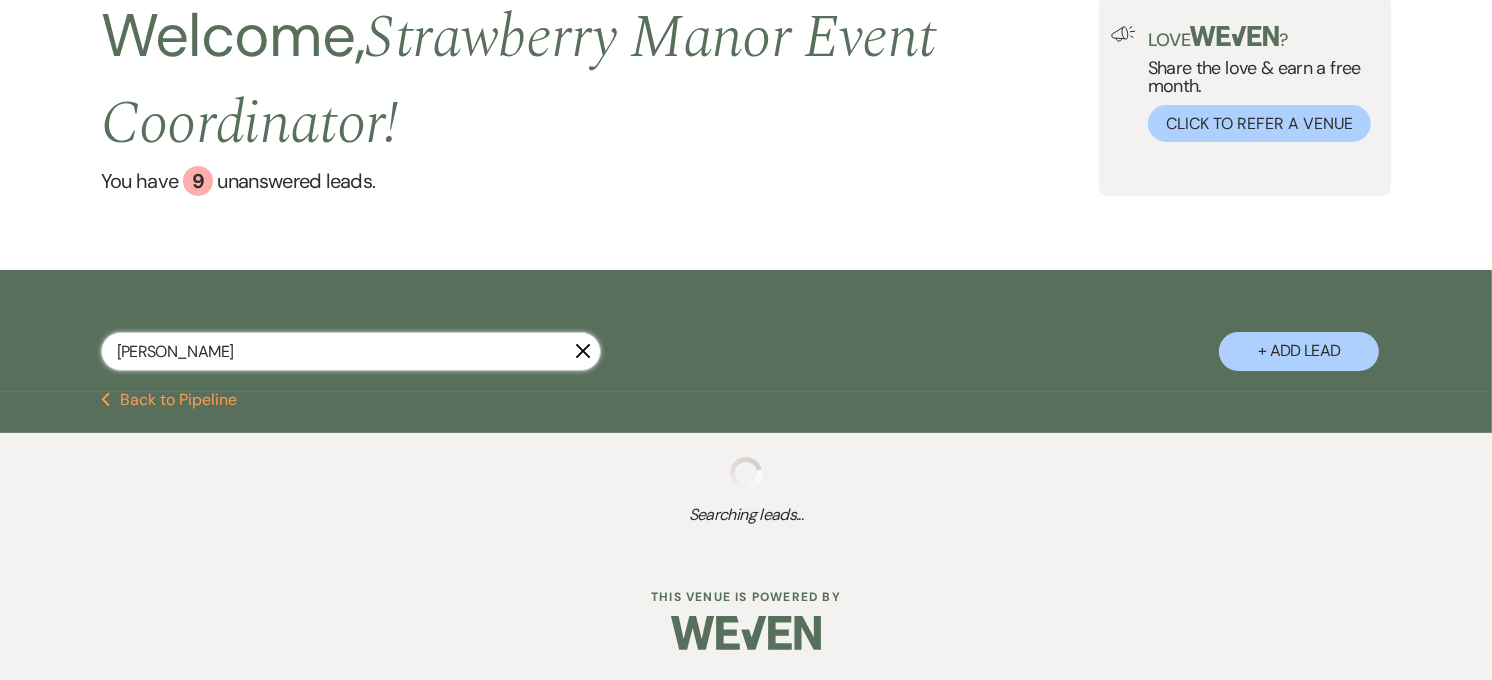 select on "5" 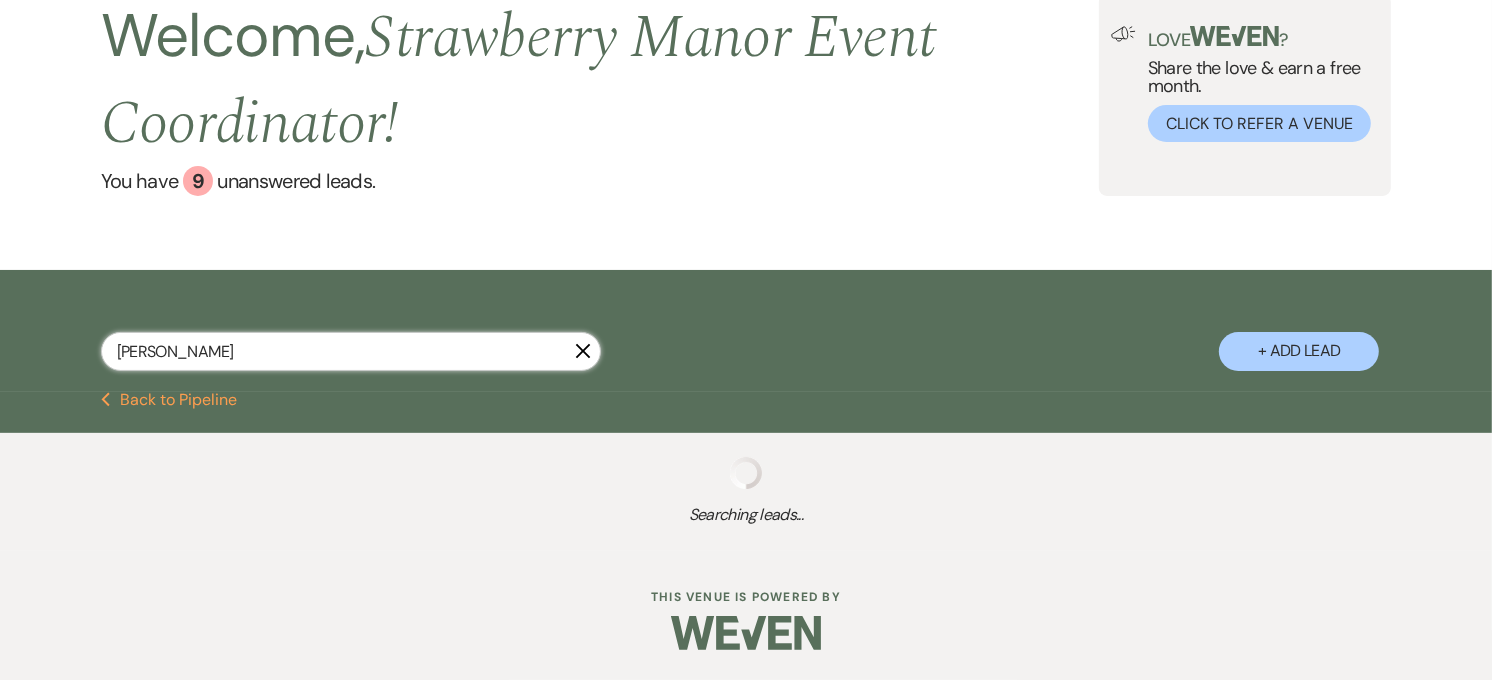select on "8" 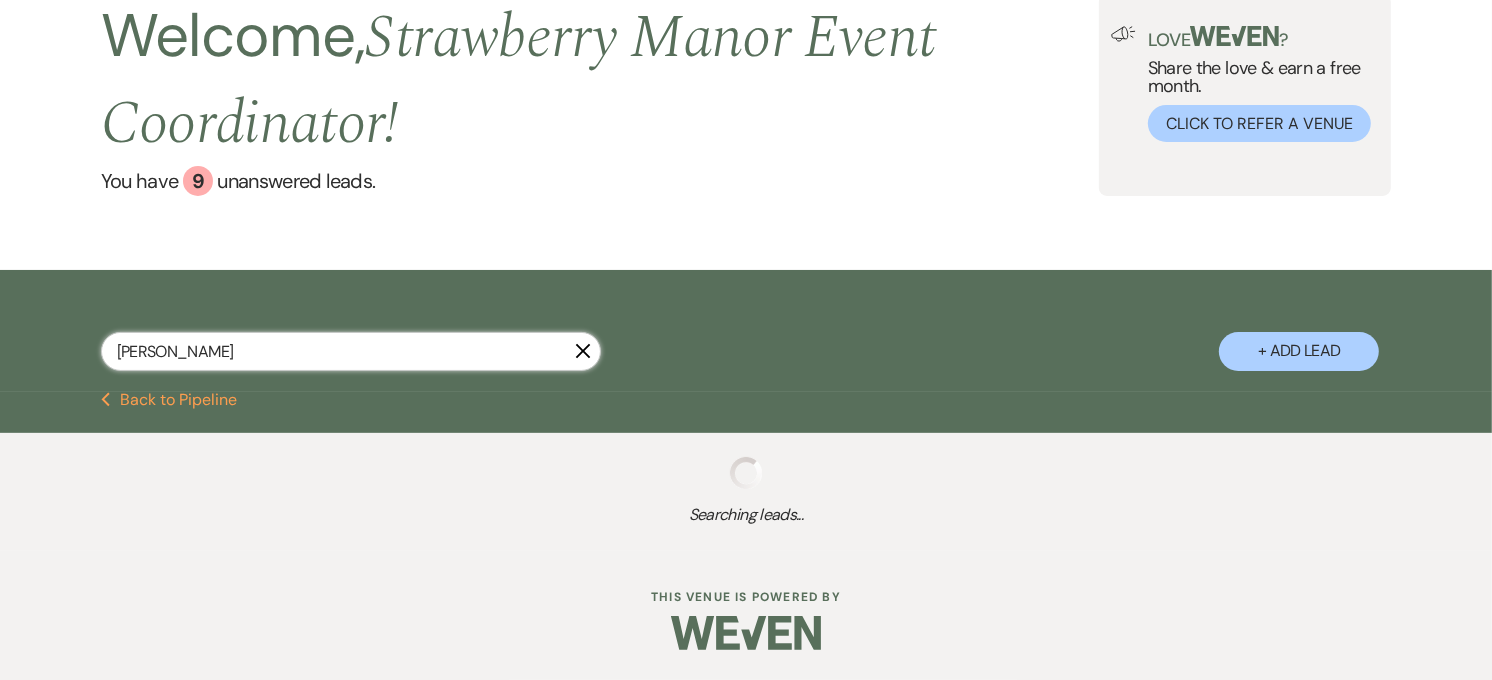 select on "5" 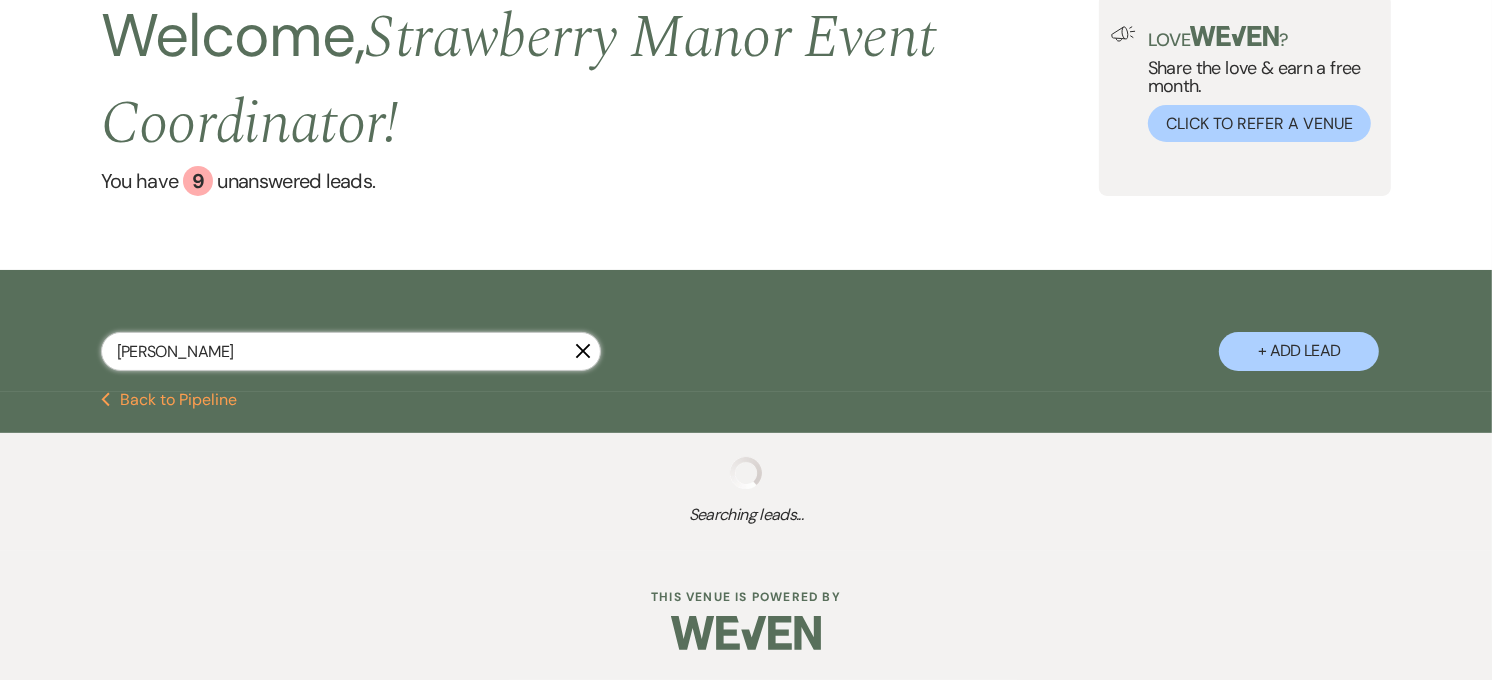 select on "8" 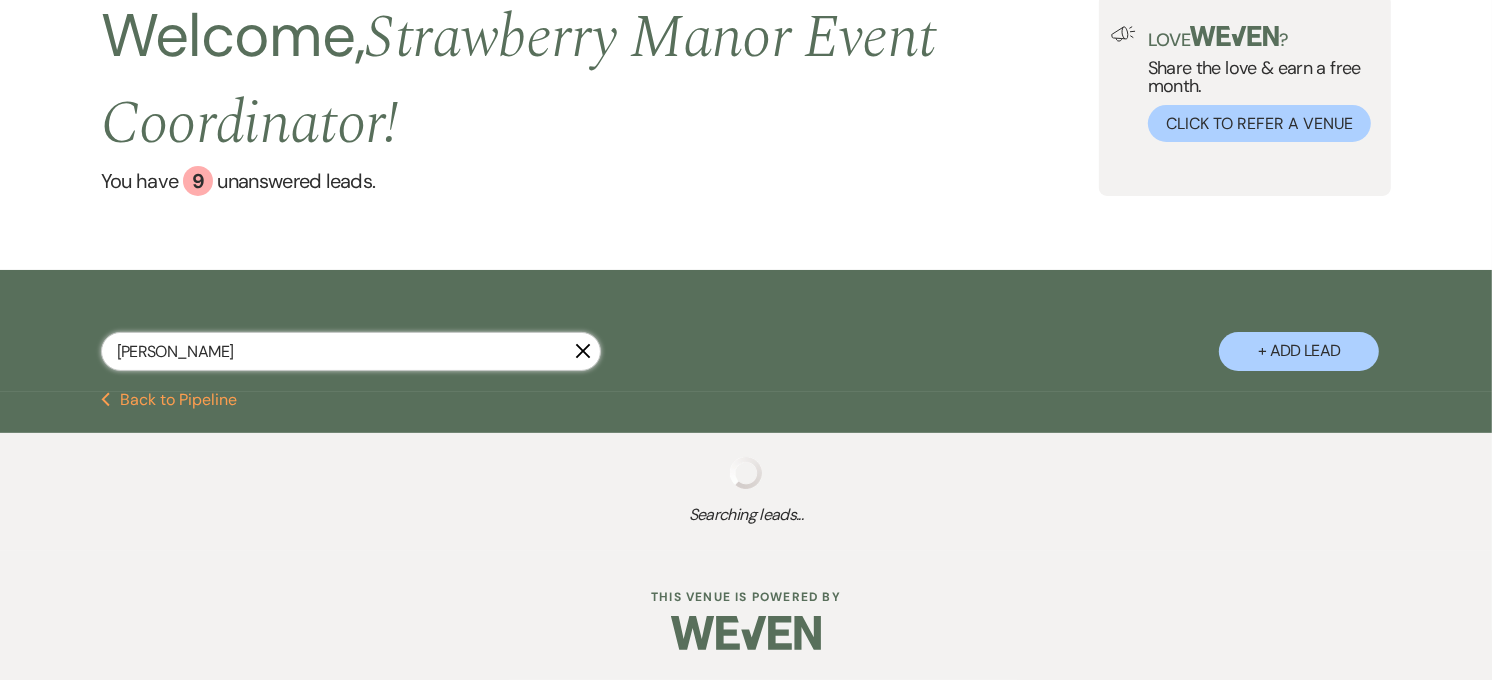 select on "7" 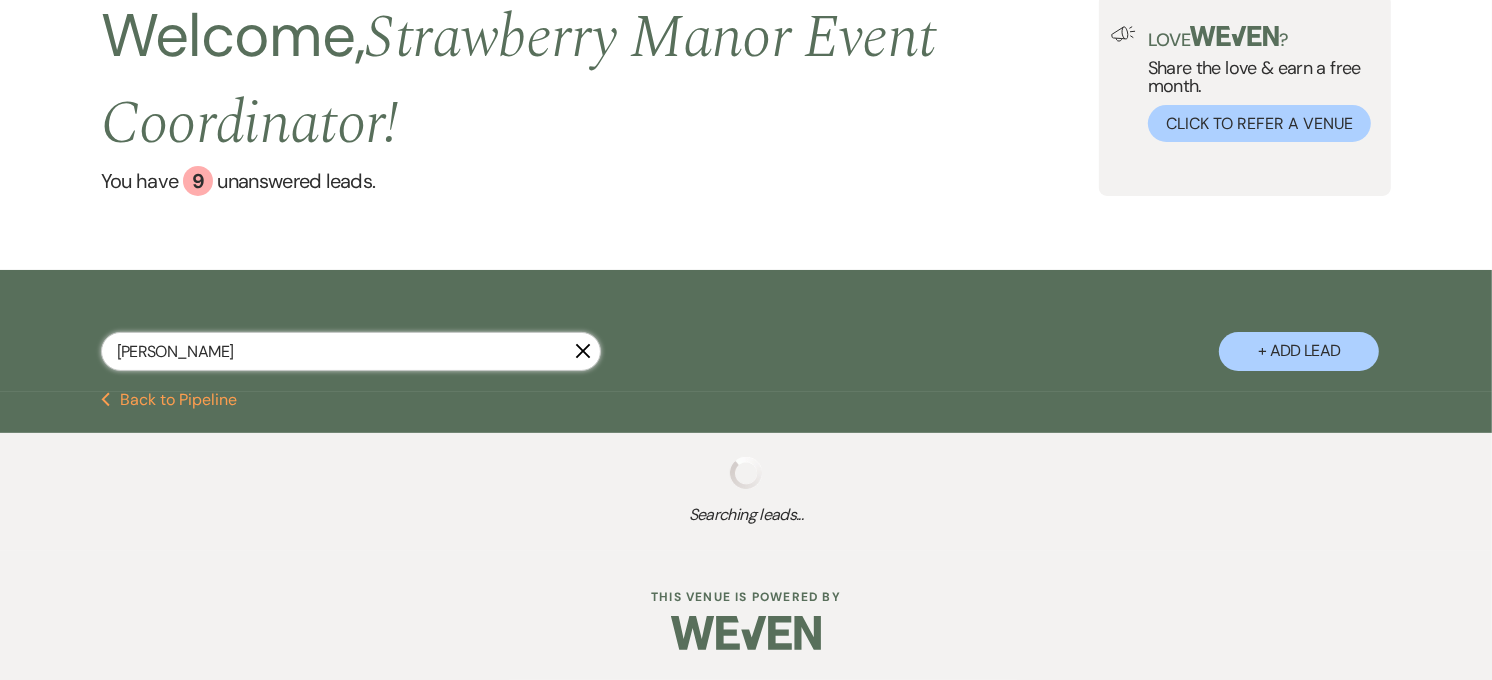 select on "8" 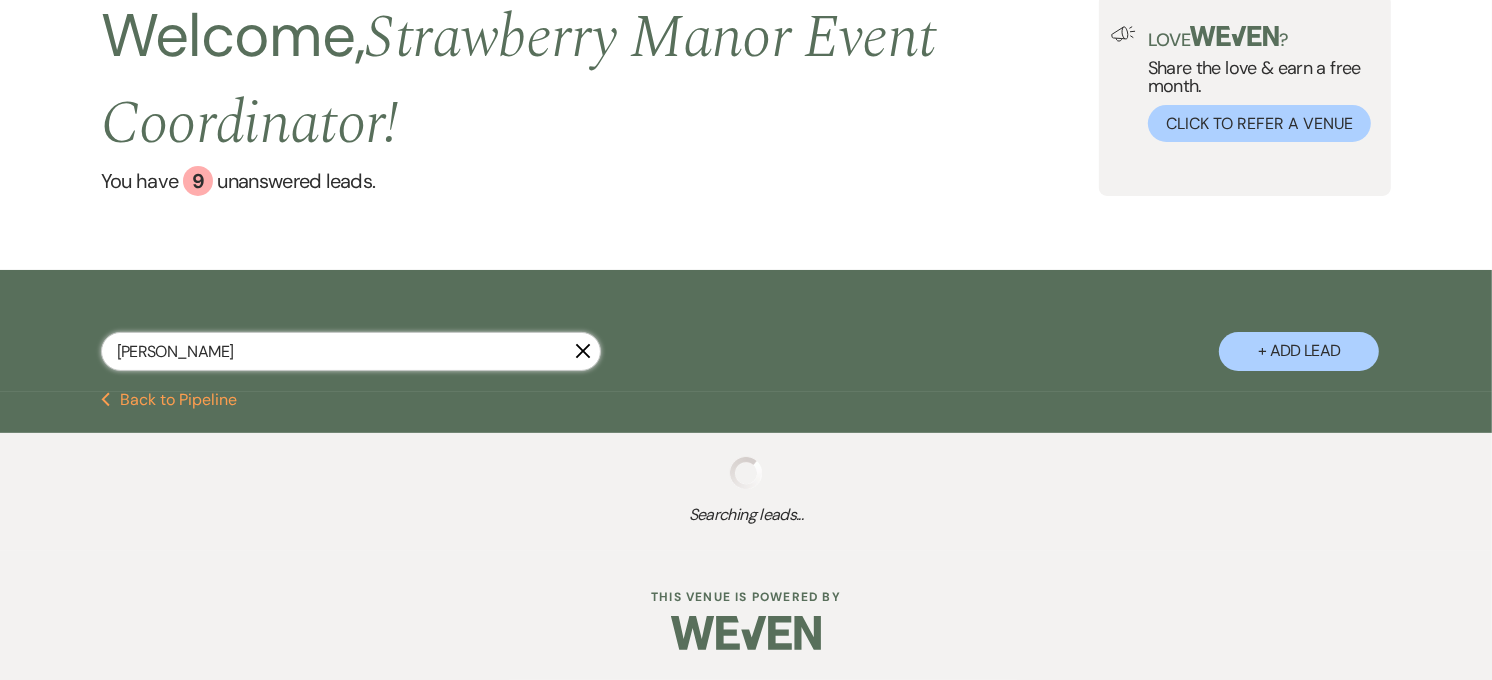 select on "5" 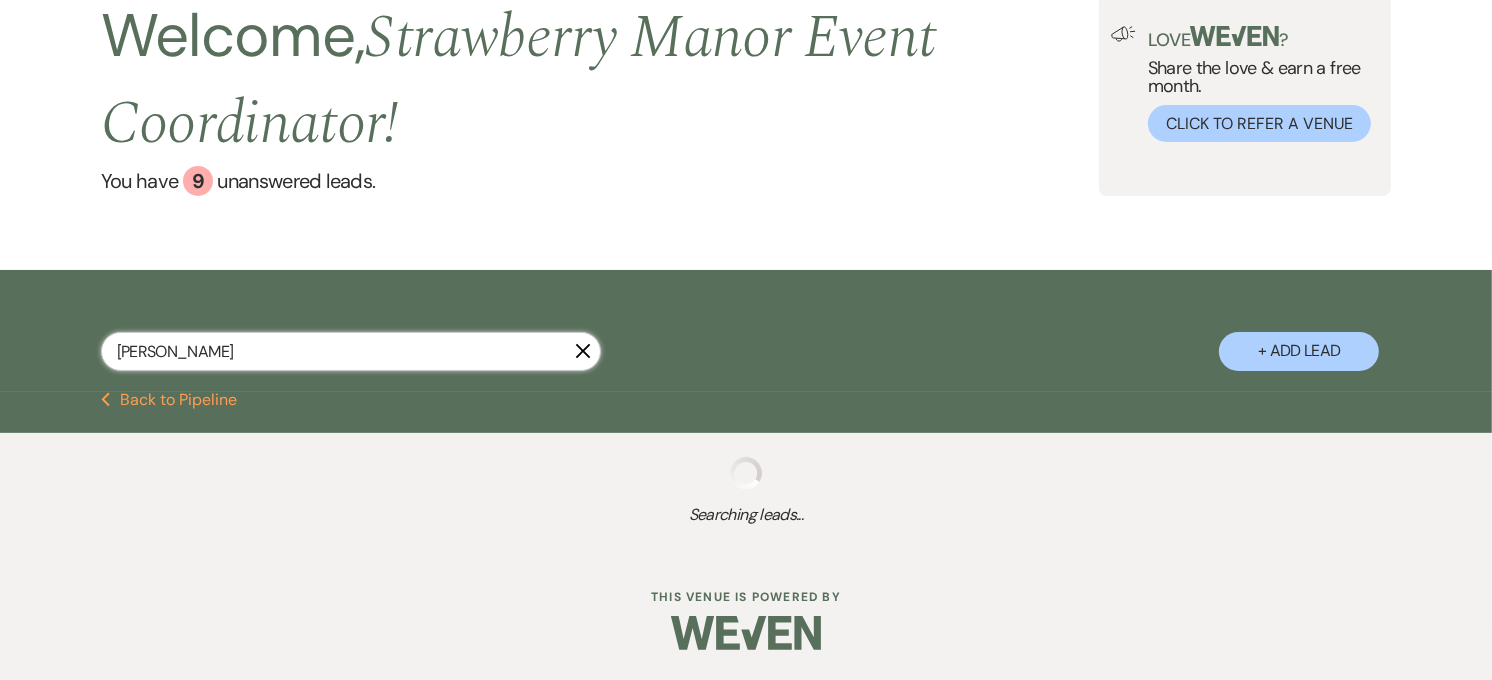 select on "8" 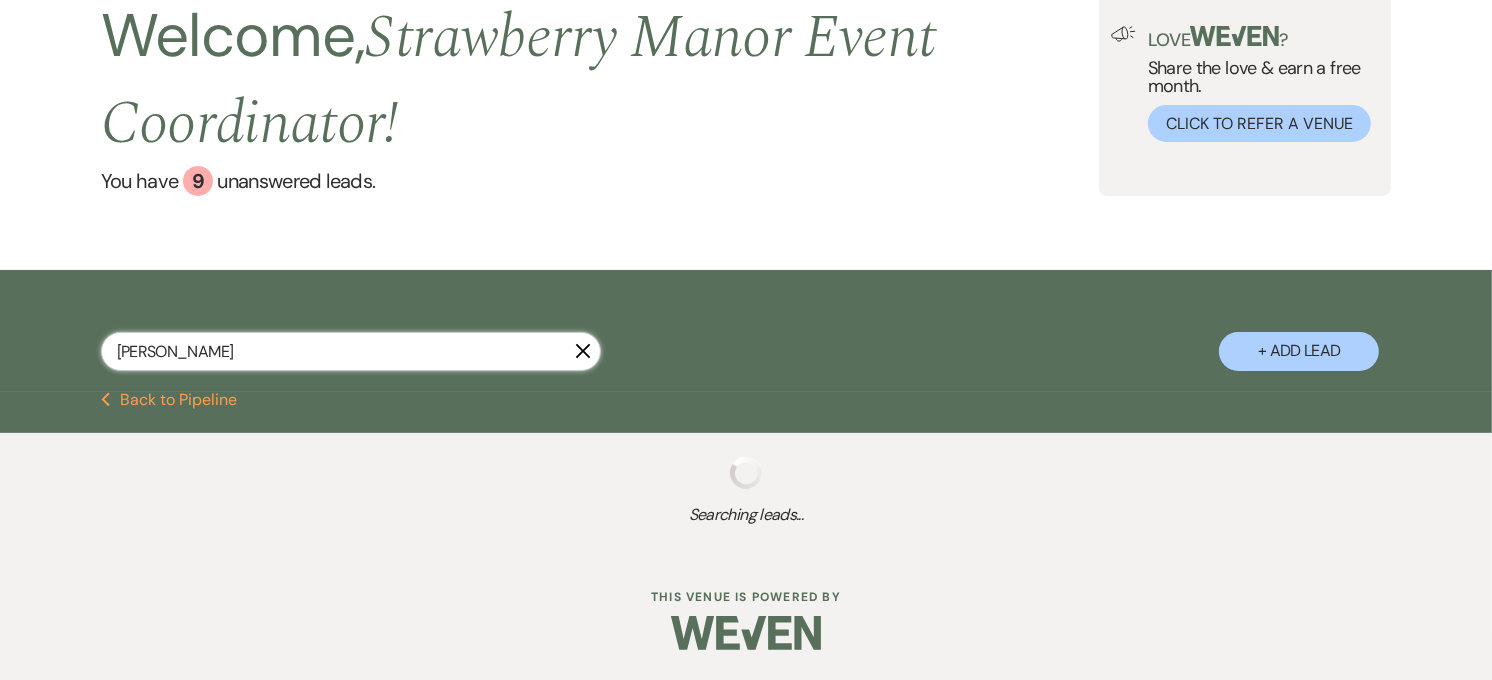 select on "5" 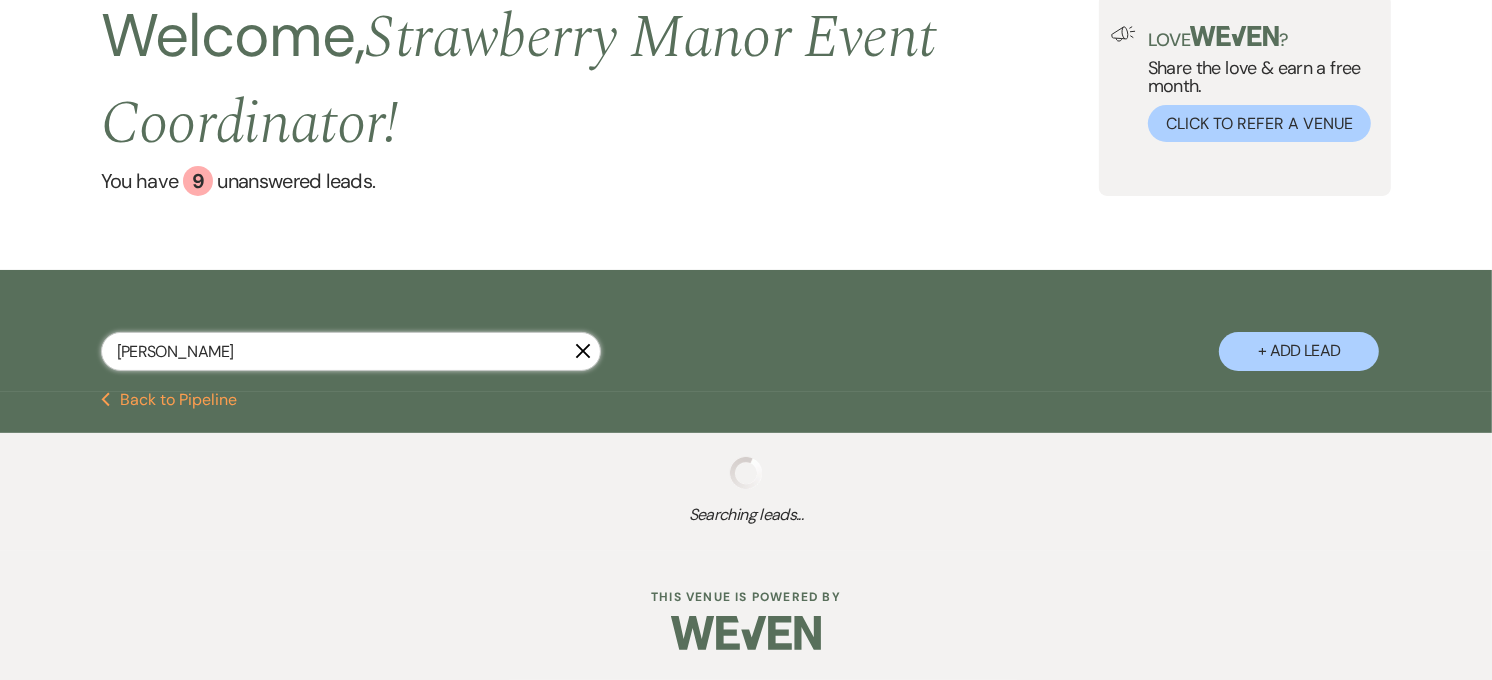 select on "8" 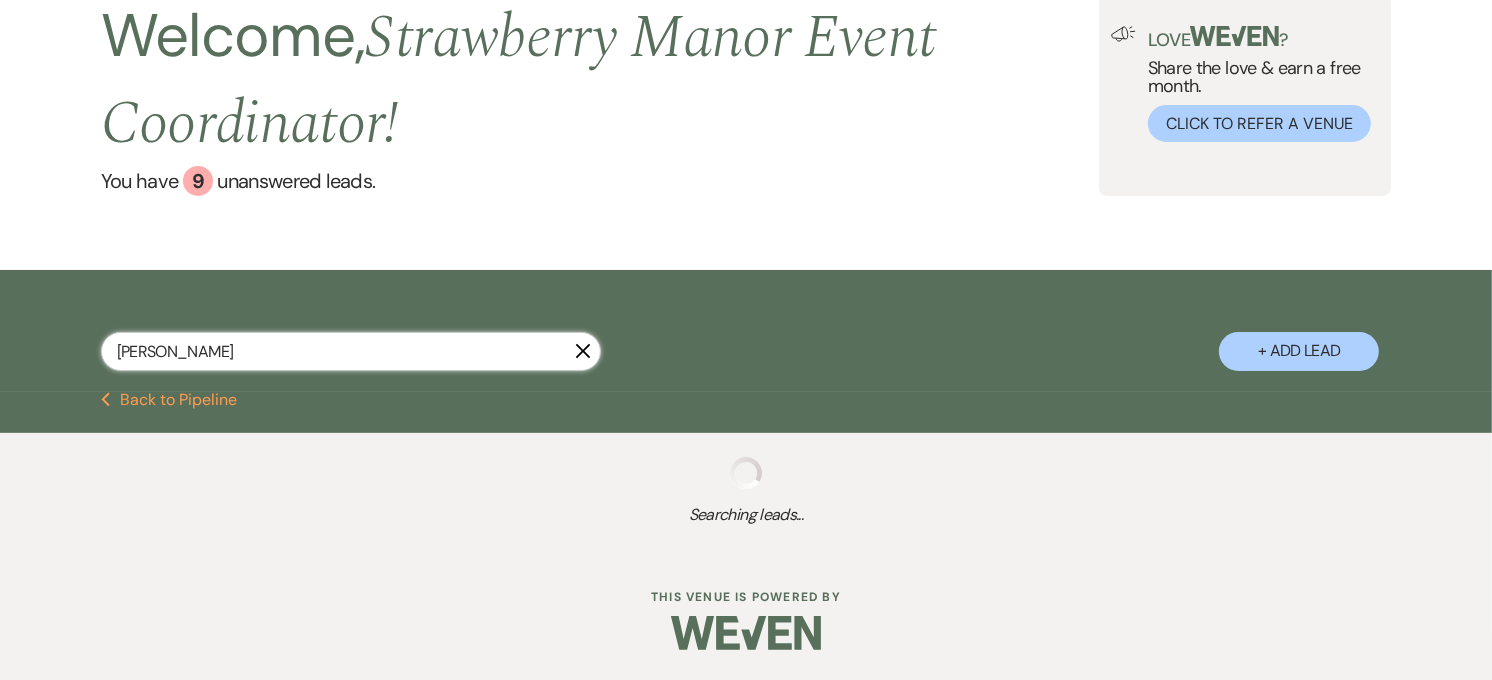 select on "8" 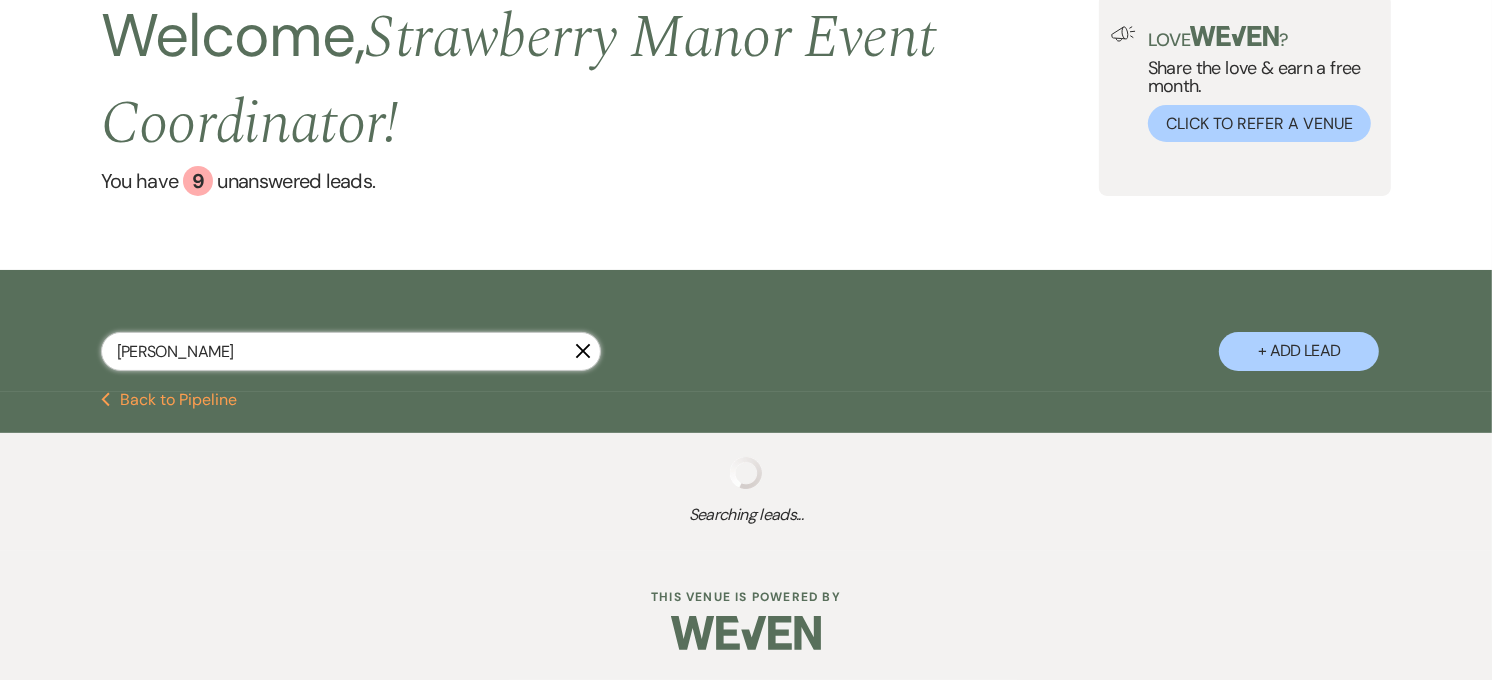 select on "8" 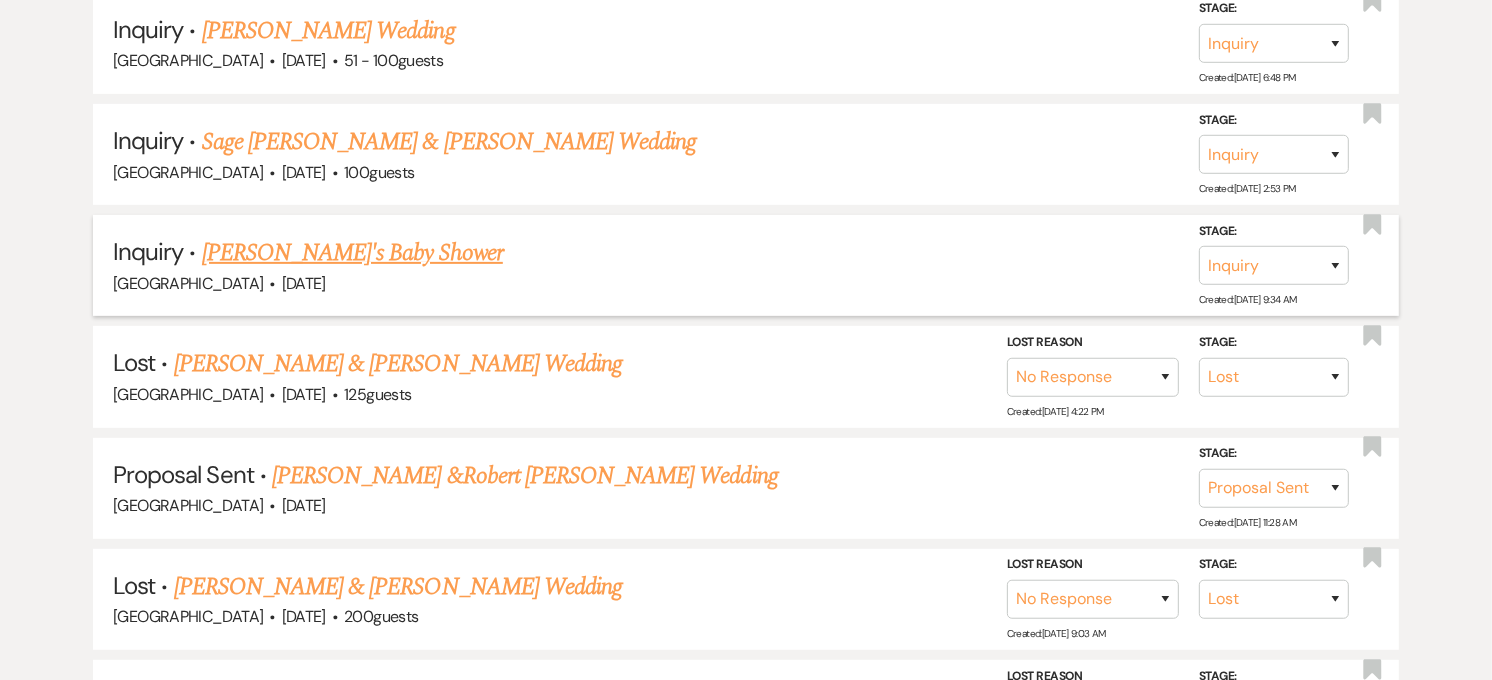 scroll, scrollTop: 711, scrollLeft: 0, axis: vertical 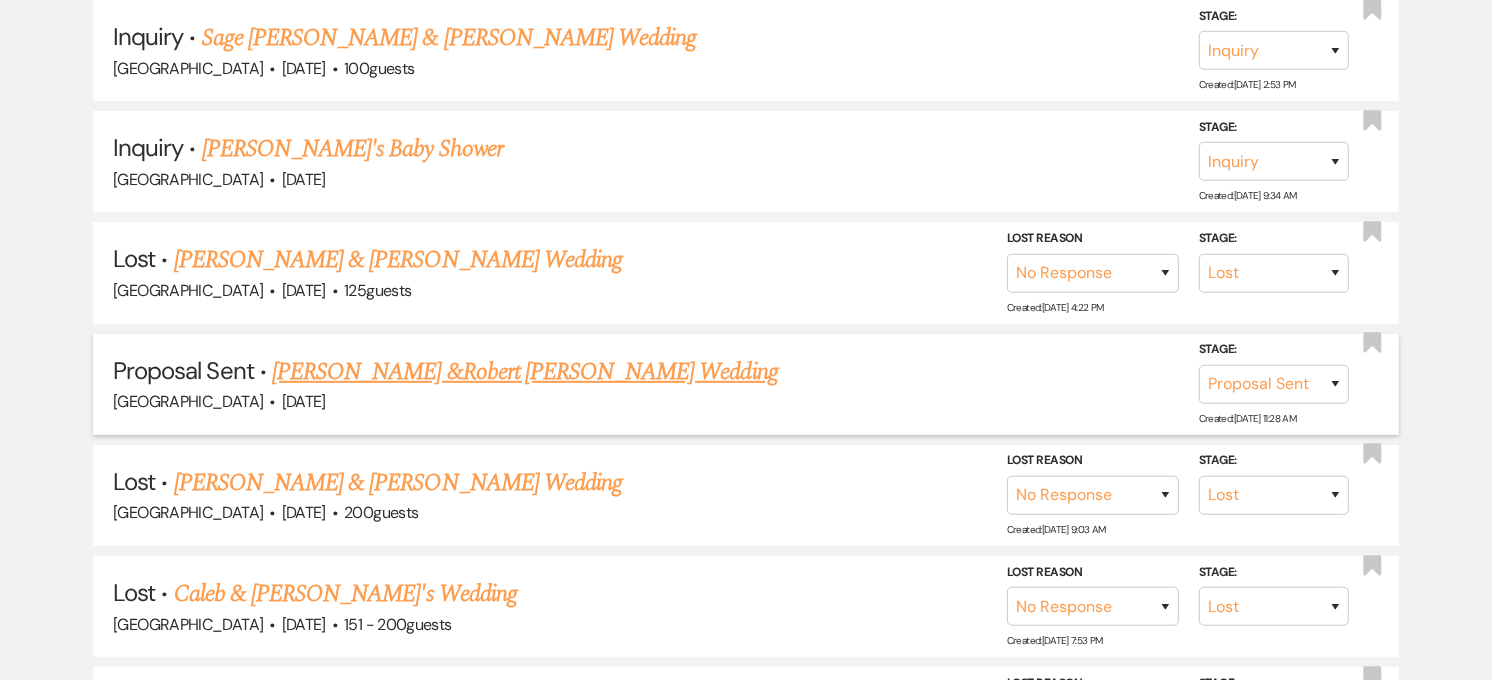 click on "[PERSON_NAME] &Robert [PERSON_NAME] Wedding" at bounding box center [525, 372] 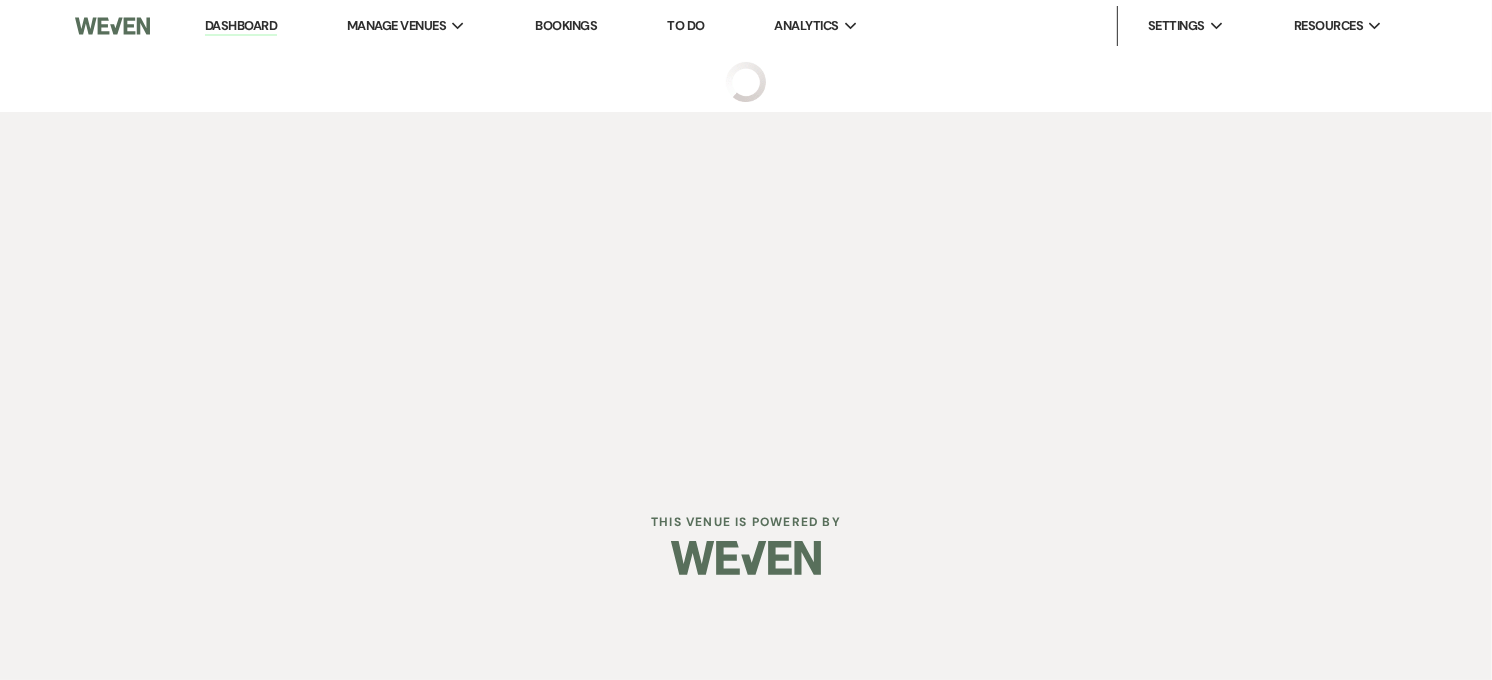 scroll, scrollTop: 0, scrollLeft: 0, axis: both 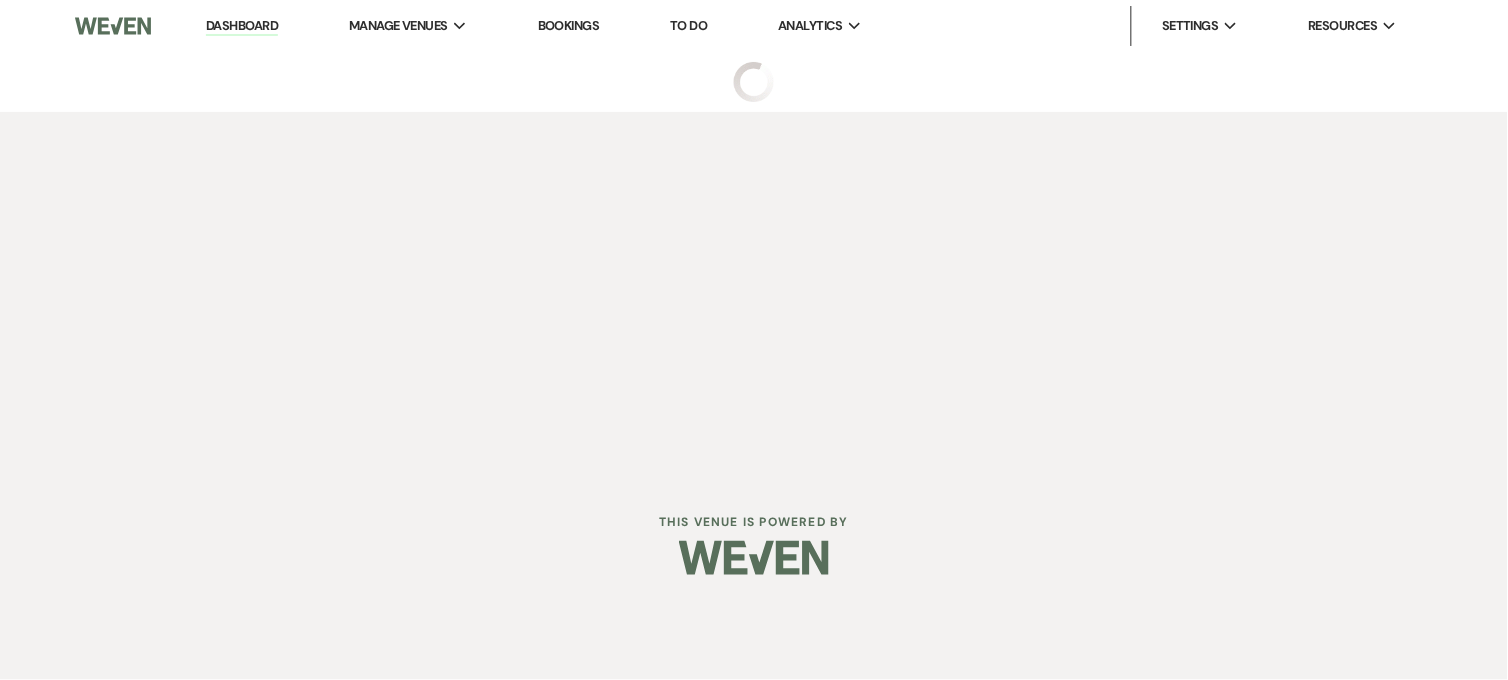 select on "6" 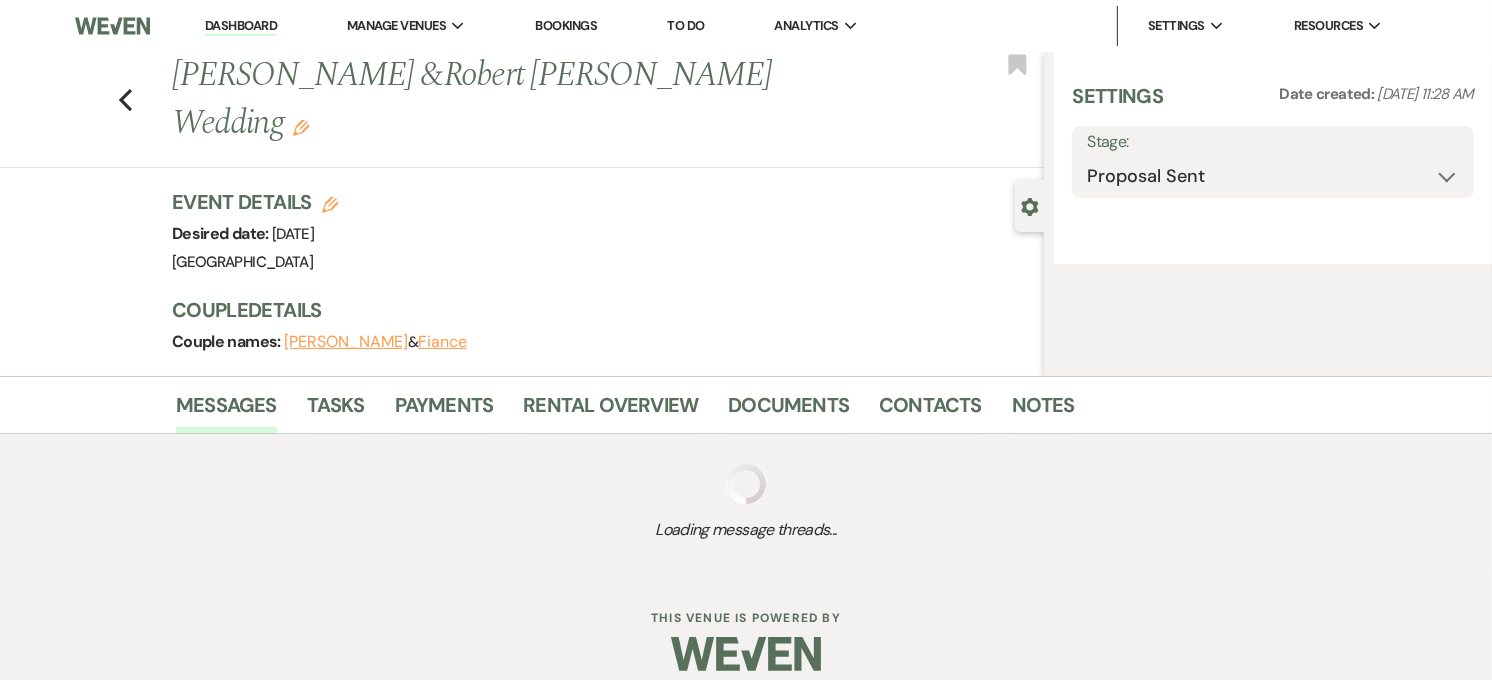 select on "20" 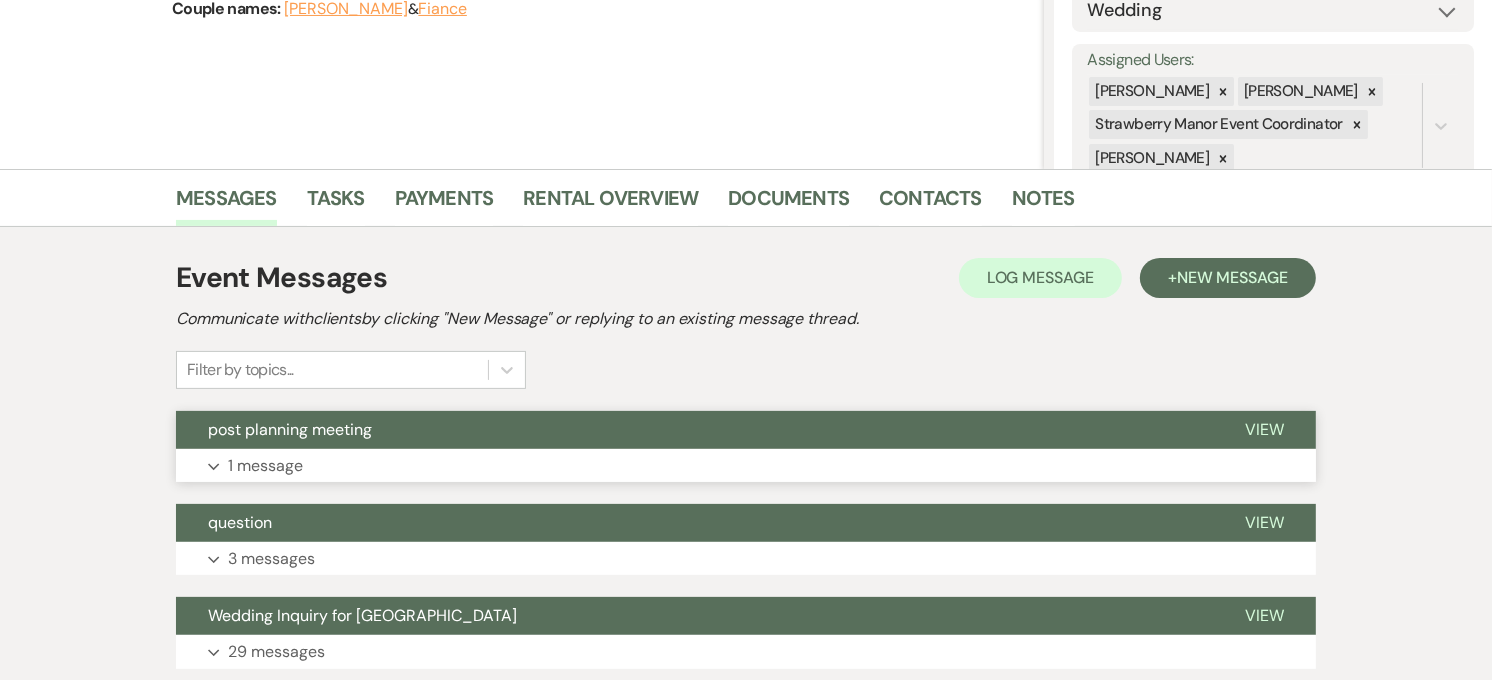 click on "post planning meeting" at bounding box center (694, 430) 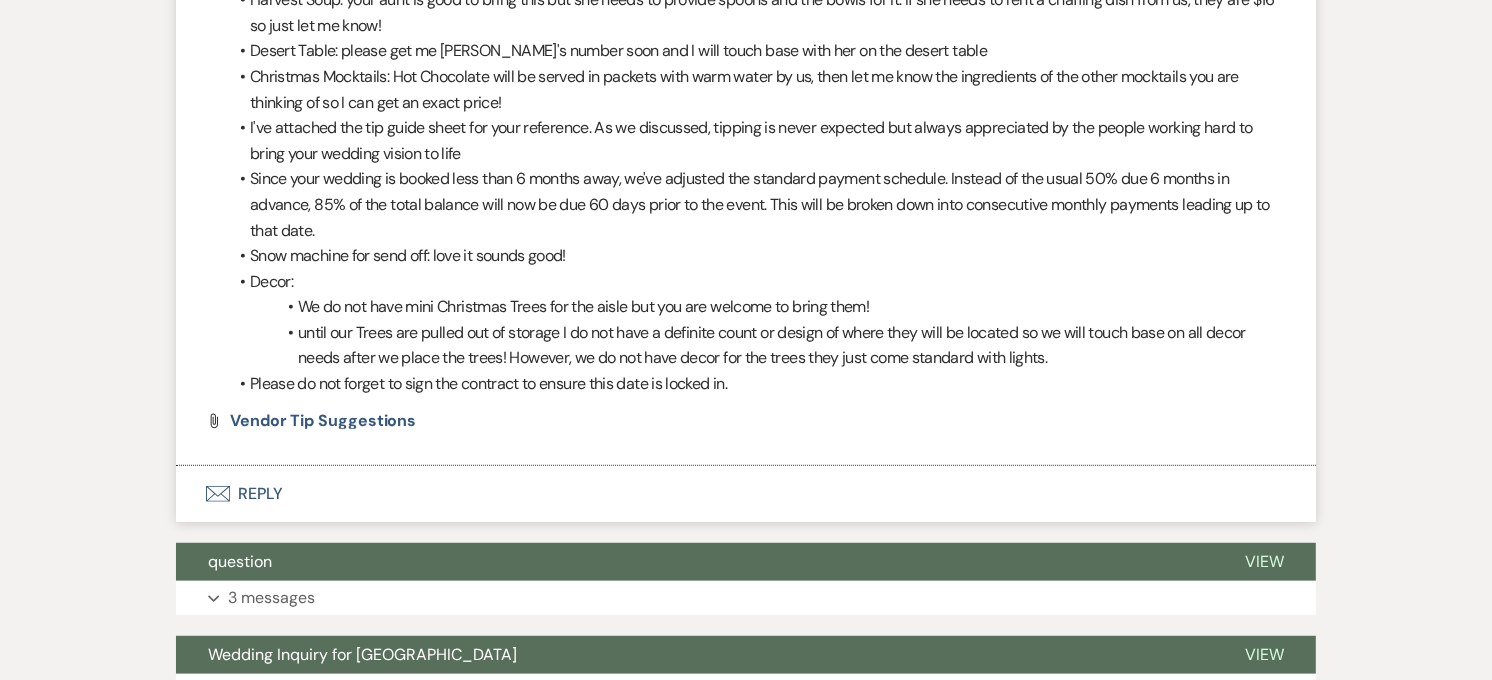 scroll, scrollTop: 778, scrollLeft: 0, axis: vertical 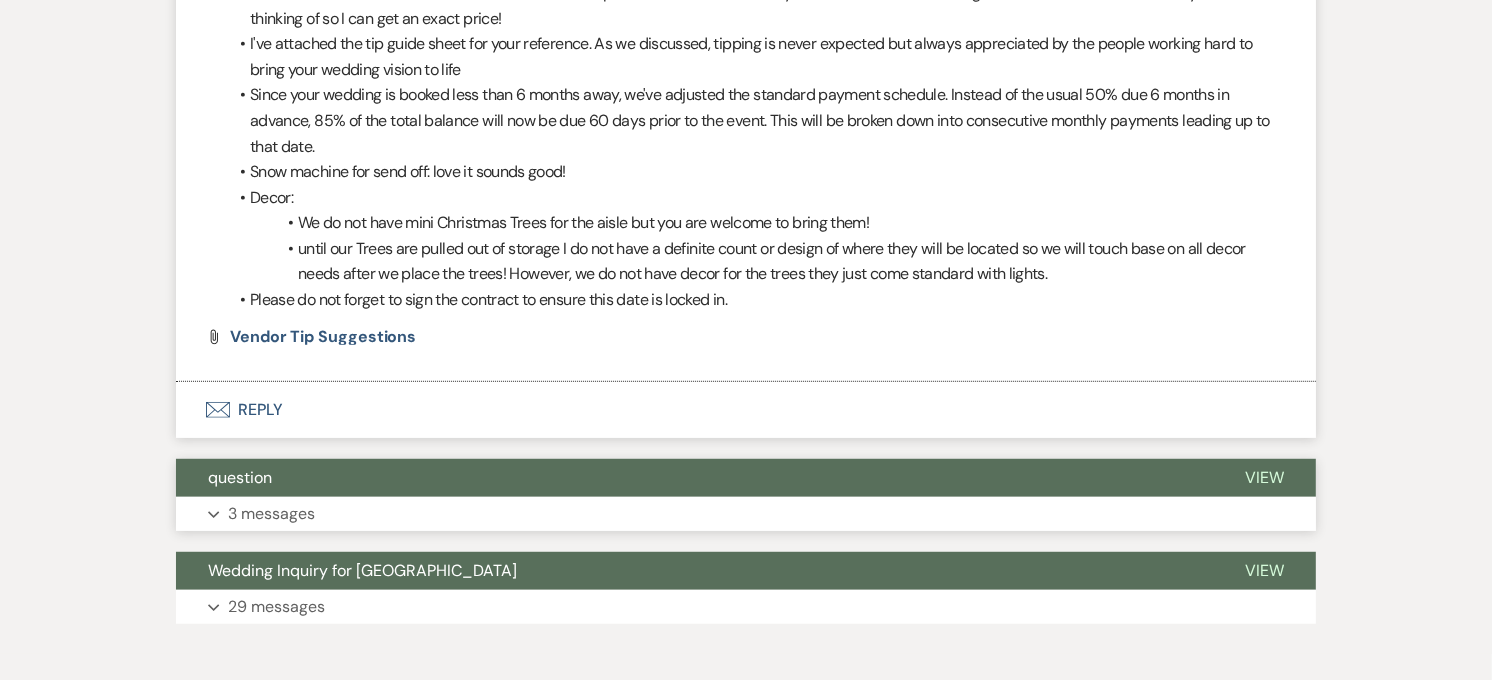 click on "question" at bounding box center [694, 478] 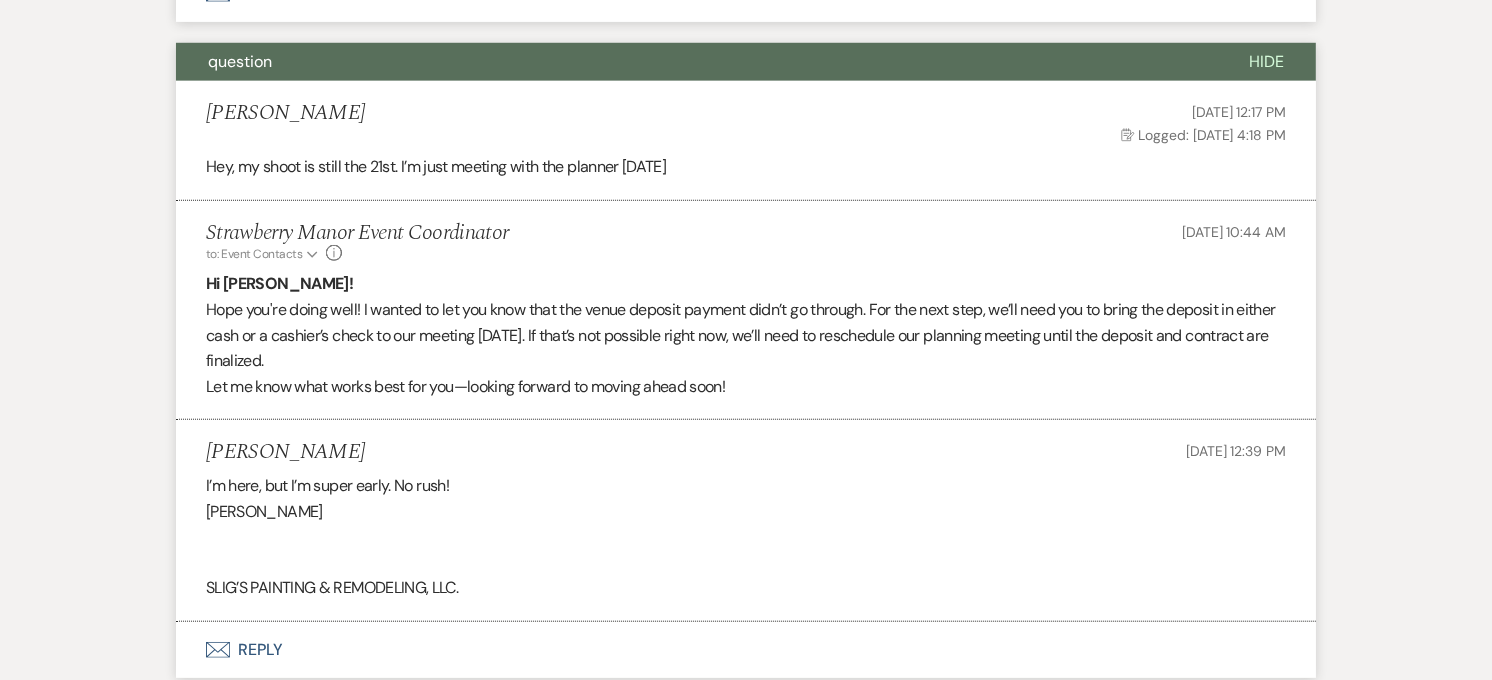 scroll, scrollTop: 1445, scrollLeft: 0, axis: vertical 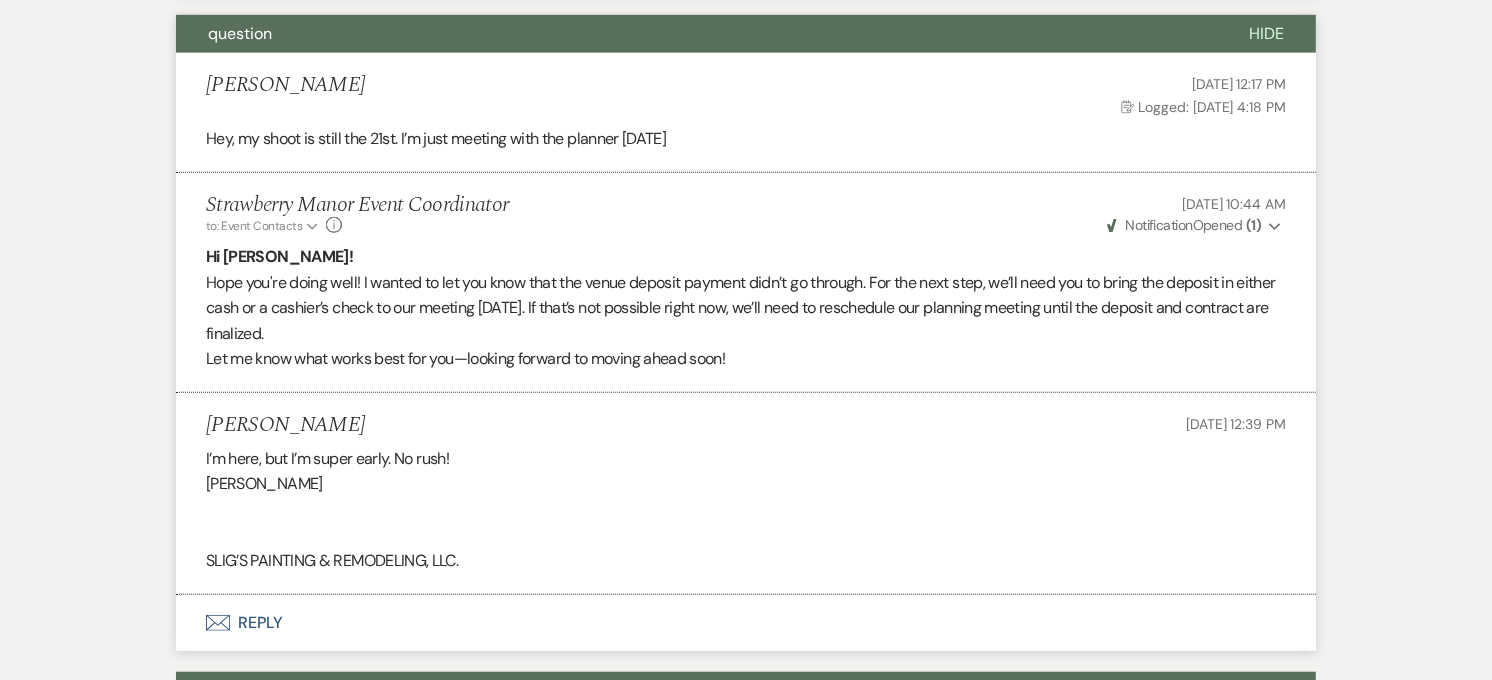 click on "question" at bounding box center [696, 34] 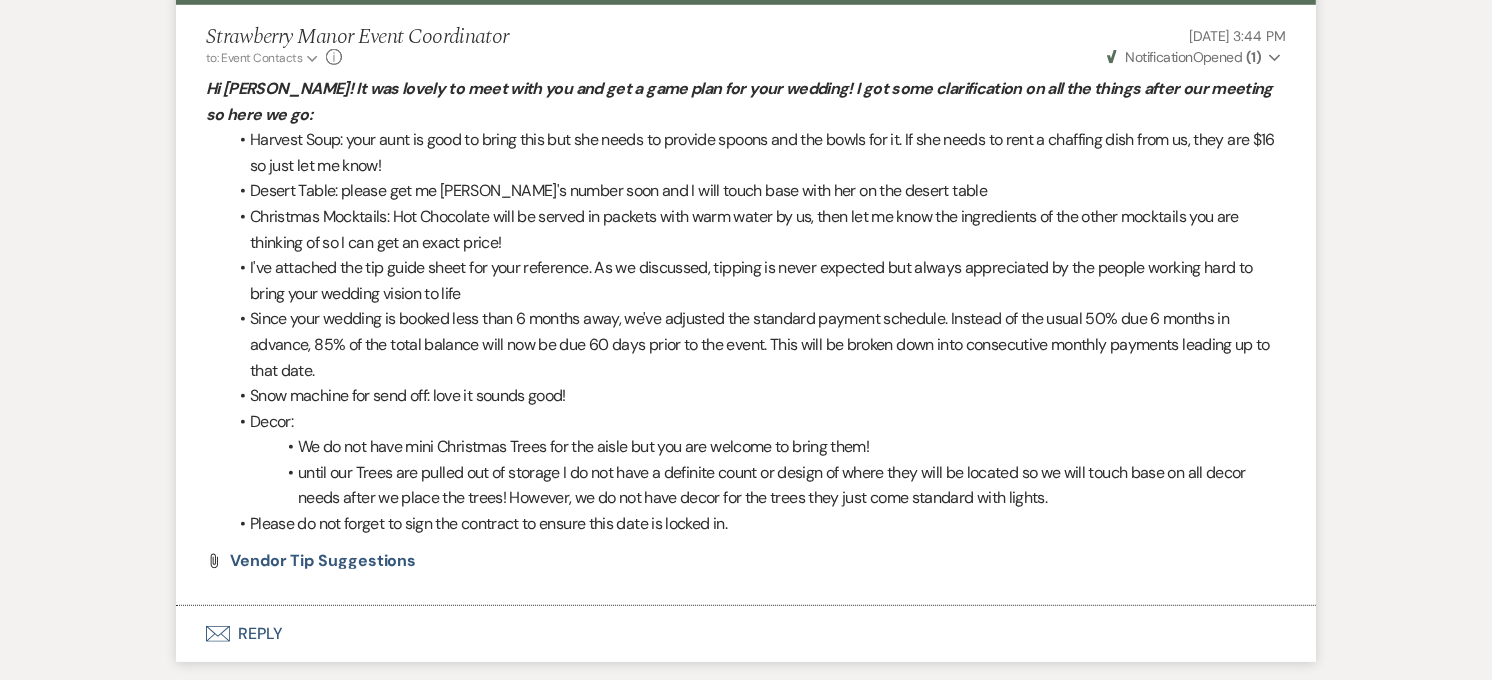 scroll, scrollTop: 412, scrollLeft: 0, axis: vertical 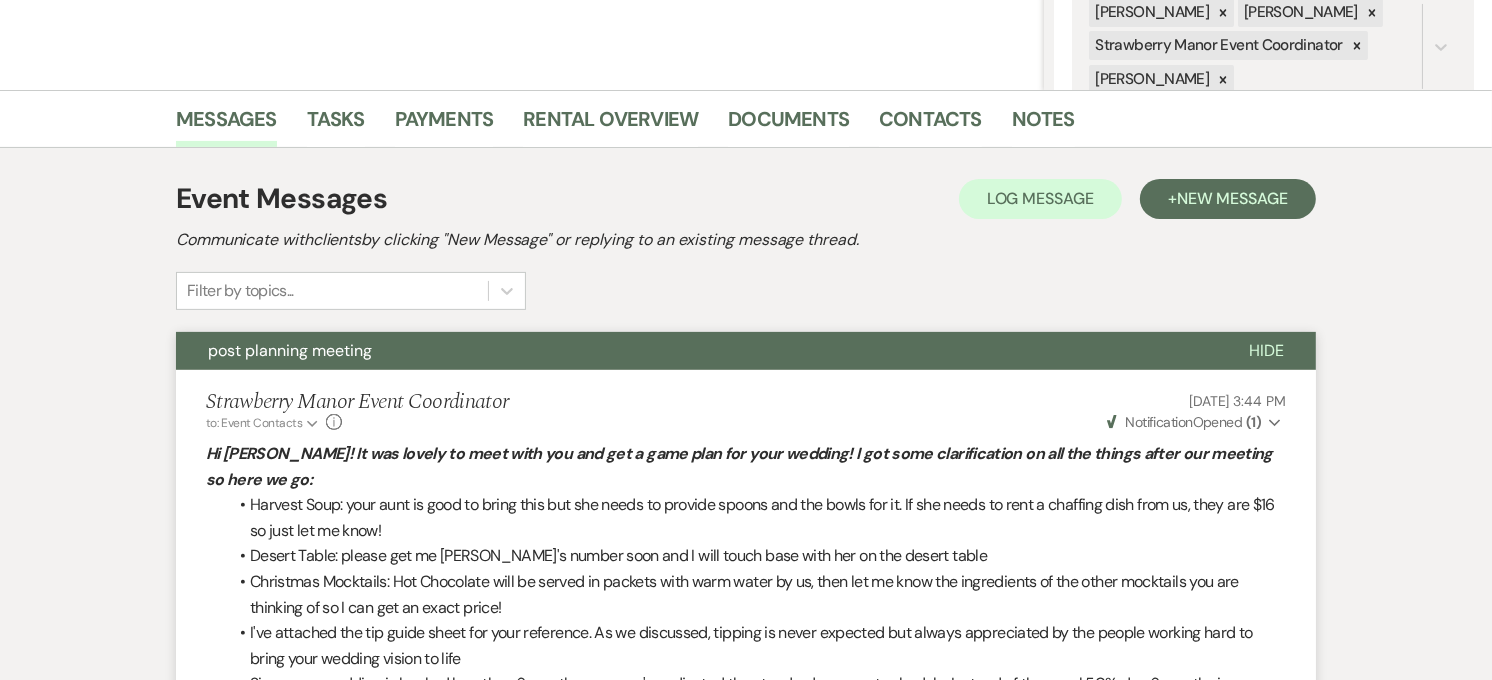 click on "post planning meeting" at bounding box center [696, 351] 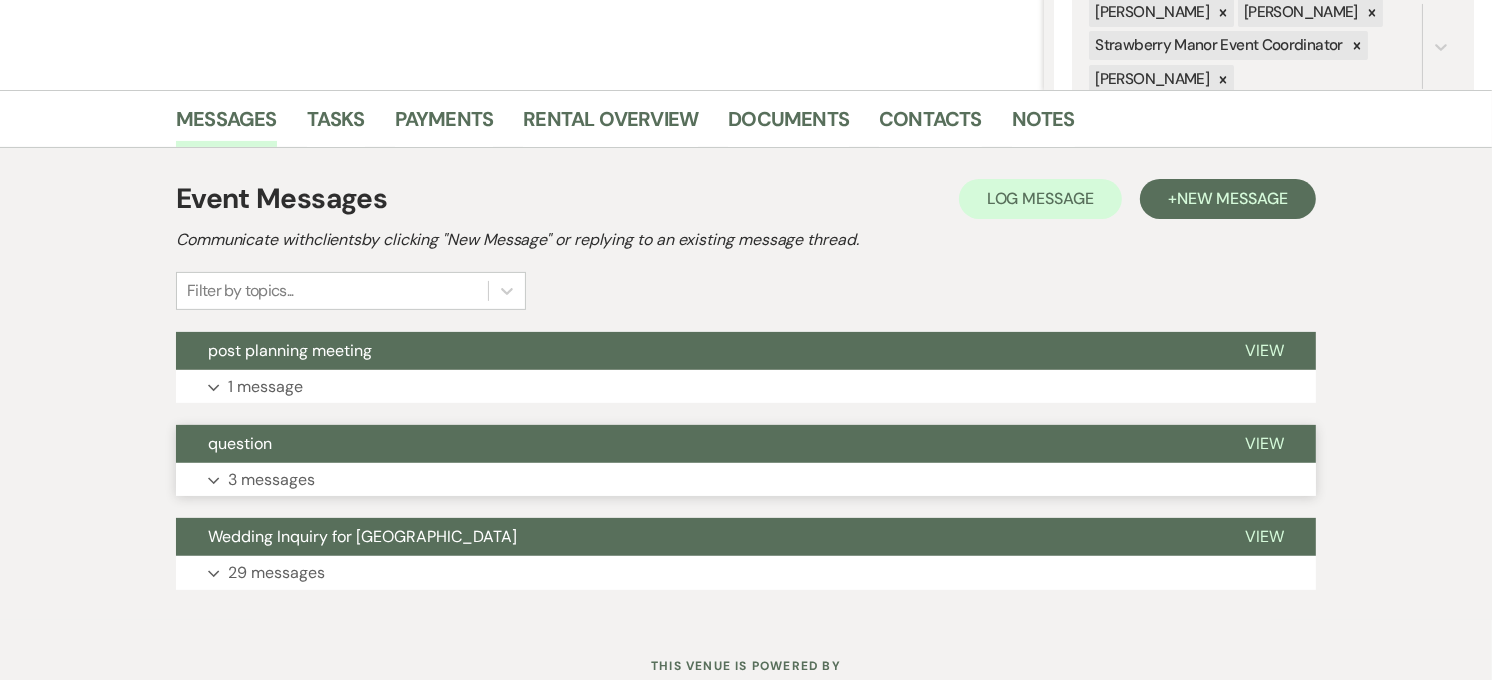 click on "question" at bounding box center [694, 444] 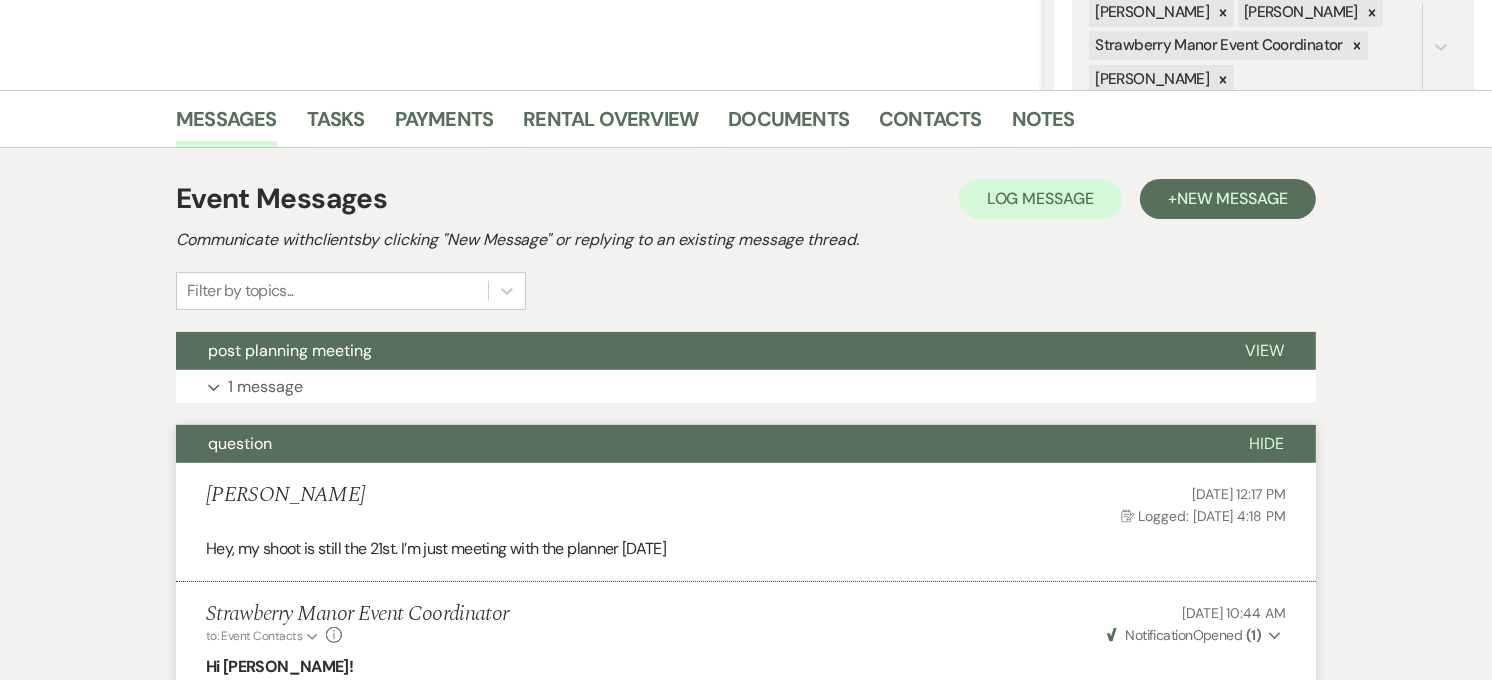 scroll, scrollTop: 967, scrollLeft: 0, axis: vertical 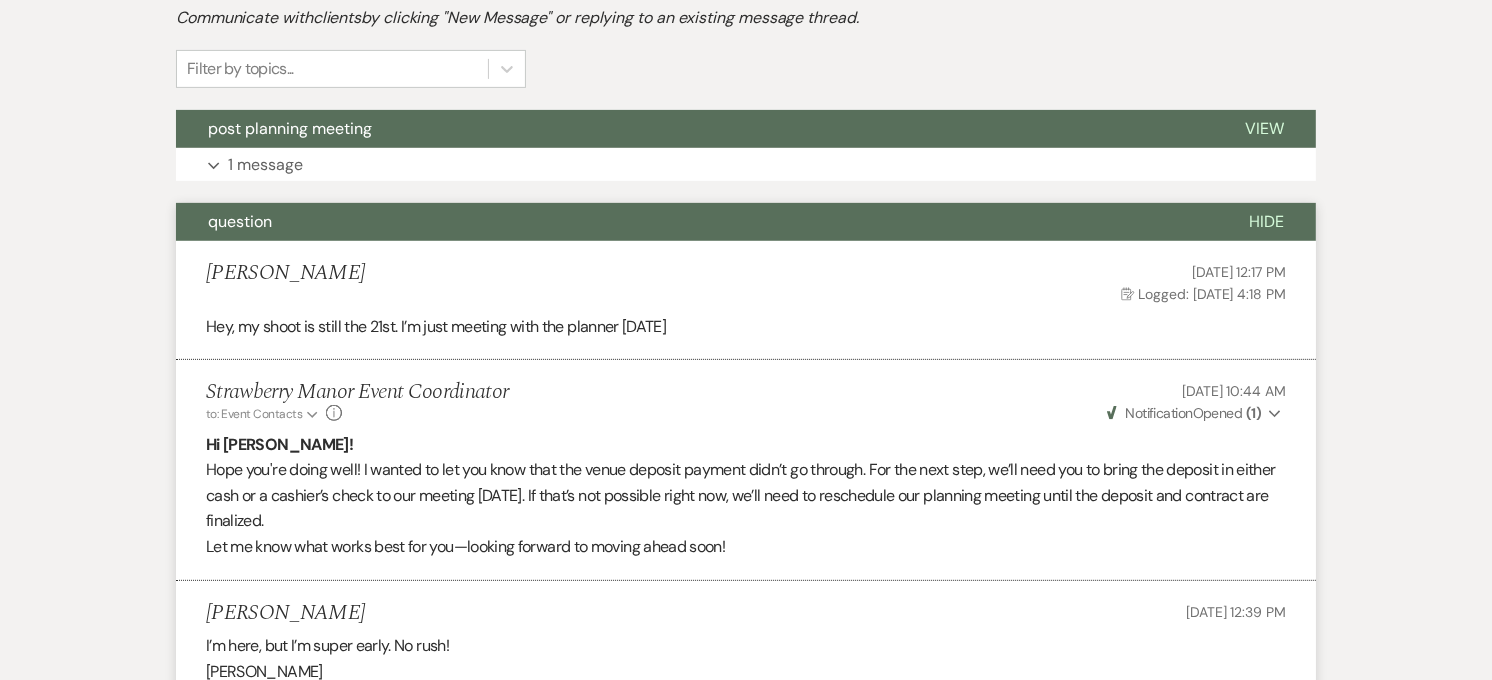 click on "question" at bounding box center [696, 222] 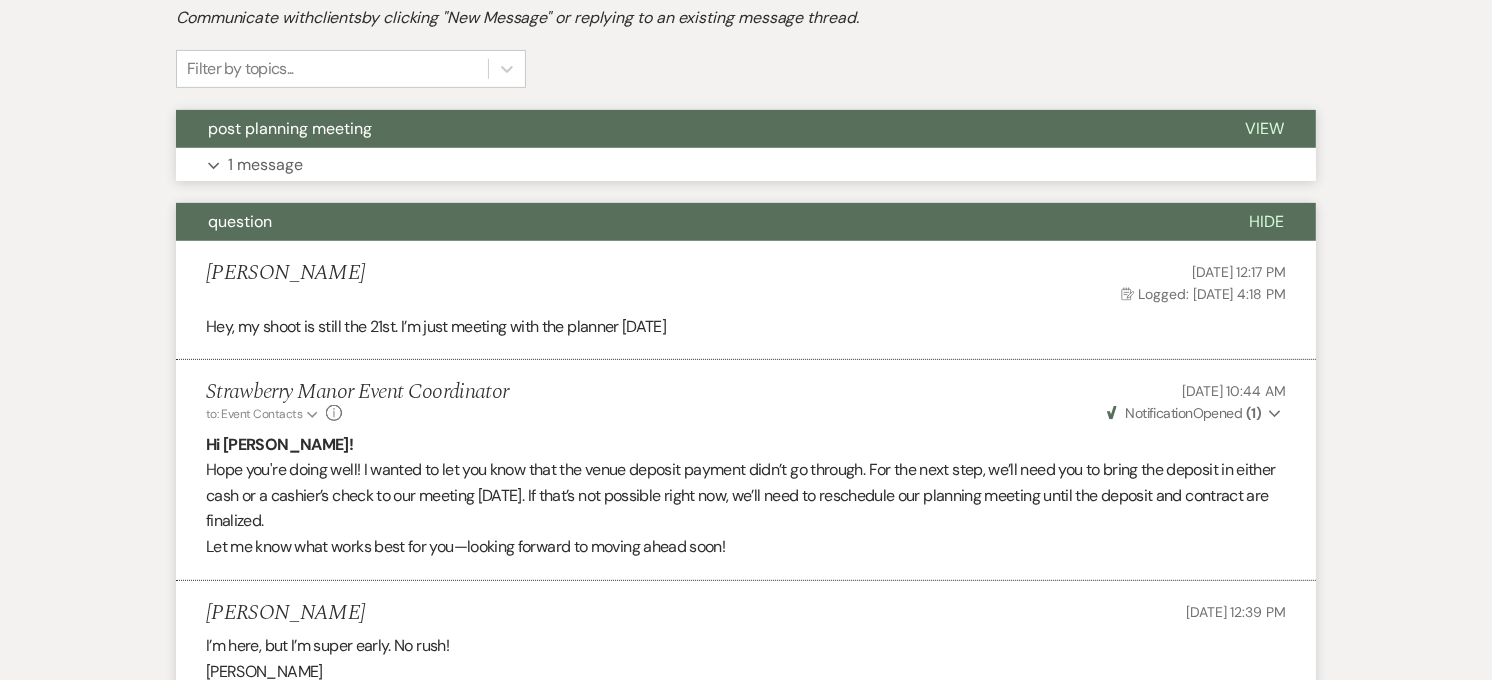 scroll, scrollTop: 480, scrollLeft: 0, axis: vertical 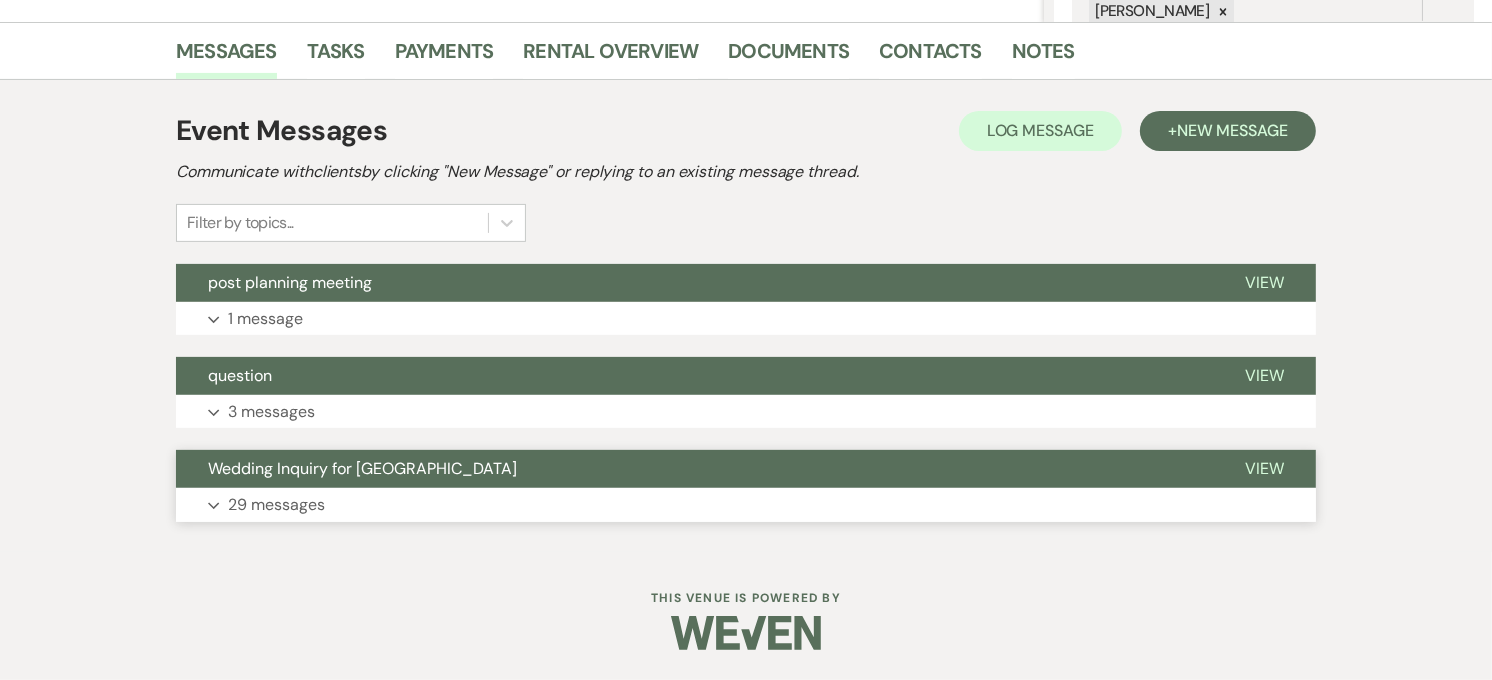 click on "Wedding Inquiry for [GEOGRAPHIC_DATA]" at bounding box center (362, 468) 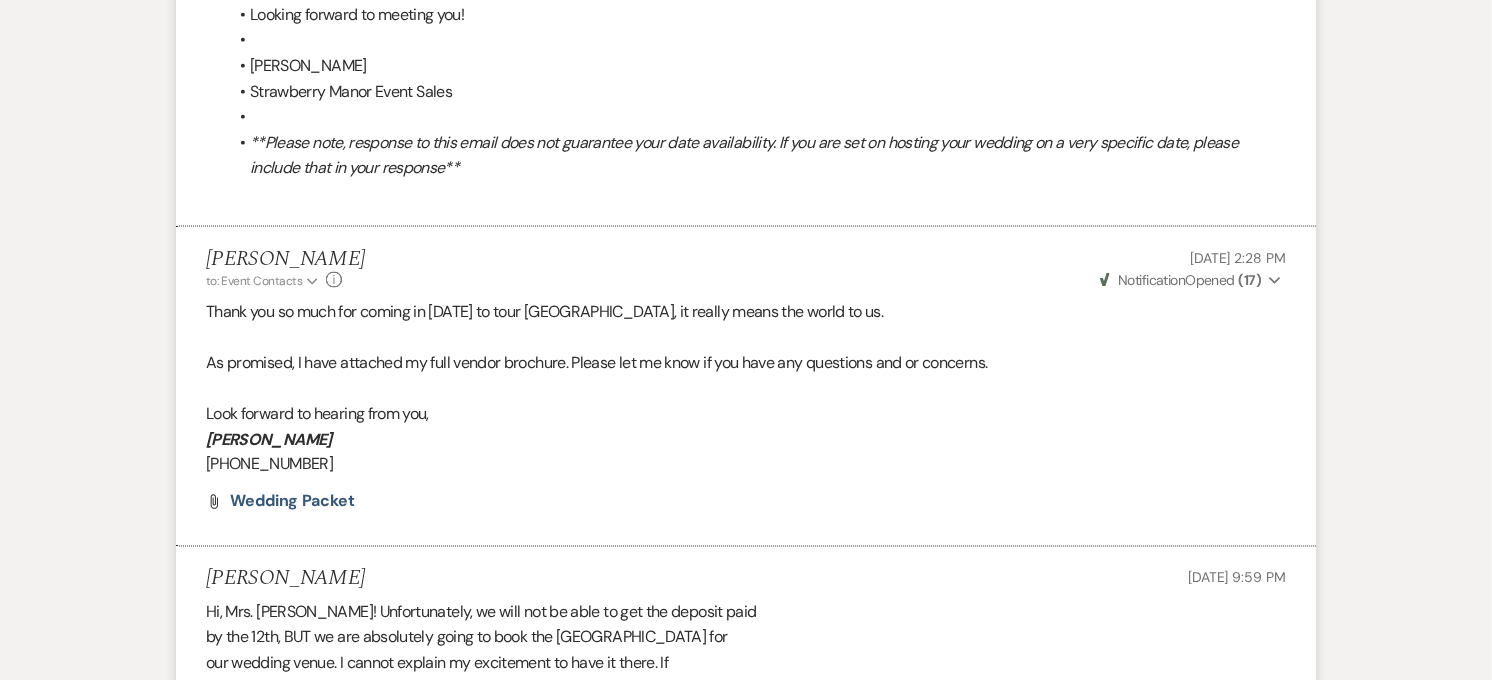 scroll, scrollTop: 2925, scrollLeft: 0, axis: vertical 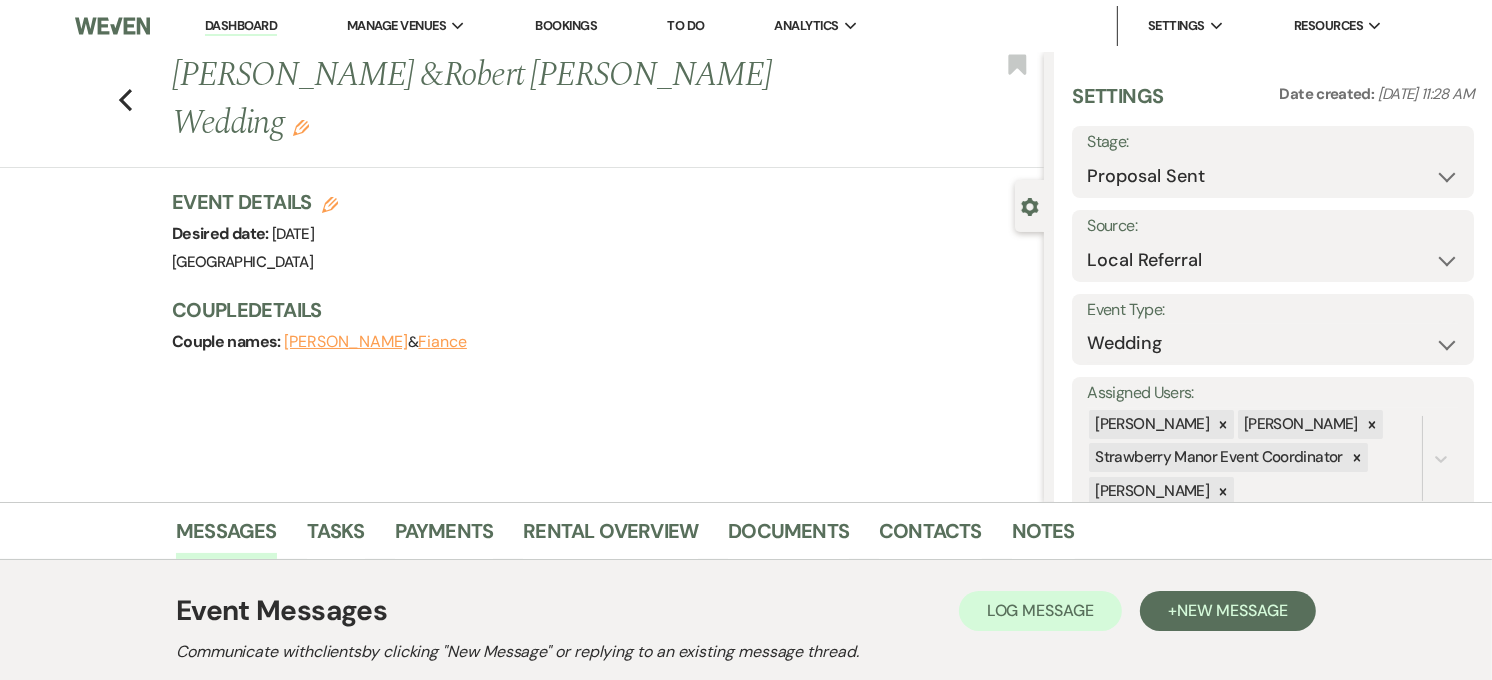 click on "Dashboard" at bounding box center (241, 26) 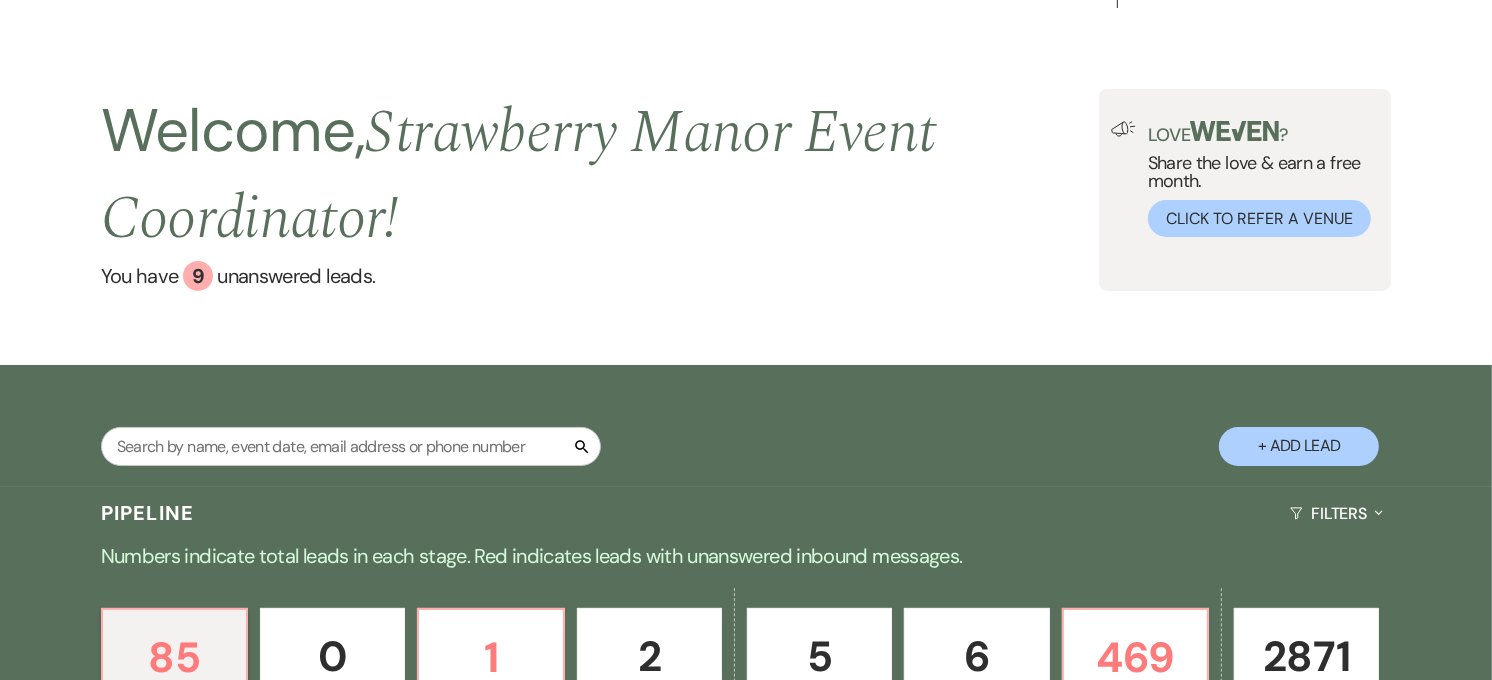 scroll, scrollTop: 0, scrollLeft: 0, axis: both 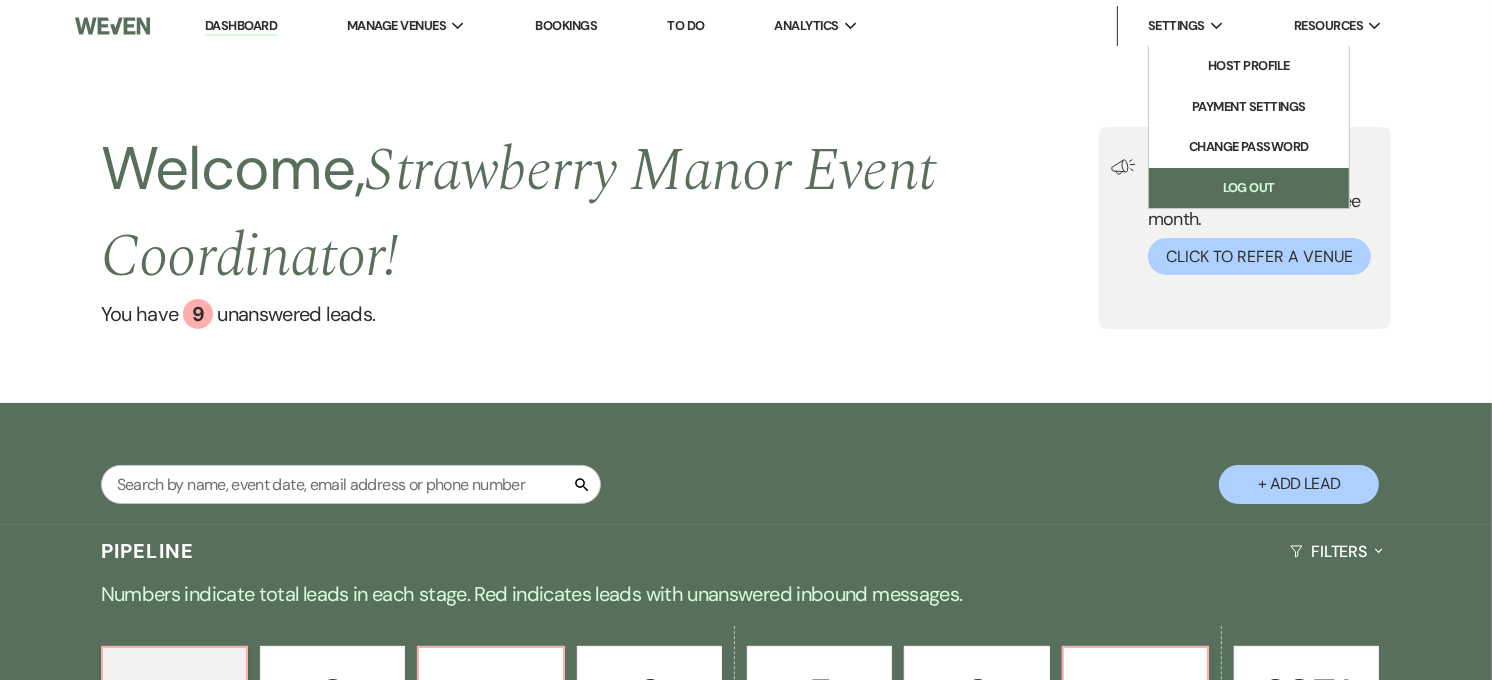 click on "Log Out" at bounding box center (1249, 188) 